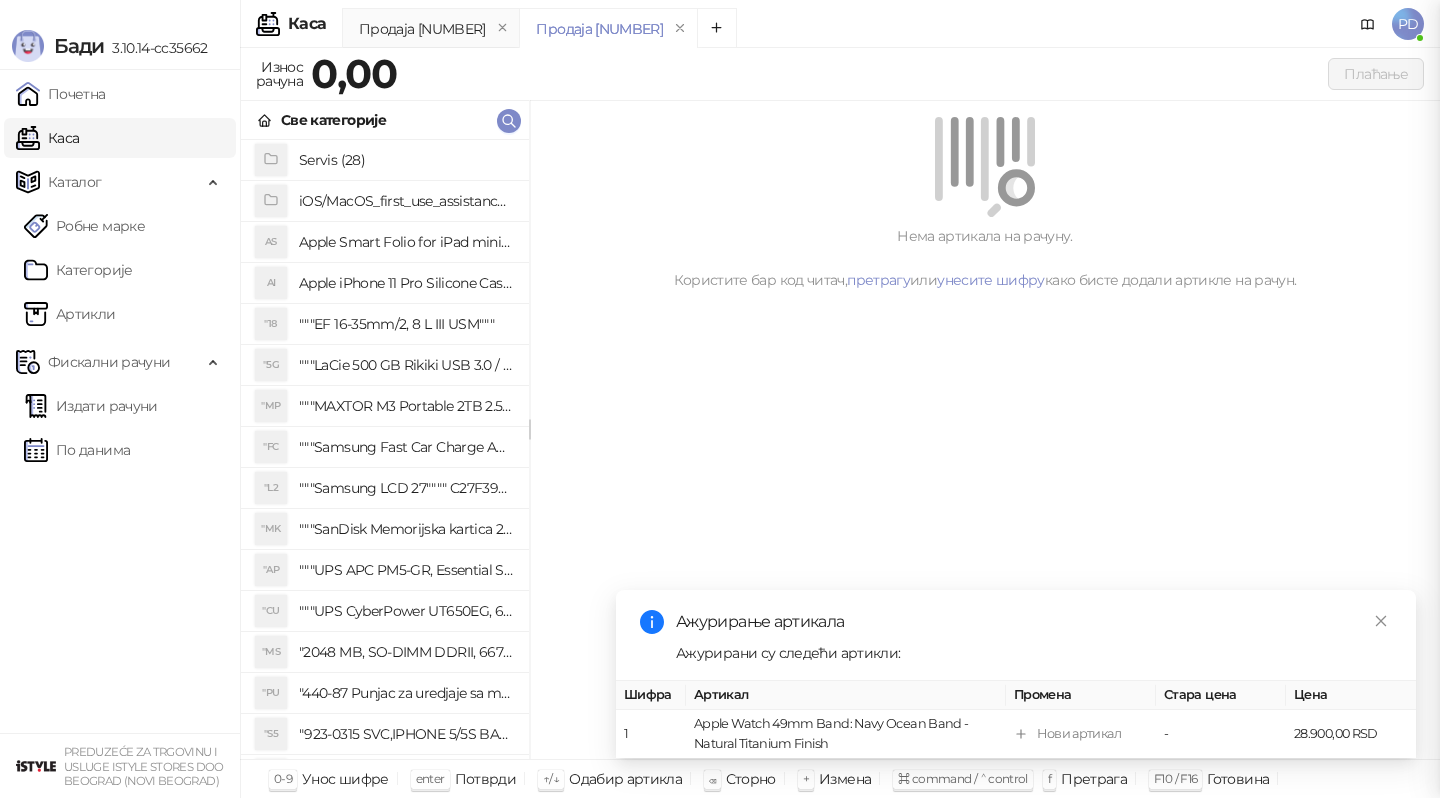 scroll, scrollTop: 0, scrollLeft: 0, axis: both 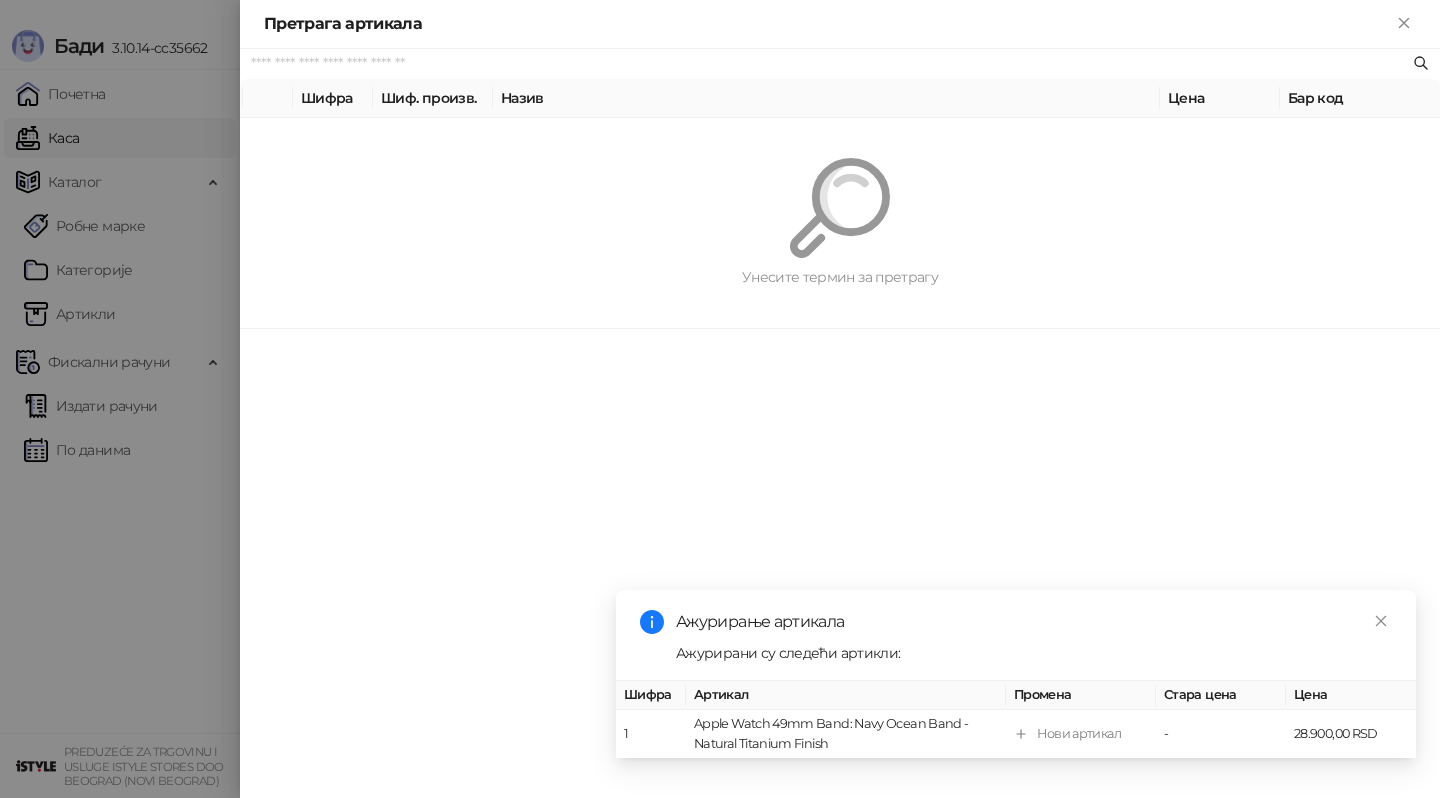paste on "*********" 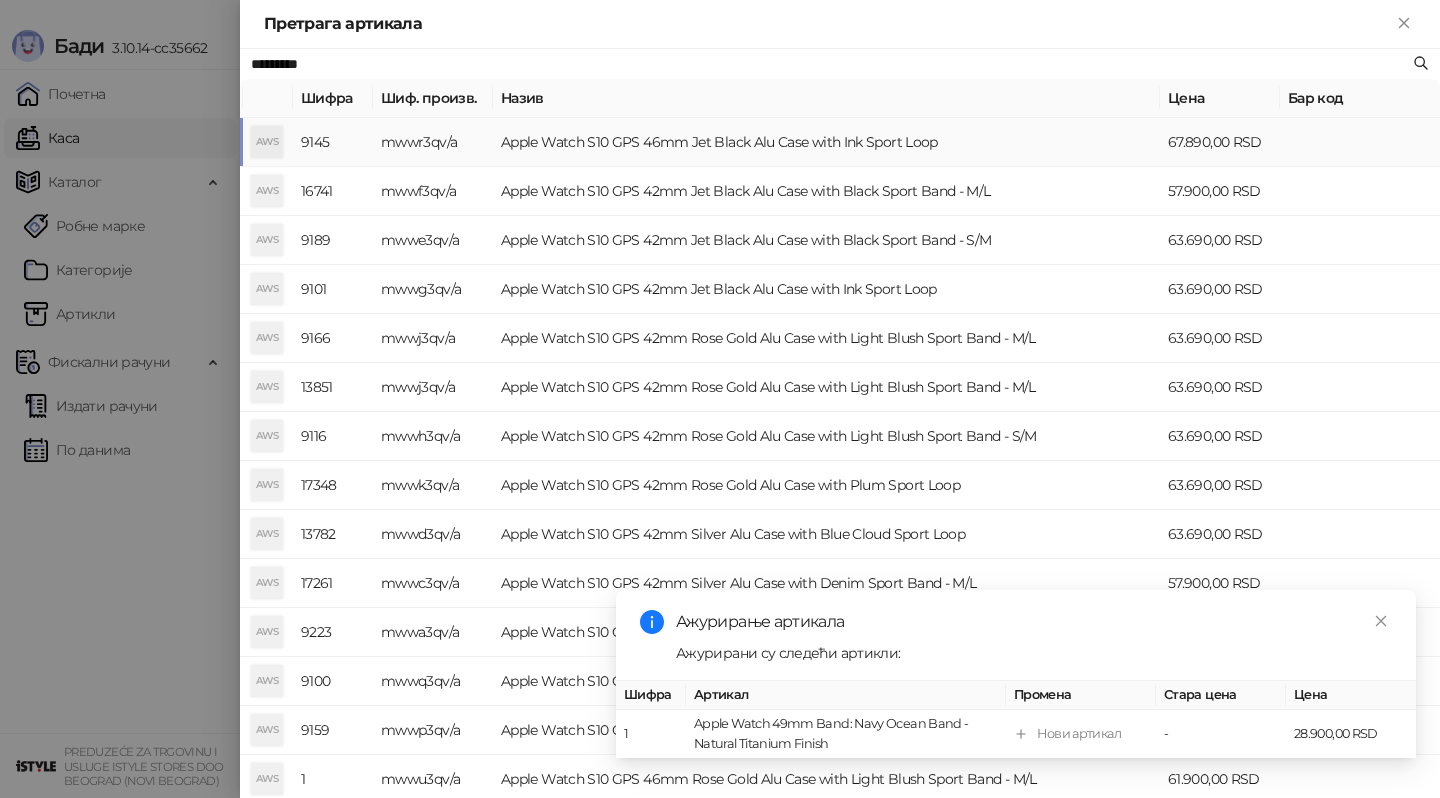 type on "*********" 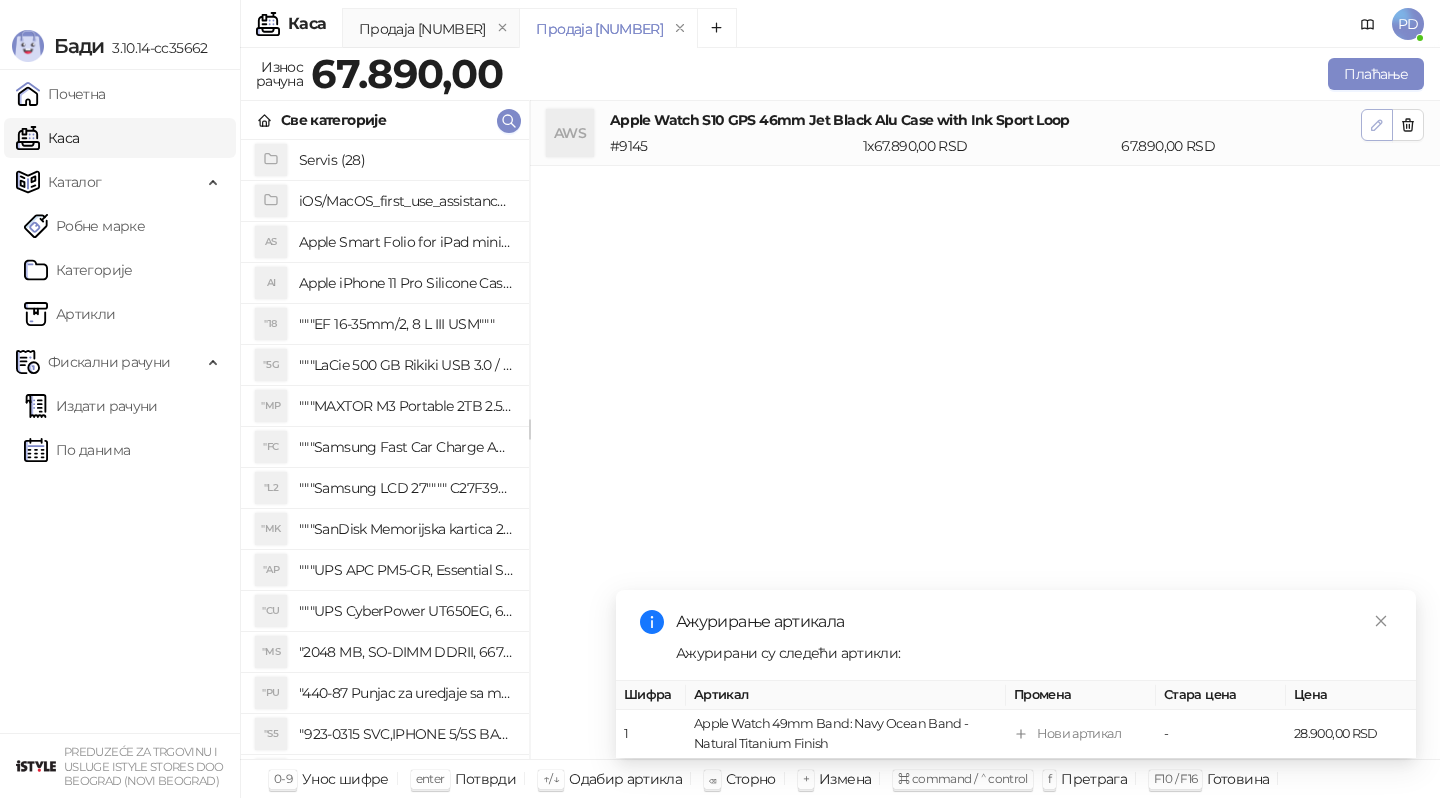 click at bounding box center (1377, 125) 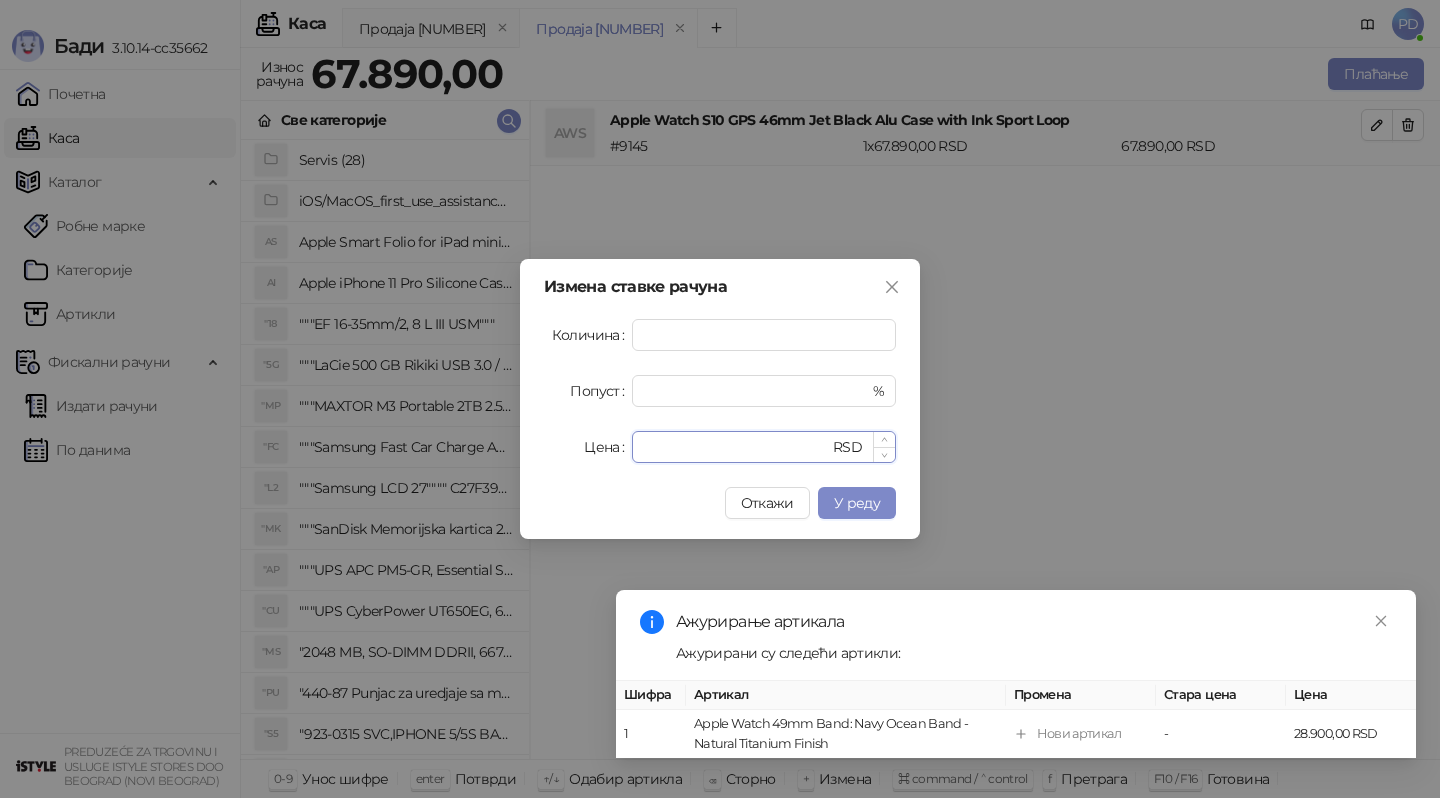 click on "*****" at bounding box center (736, 447) 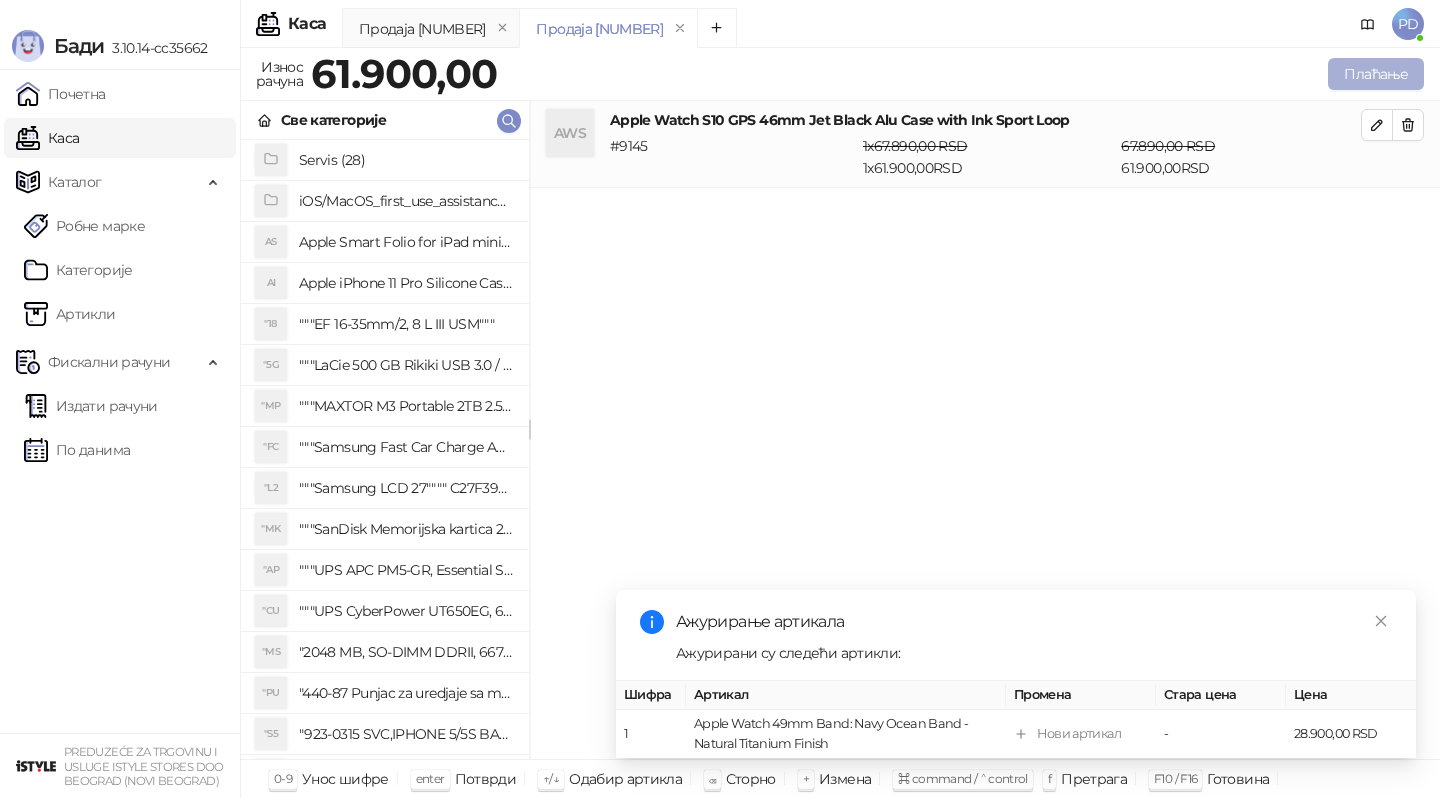 click on "Плаћање" at bounding box center [1376, 74] 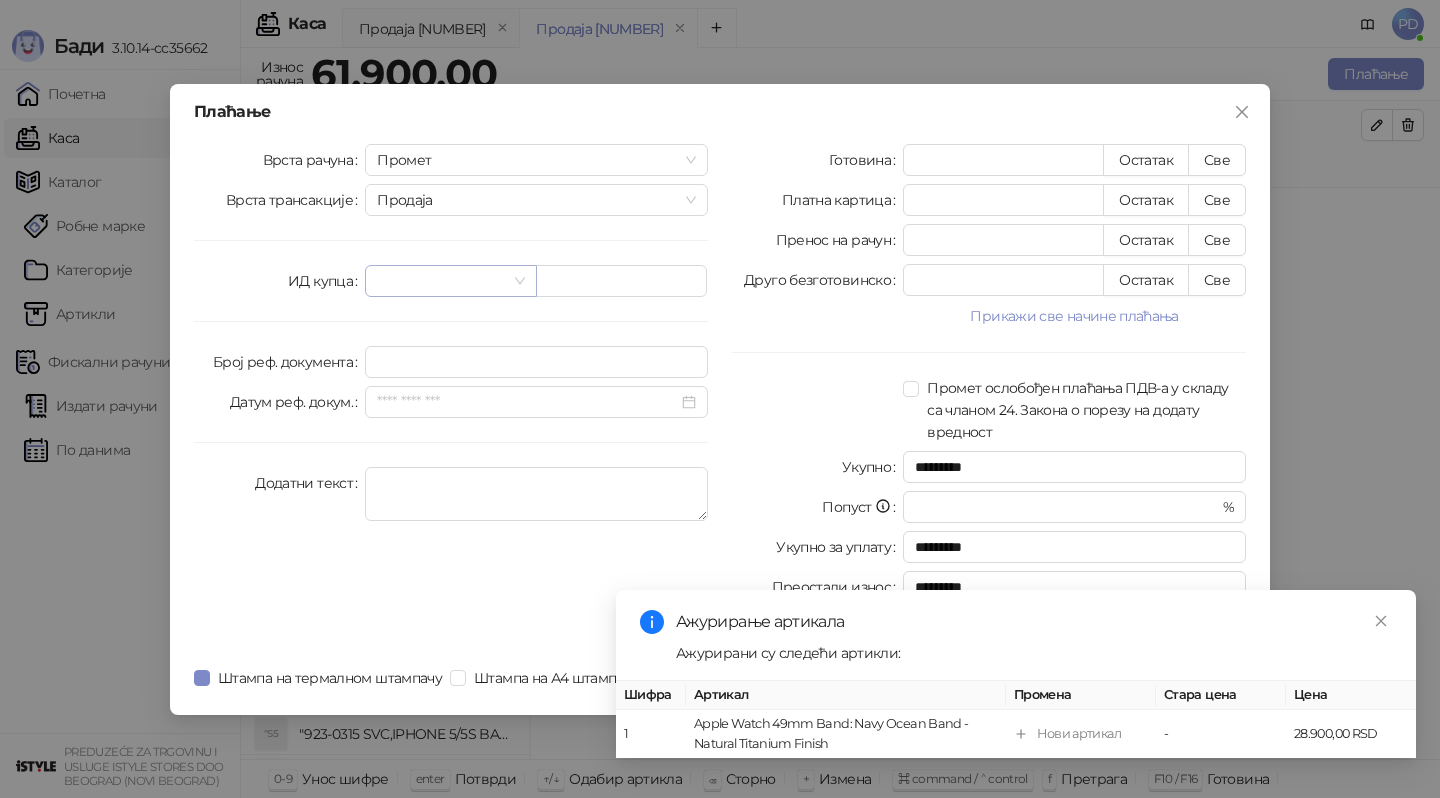 click at bounding box center [450, 281] 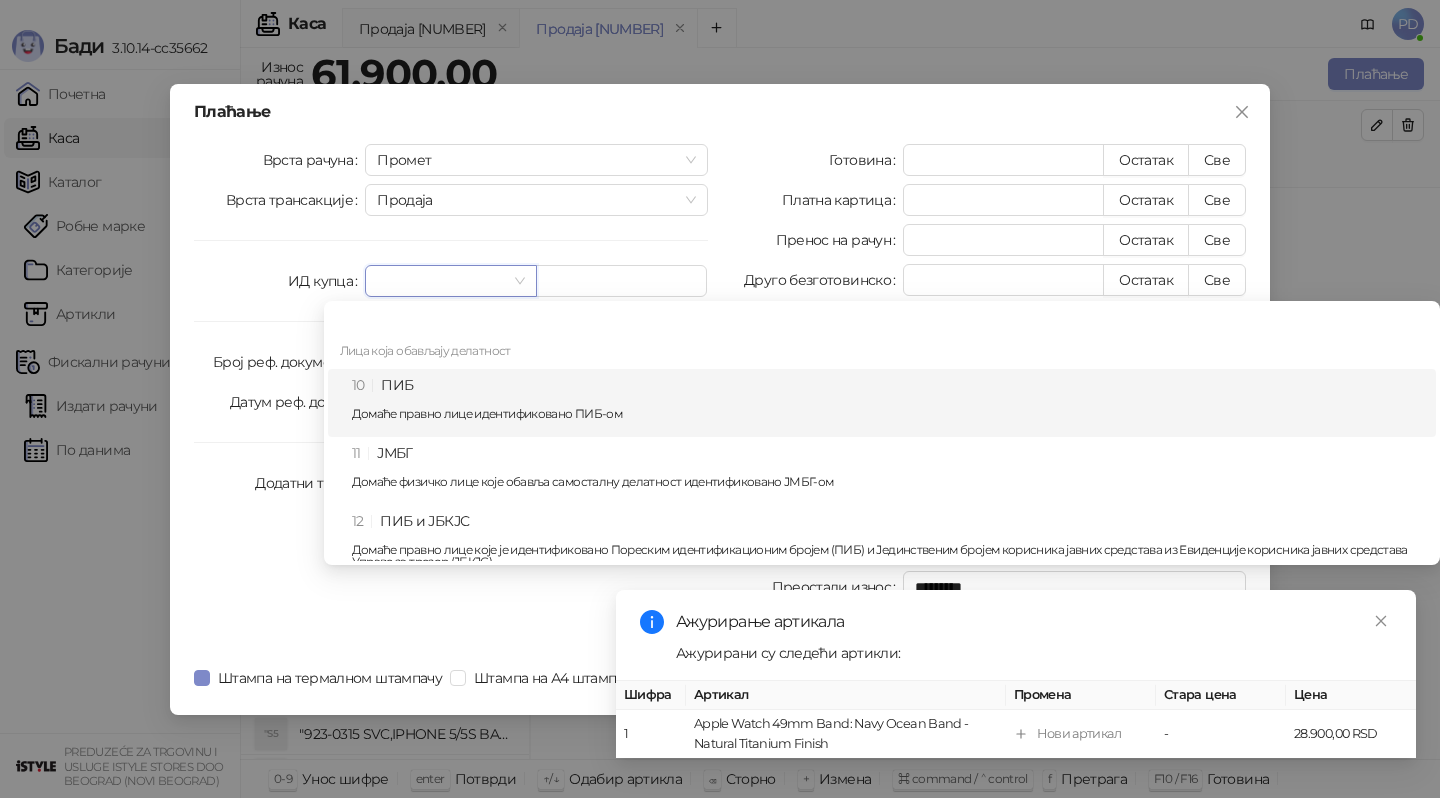 click on "10 ПИБ Домаће правно лице идентификовано ПИБ-ом" at bounding box center [888, 403] 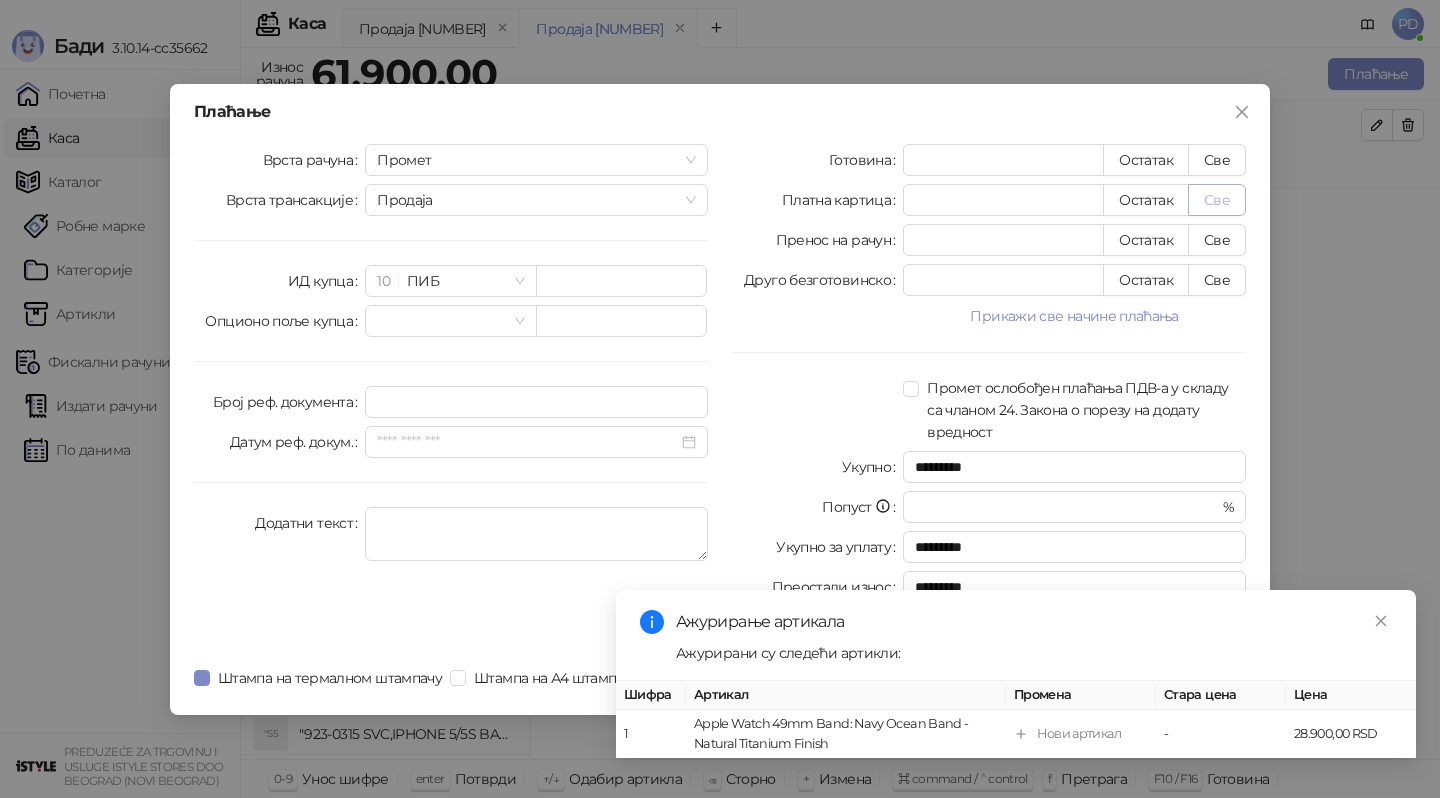 click on "Све" at bounding box center [1217, 200] 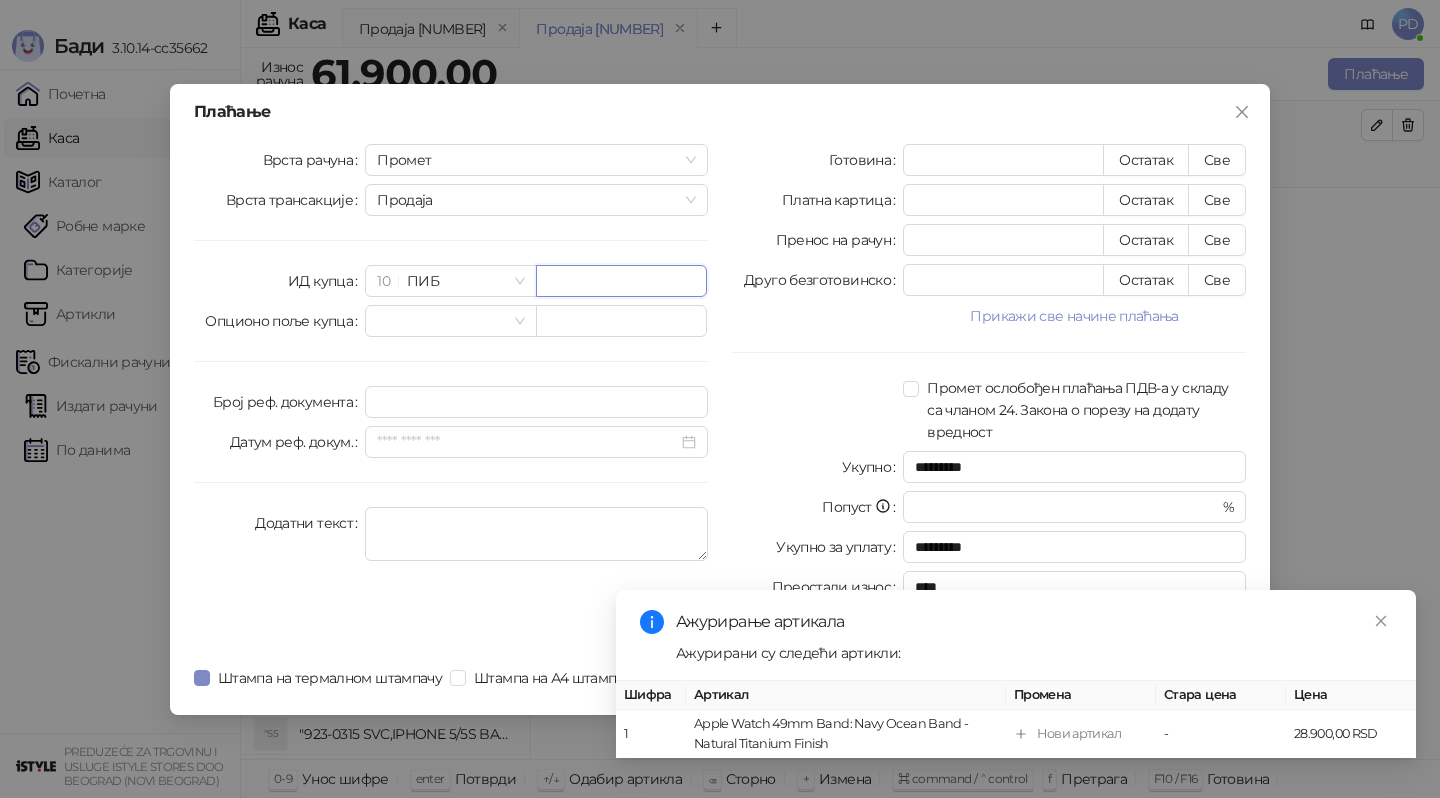click at bounding box center [621, 281] 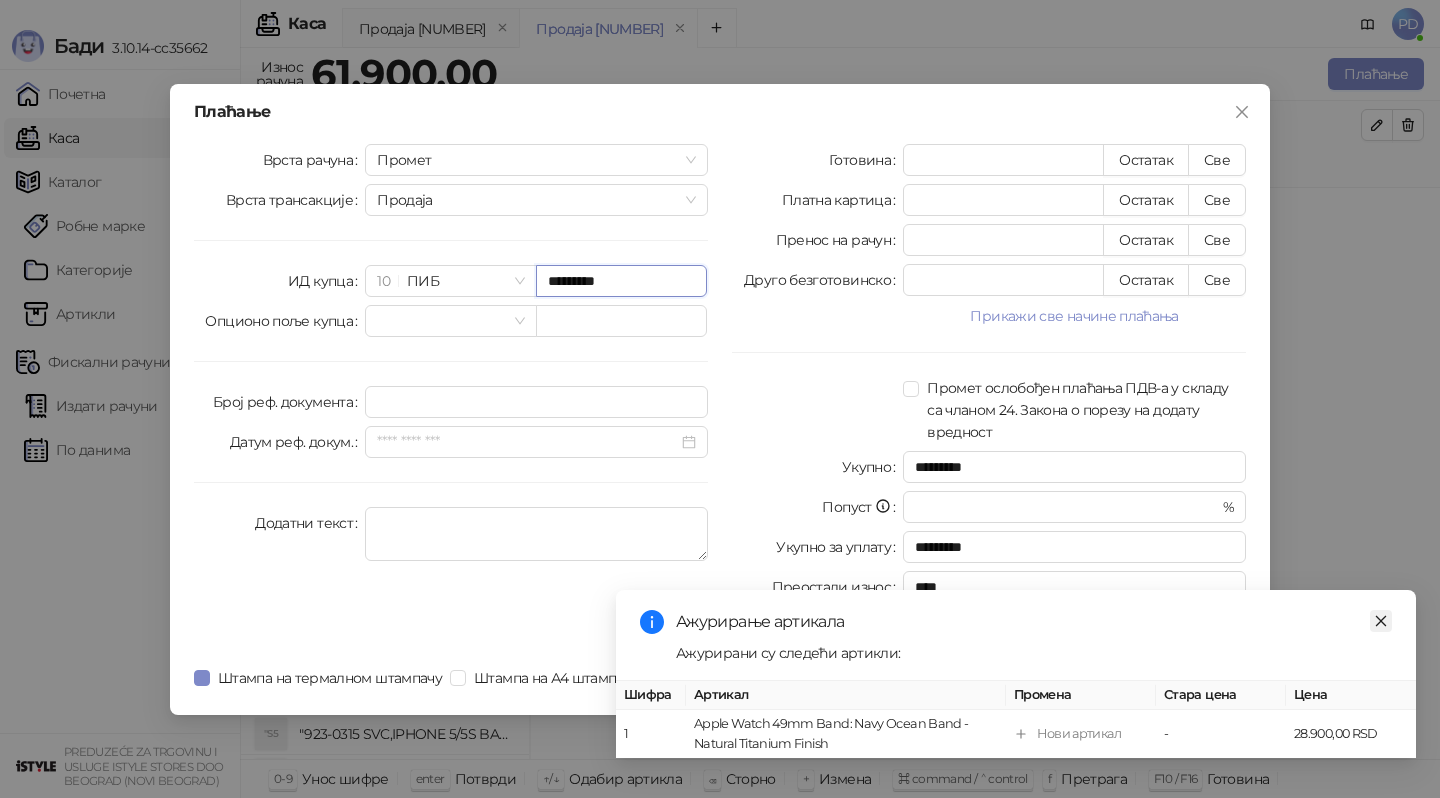type on "*********" 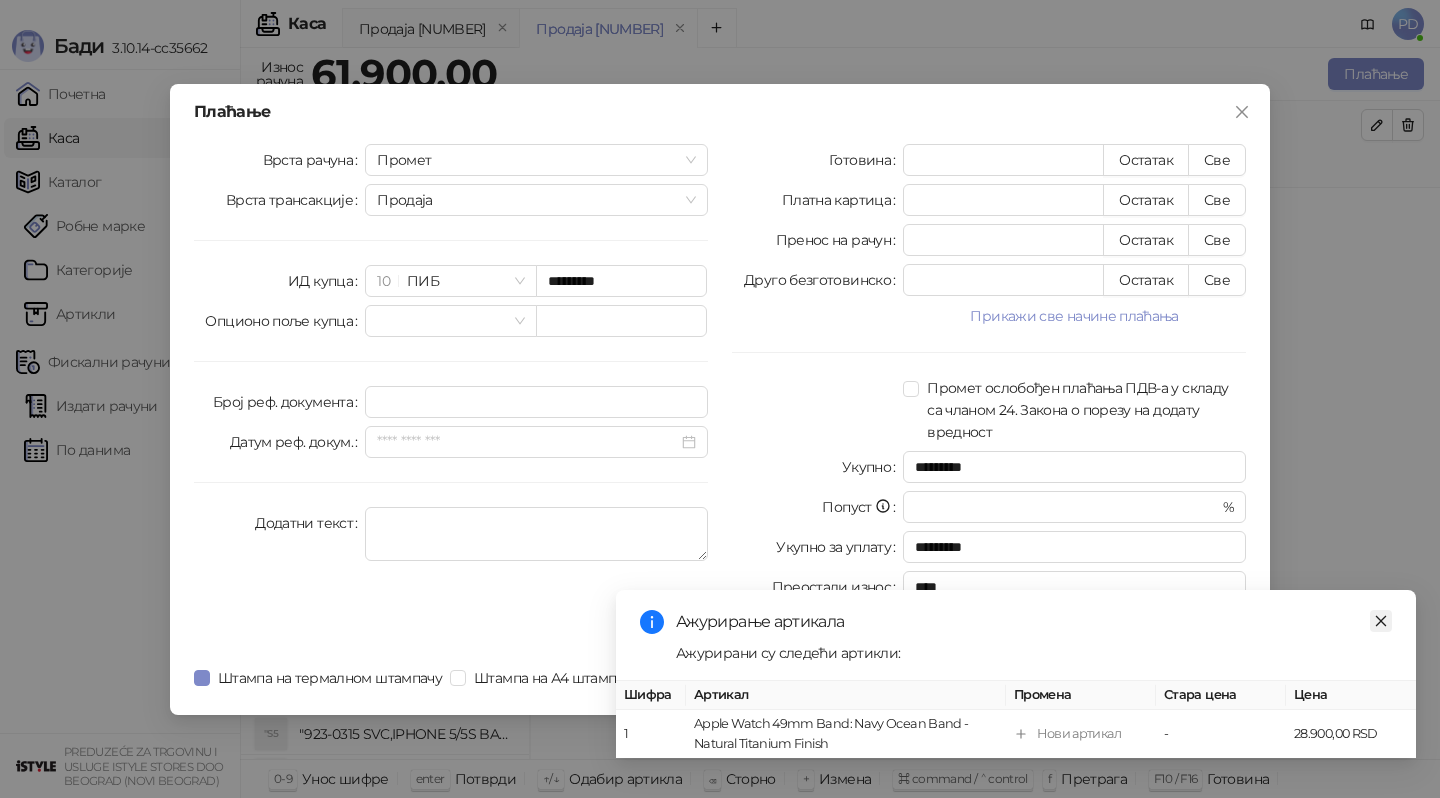 click 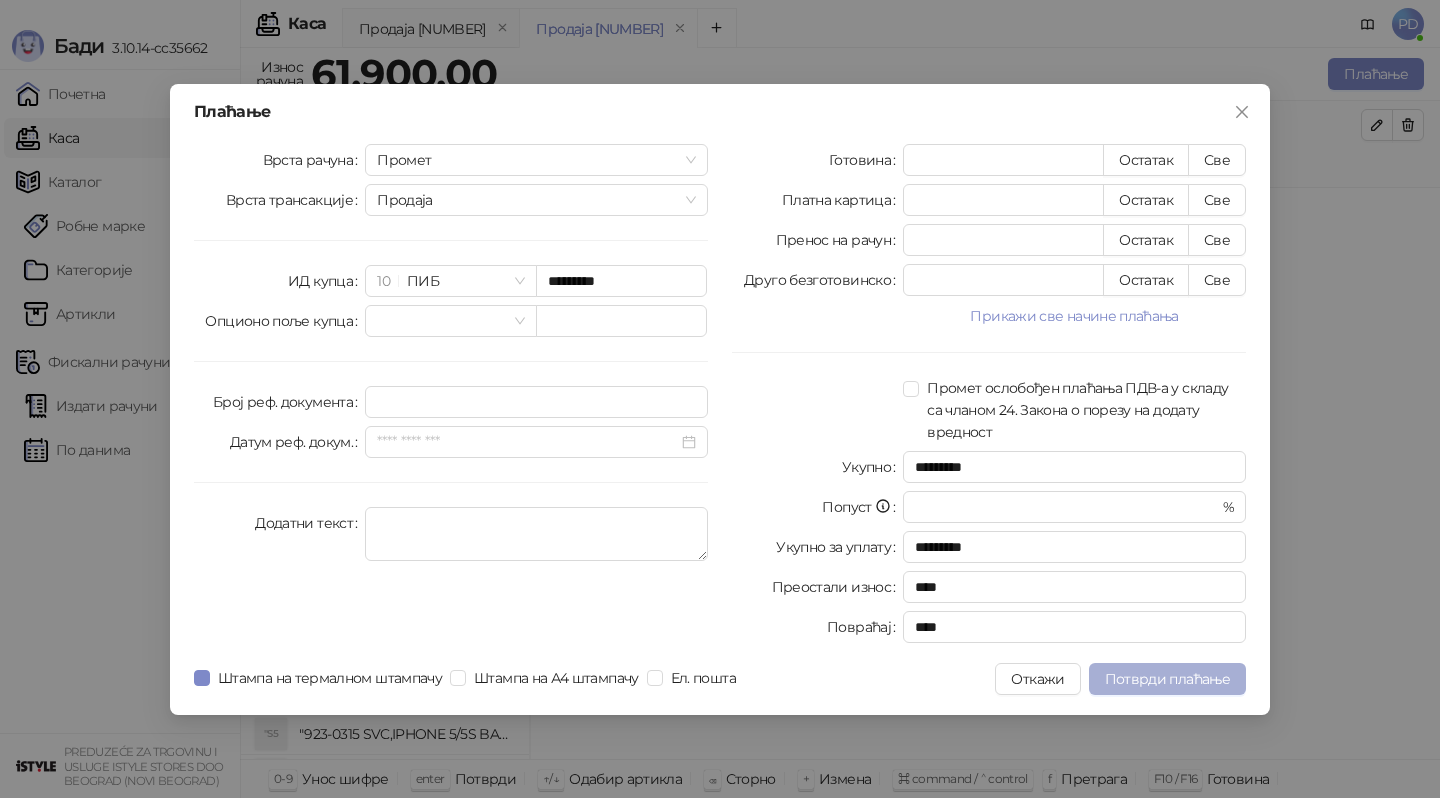 click on "Потврди плаћање" at bounding box center (1167, 679) 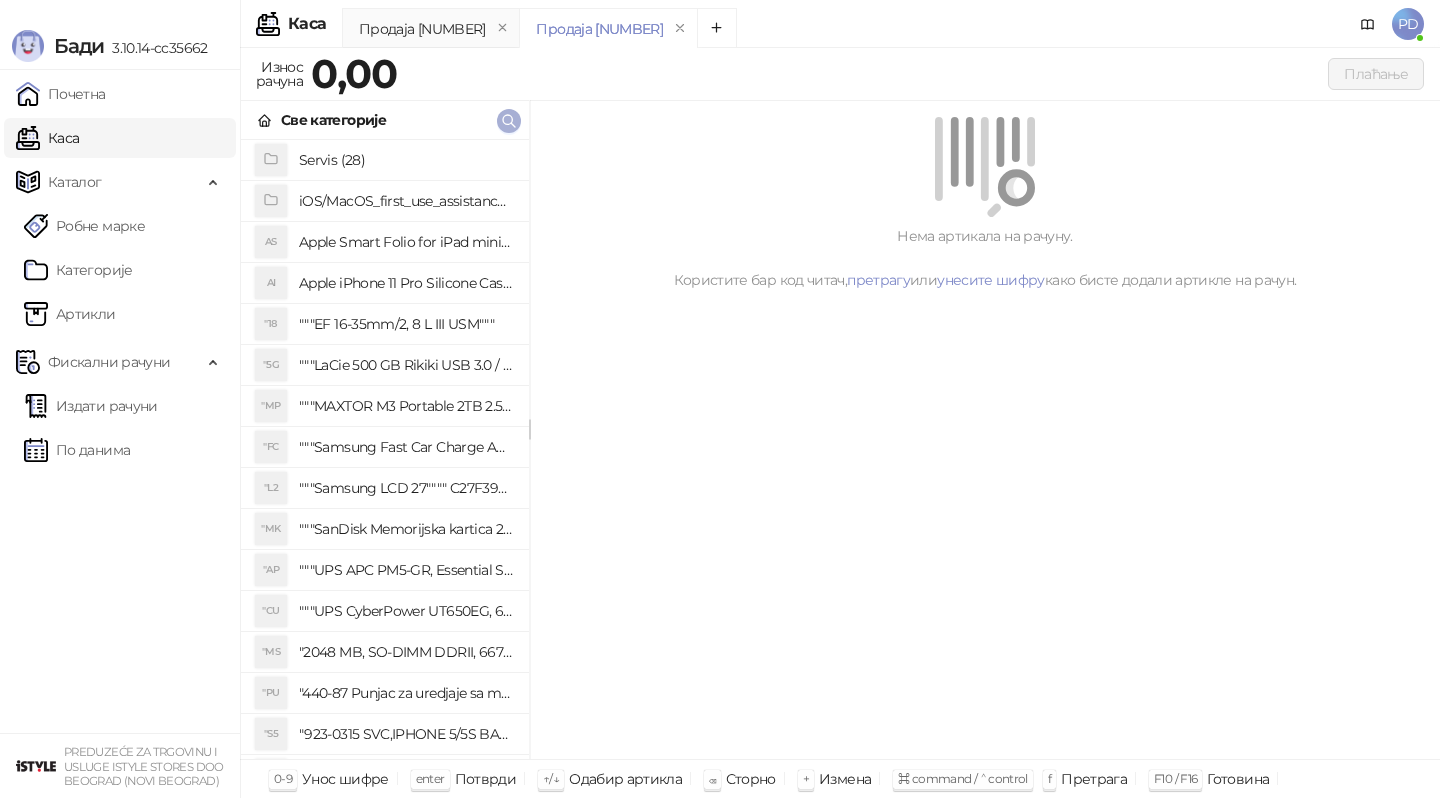 click 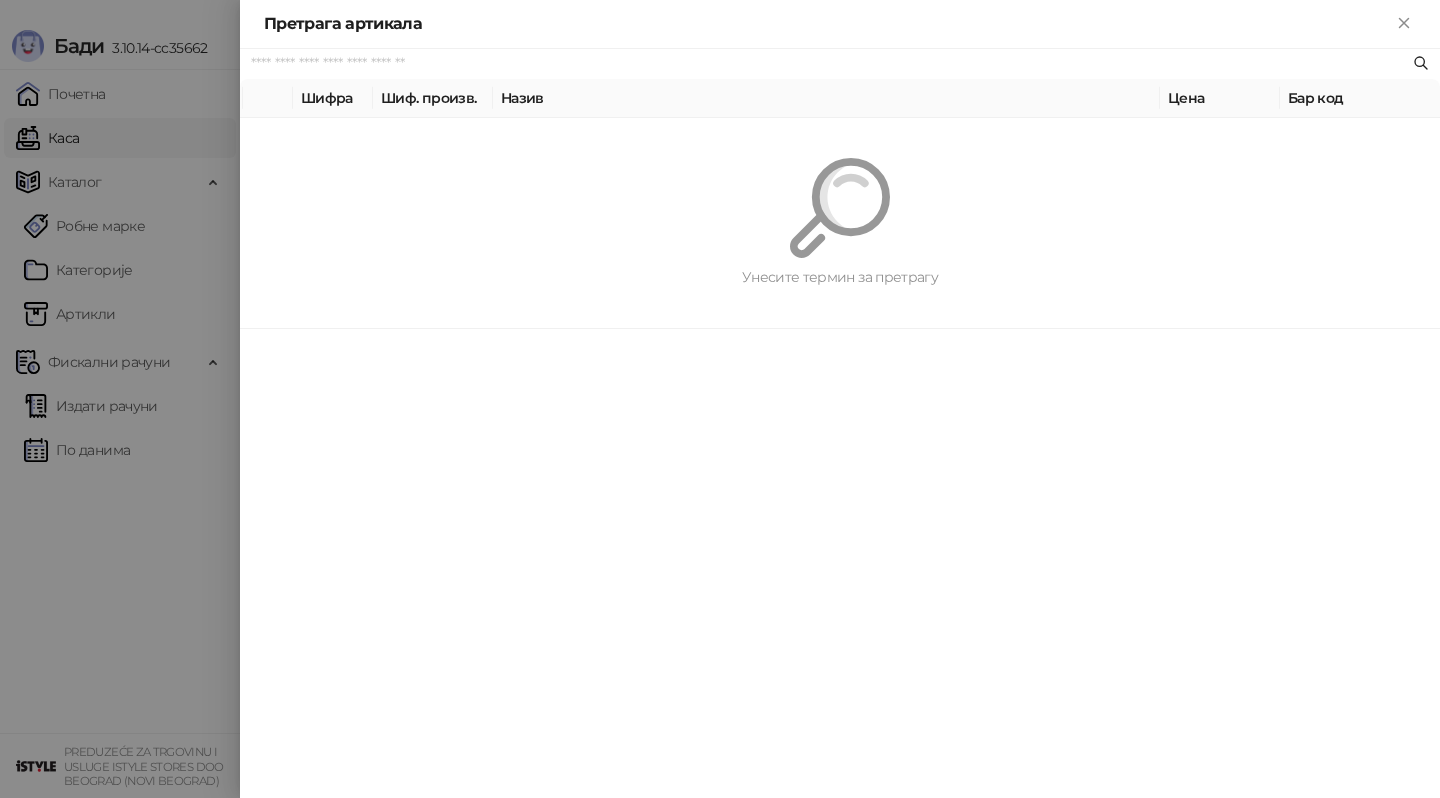 paste on "**********" 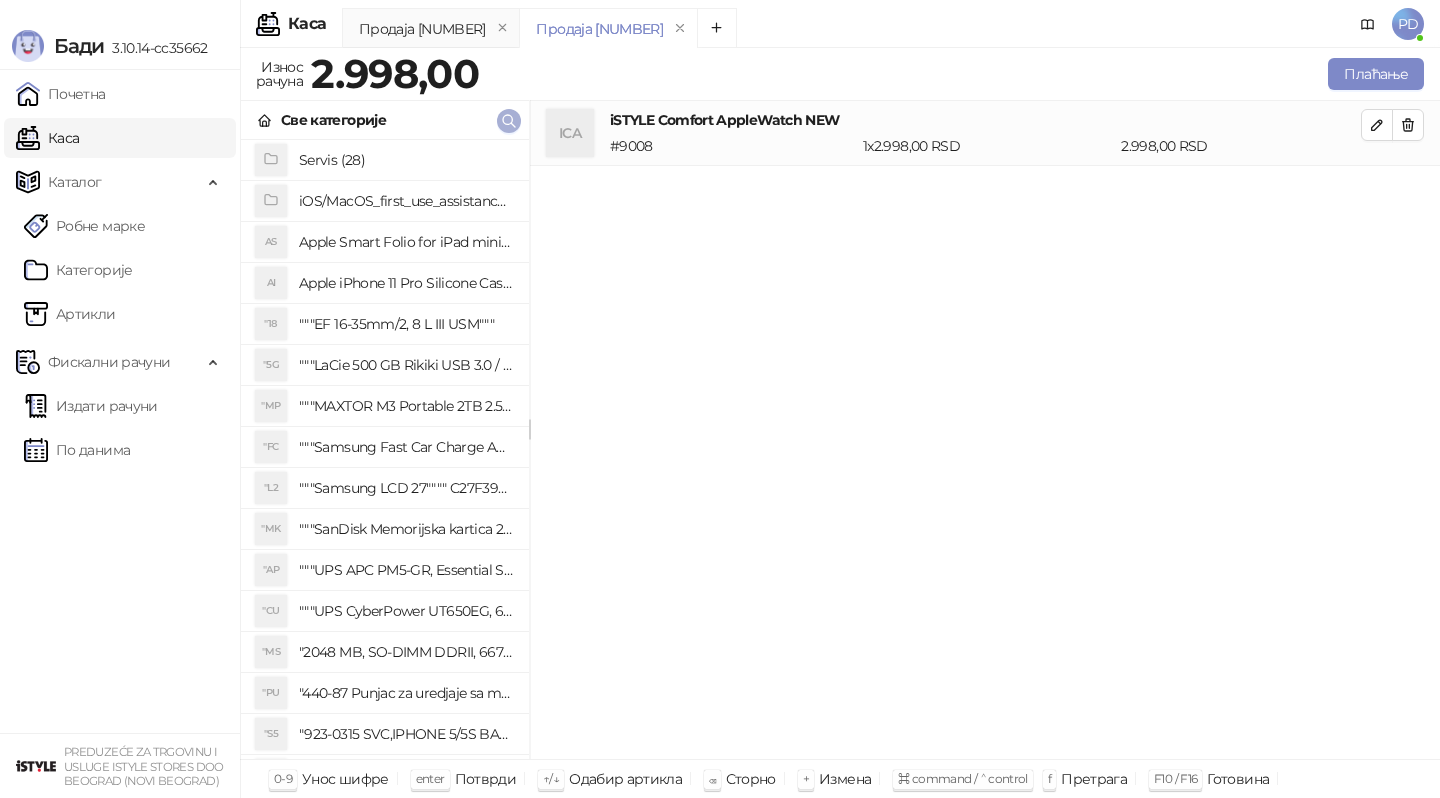 click 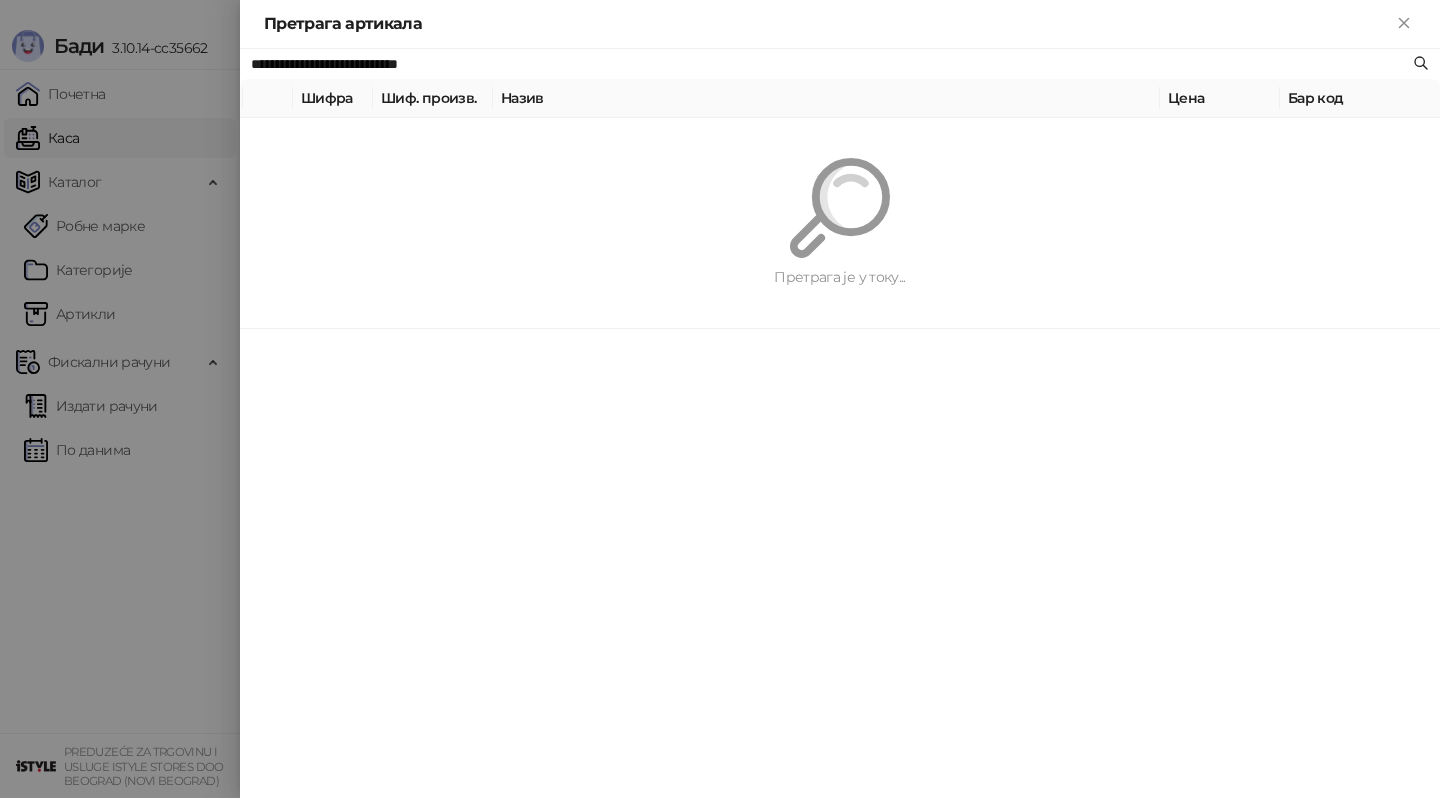 paste 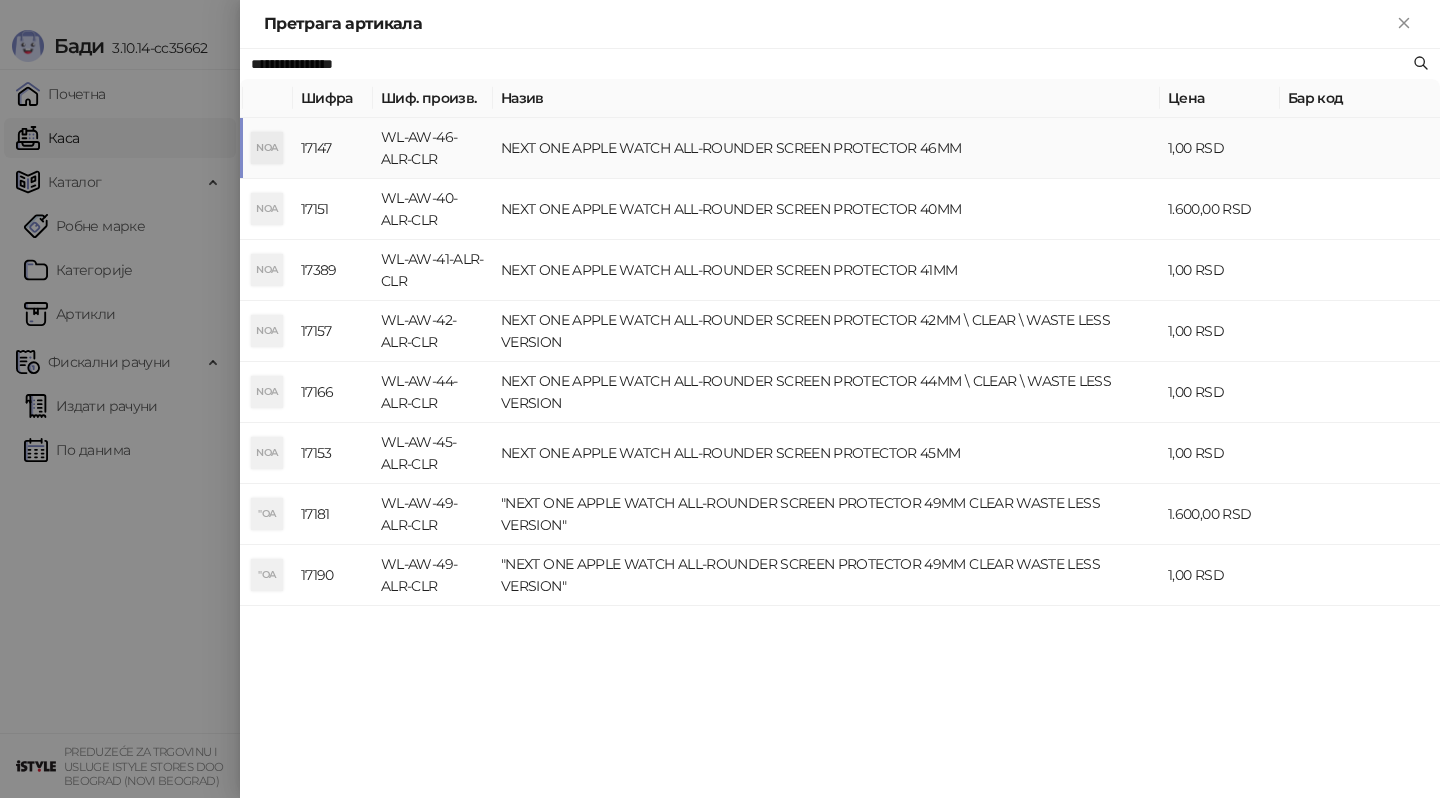 type on "**********" 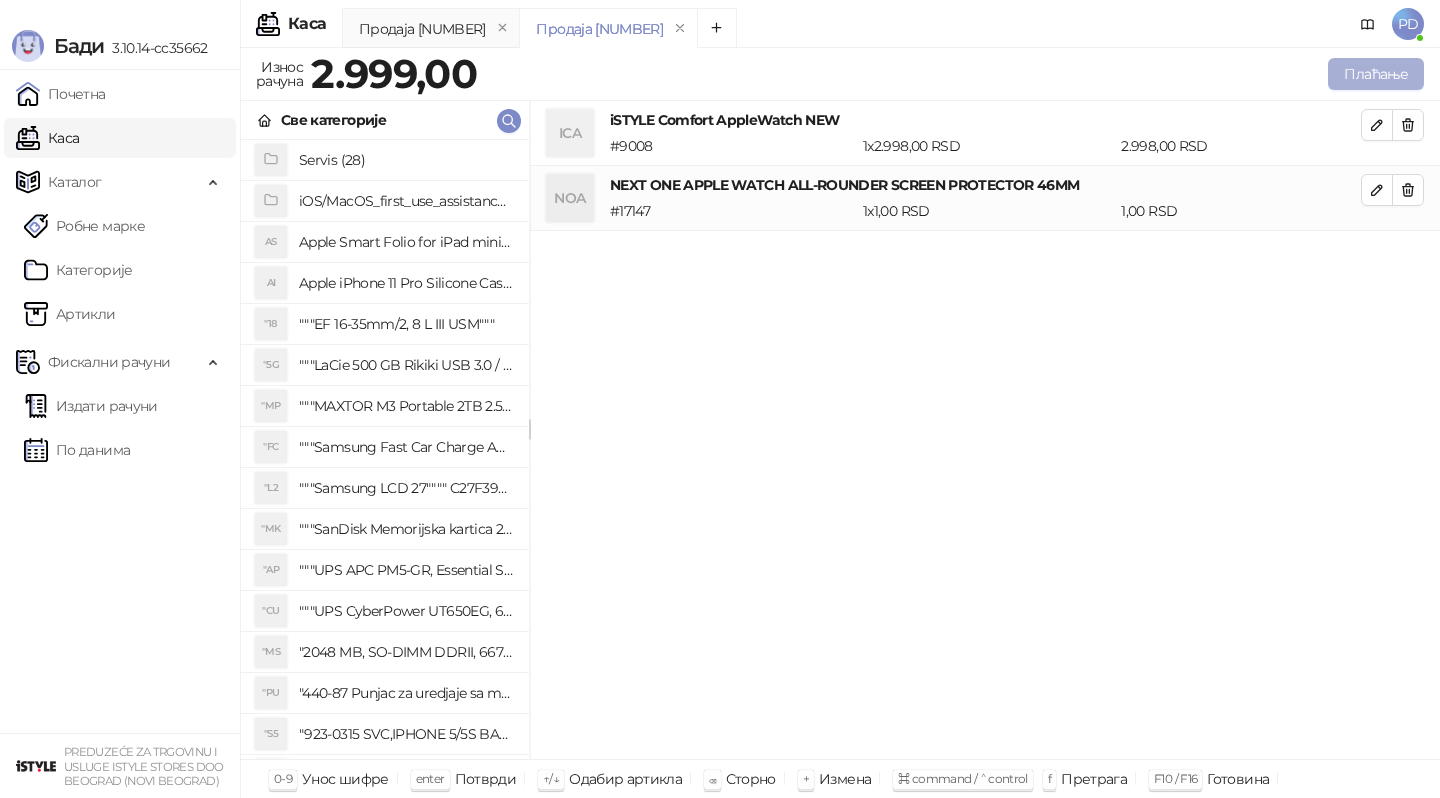 click on "Плаћање" at bounding box center [1376, 74] 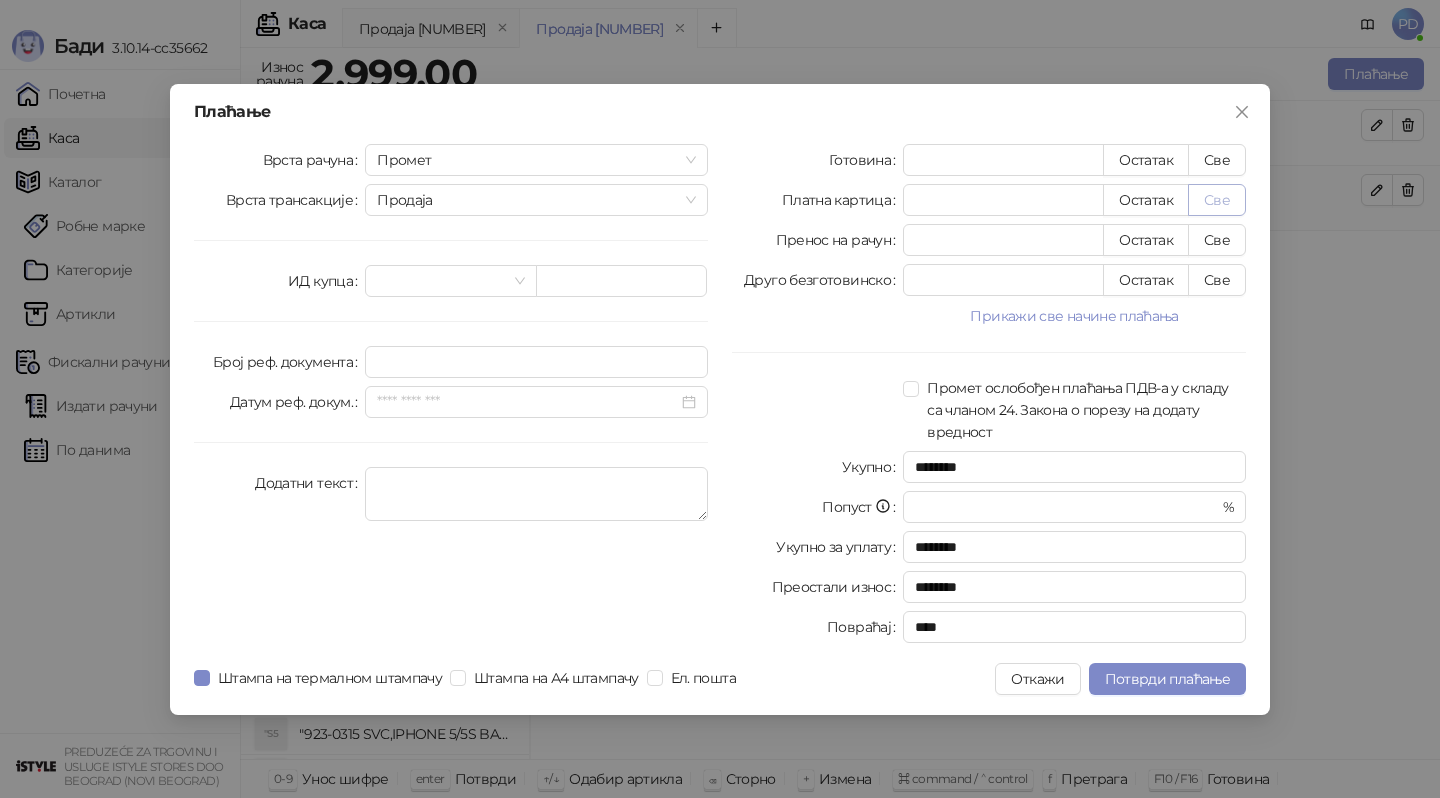click on "Све" at bounding box center [1217, 200] 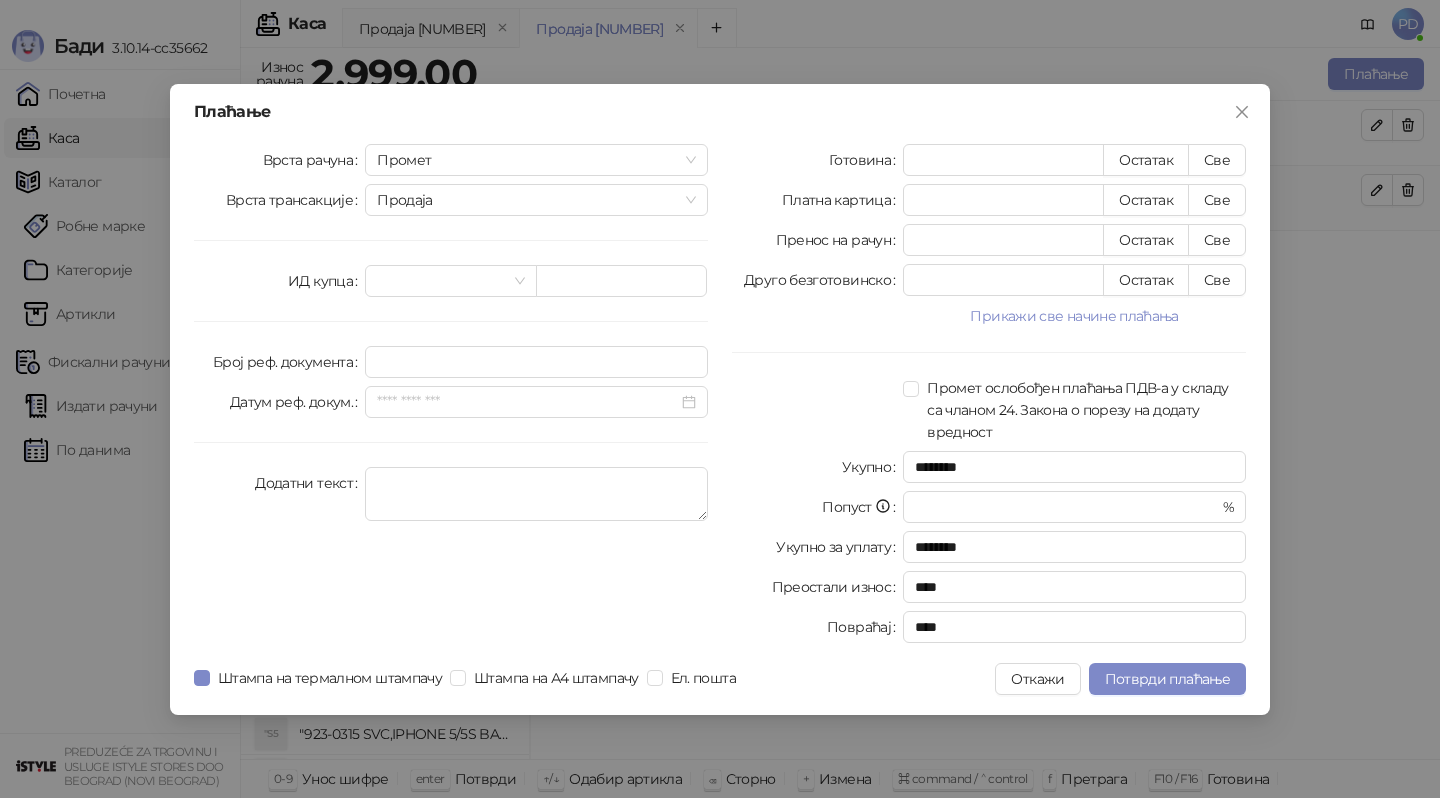 click on "Попуст" at bounding box center [817, 507] 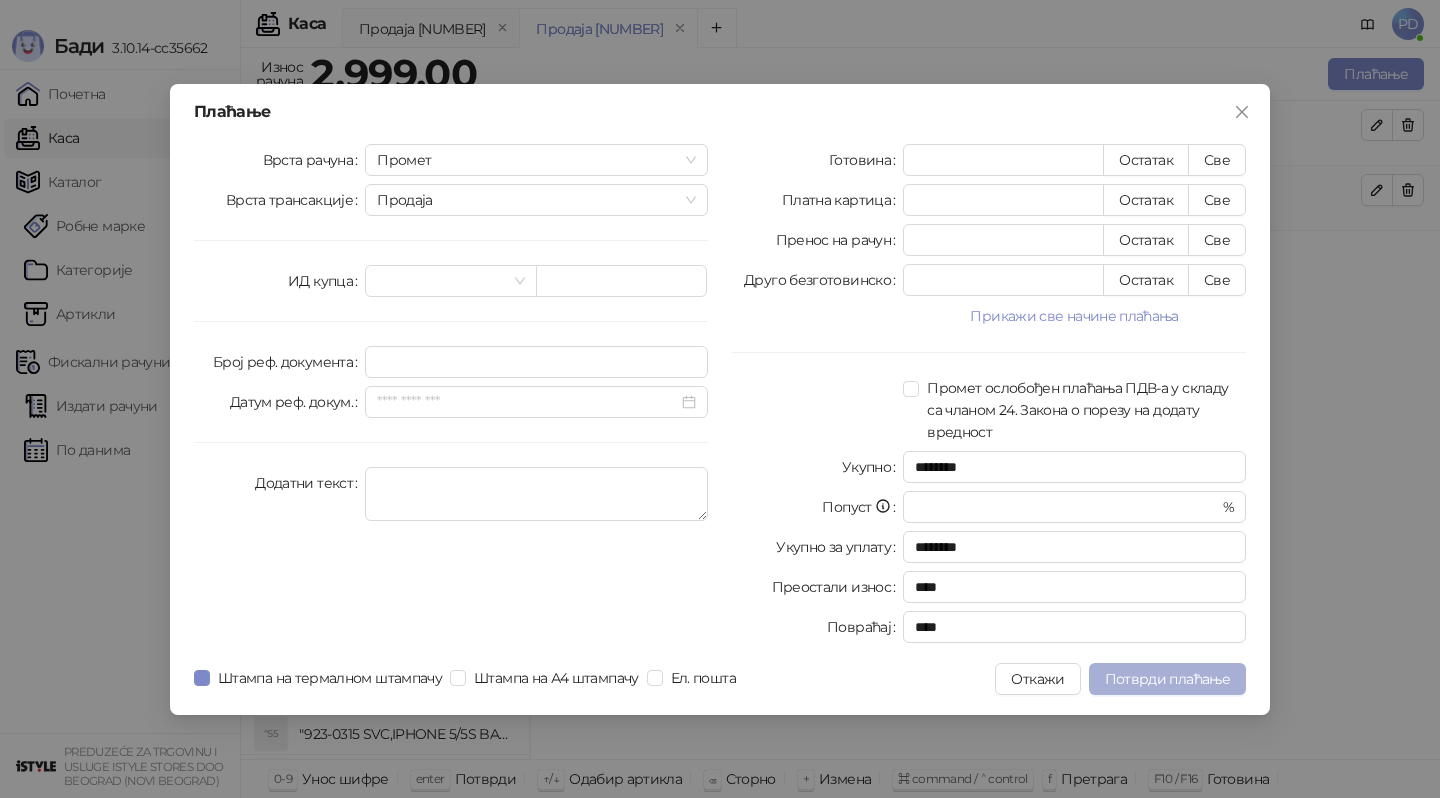 click on "Потврди плаћање" at bounding box center [1167, 679] 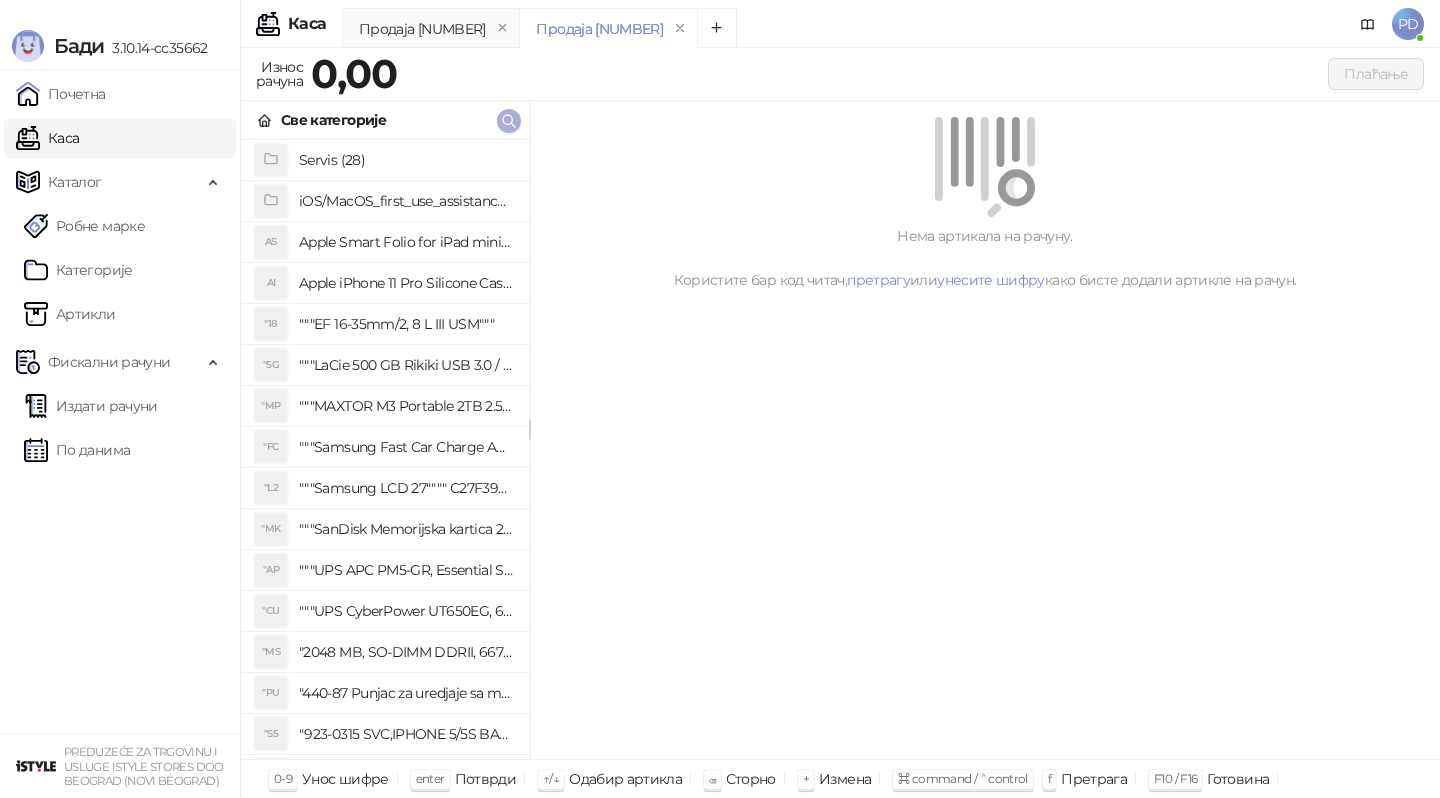 click 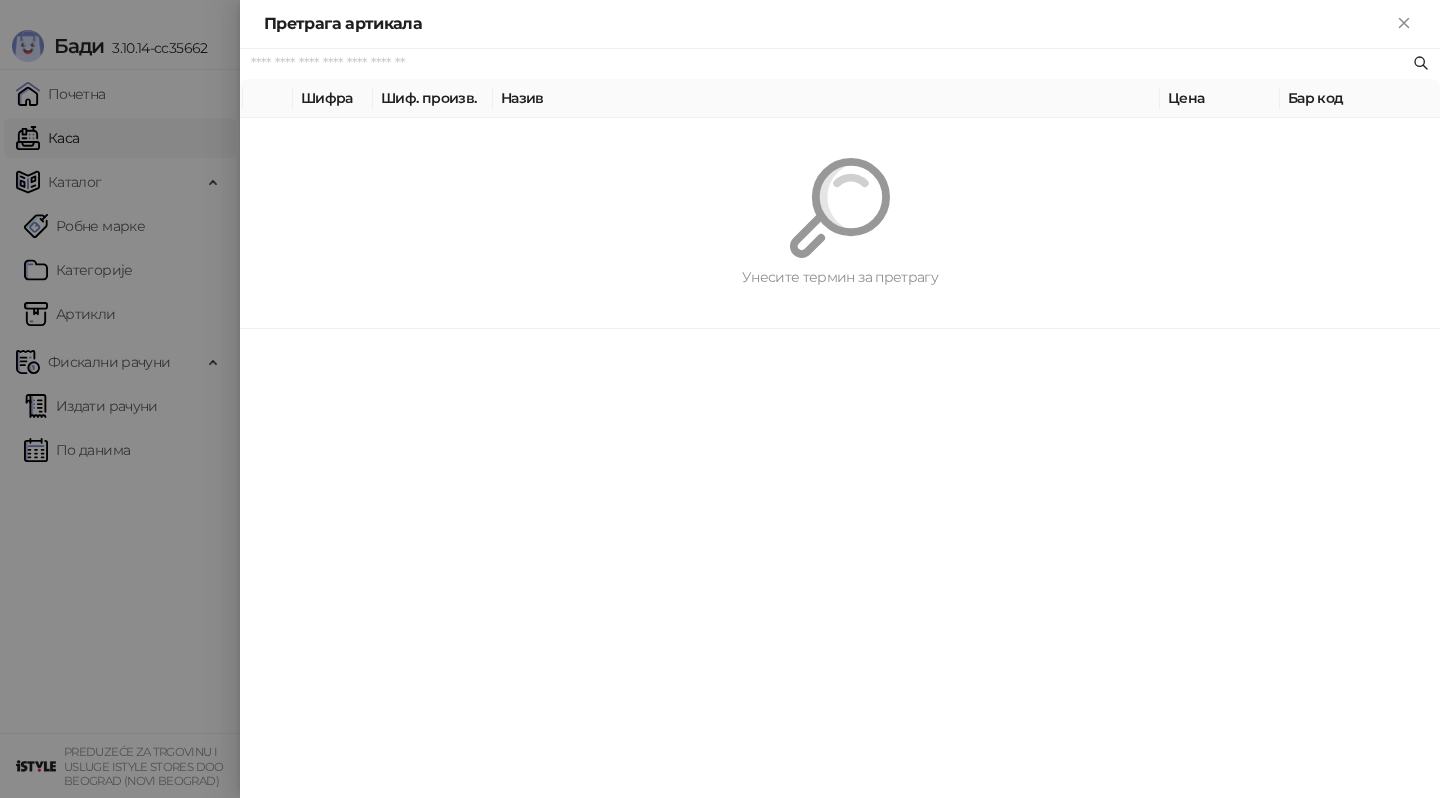 paste on "*********" 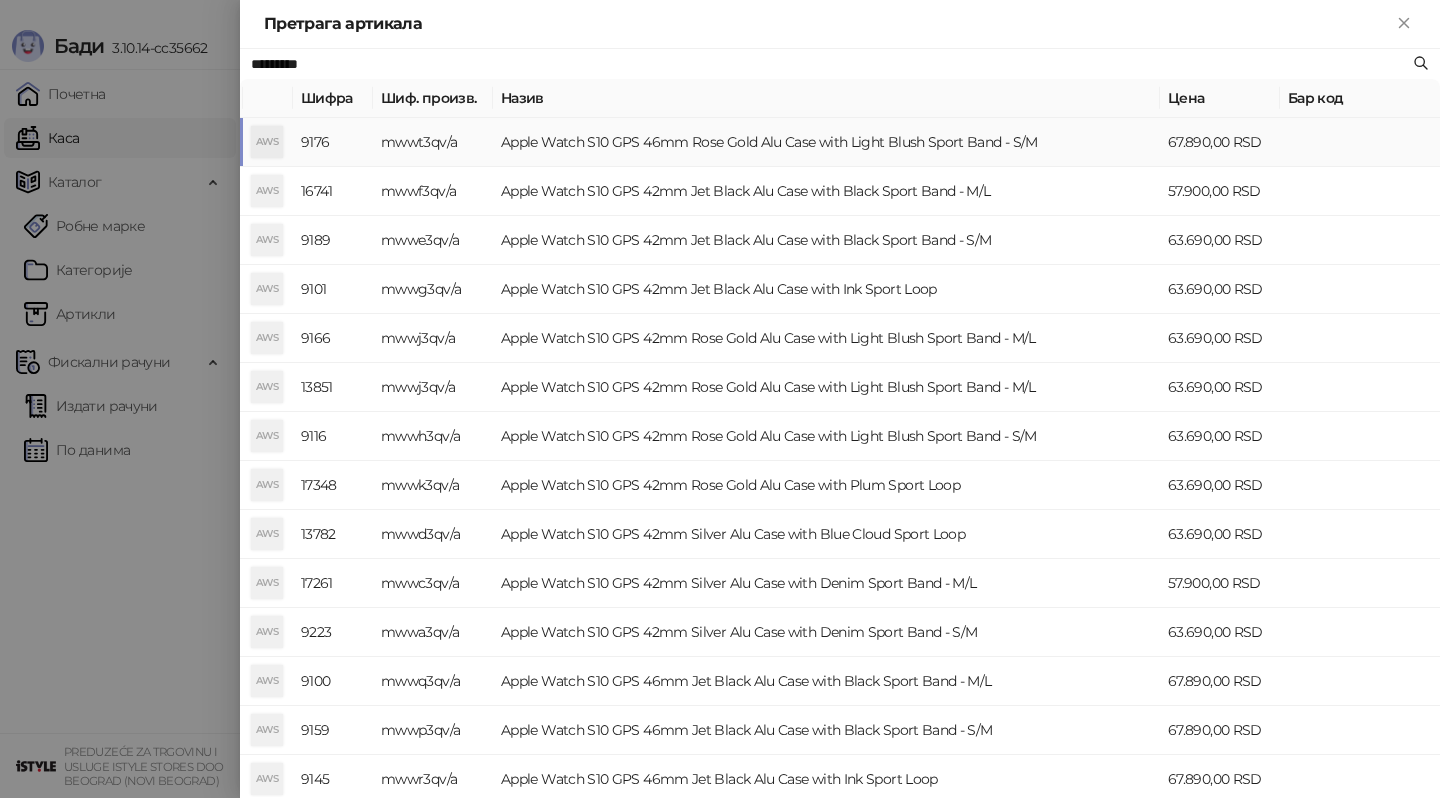 type on "*********" 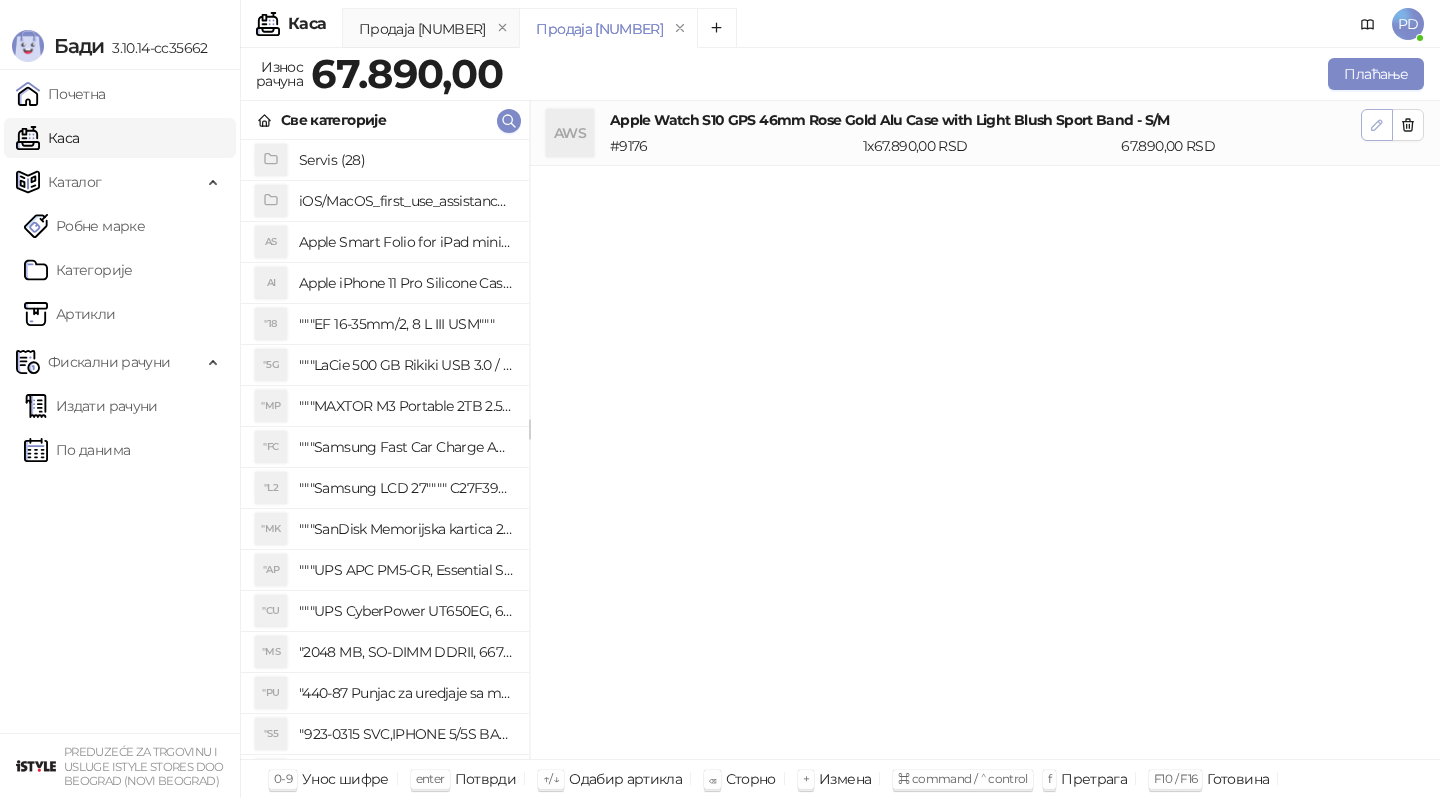 click 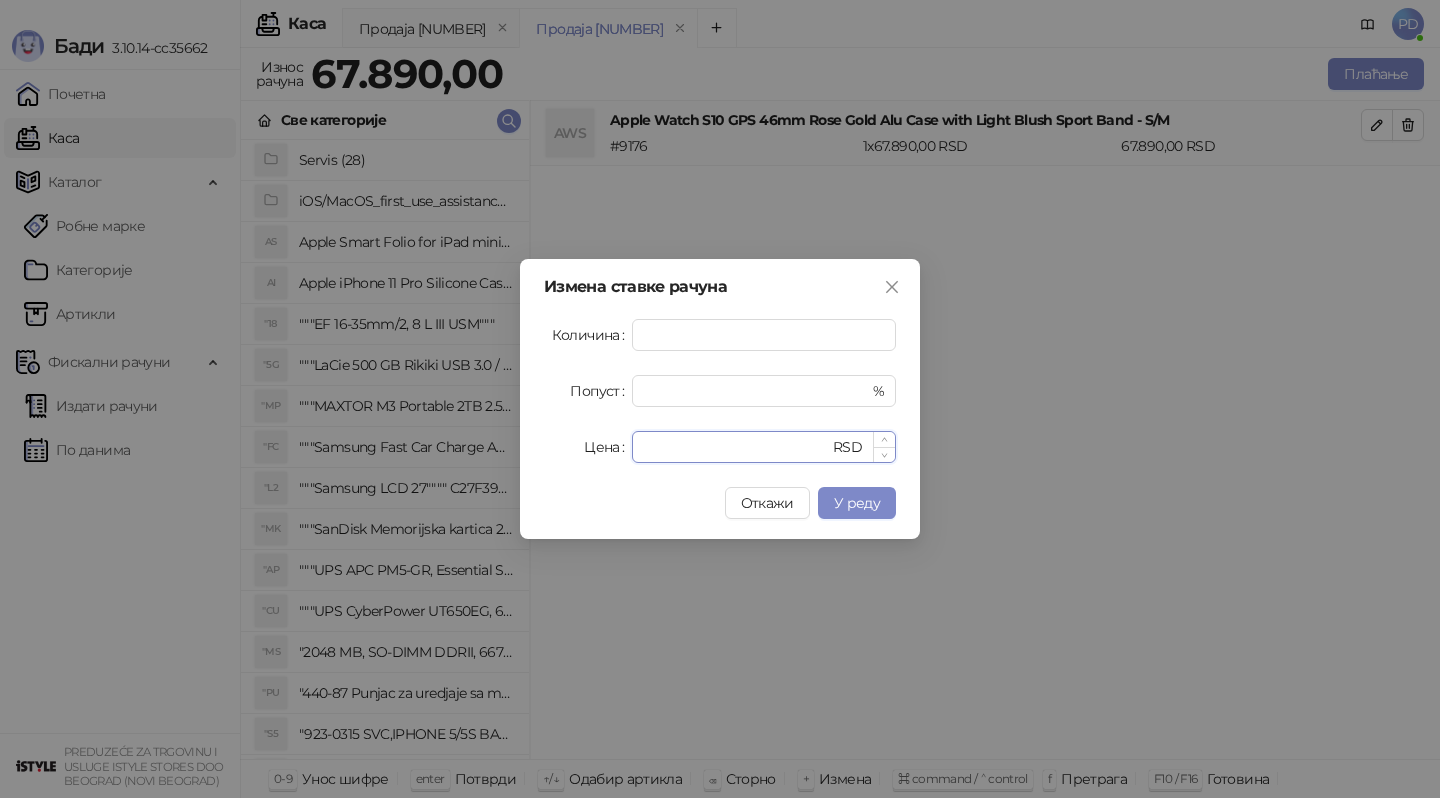click on "*****" at bounding box center [736, 447] 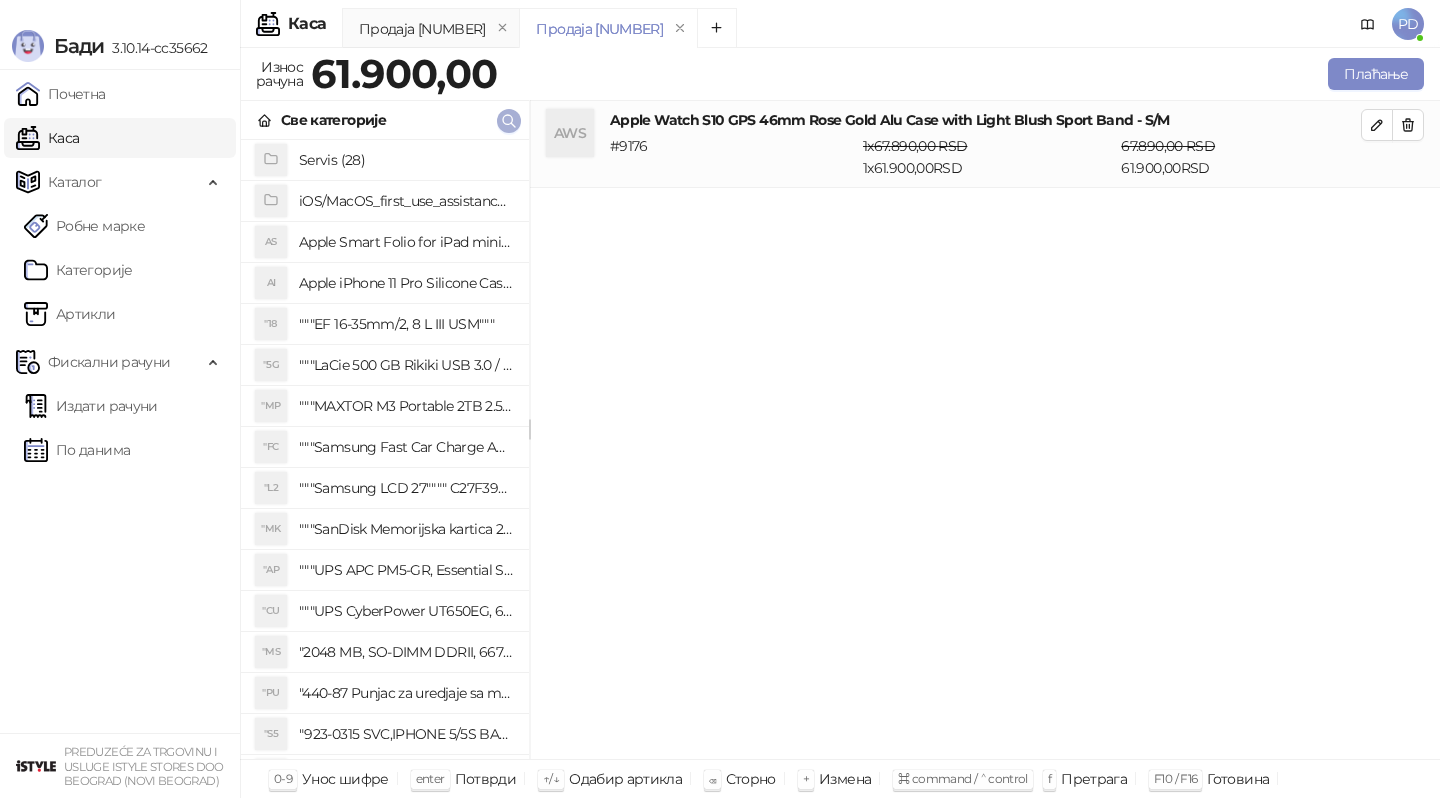 click 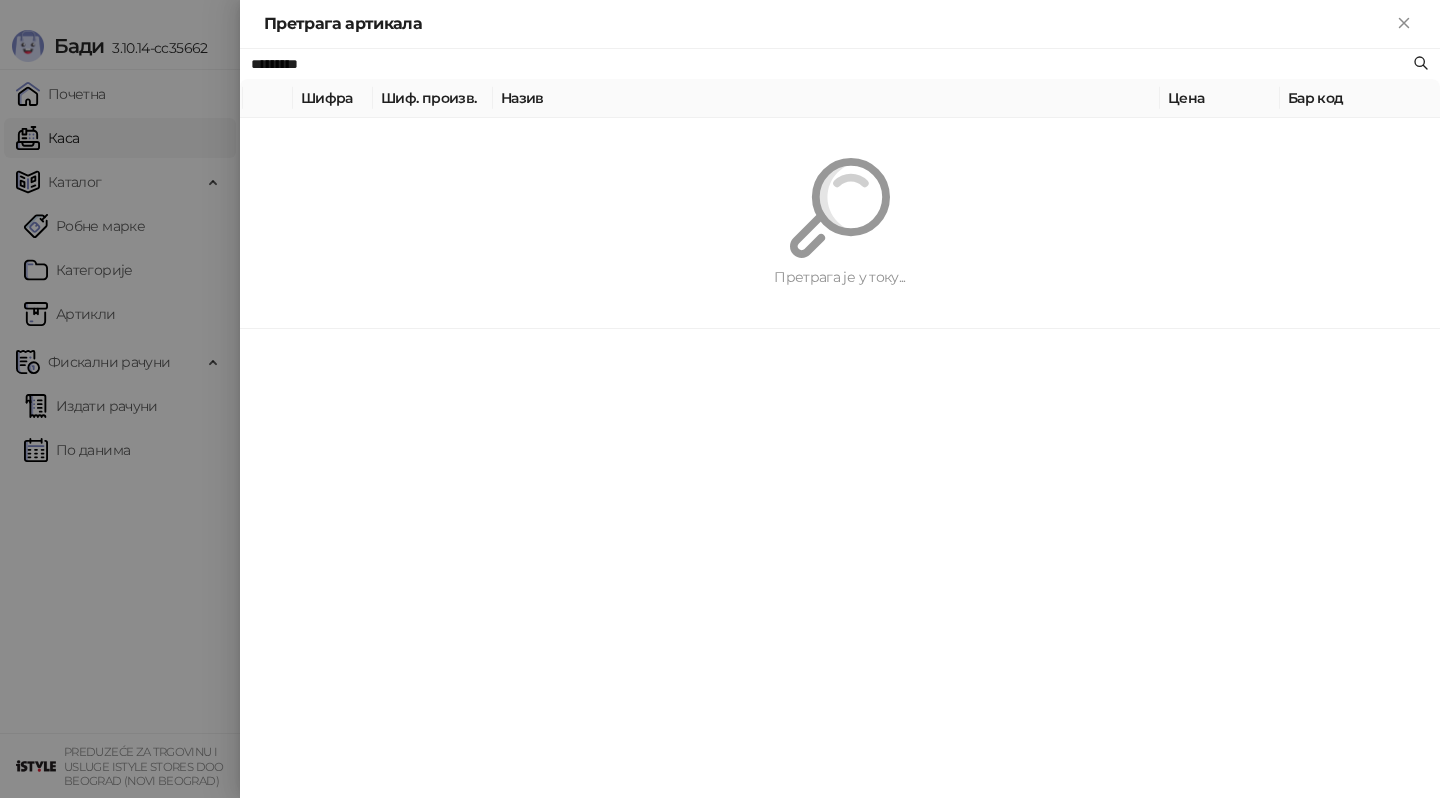 paste on "**********" 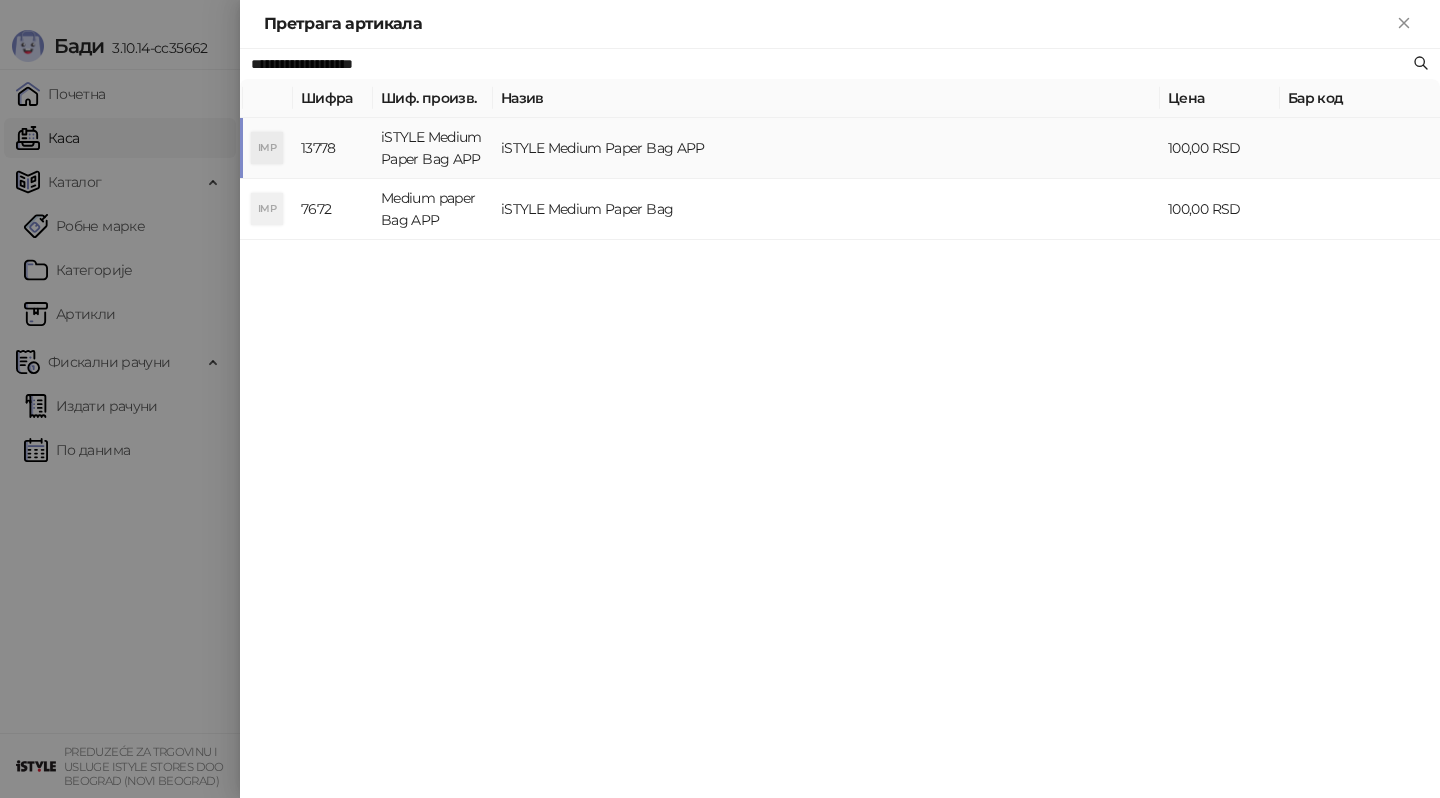 type on "**********" 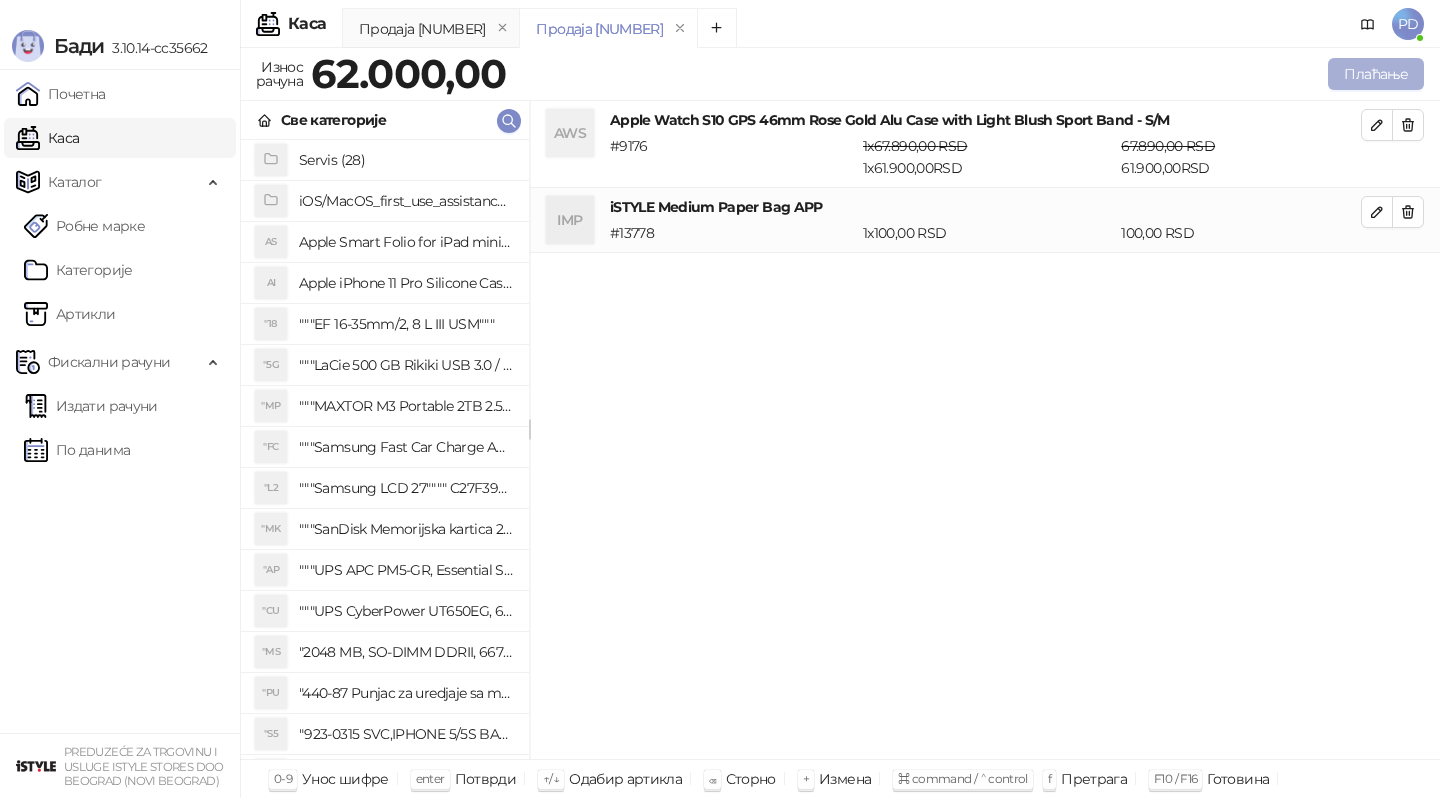 click on "Плаћање" at bounding box center (1376, 74) 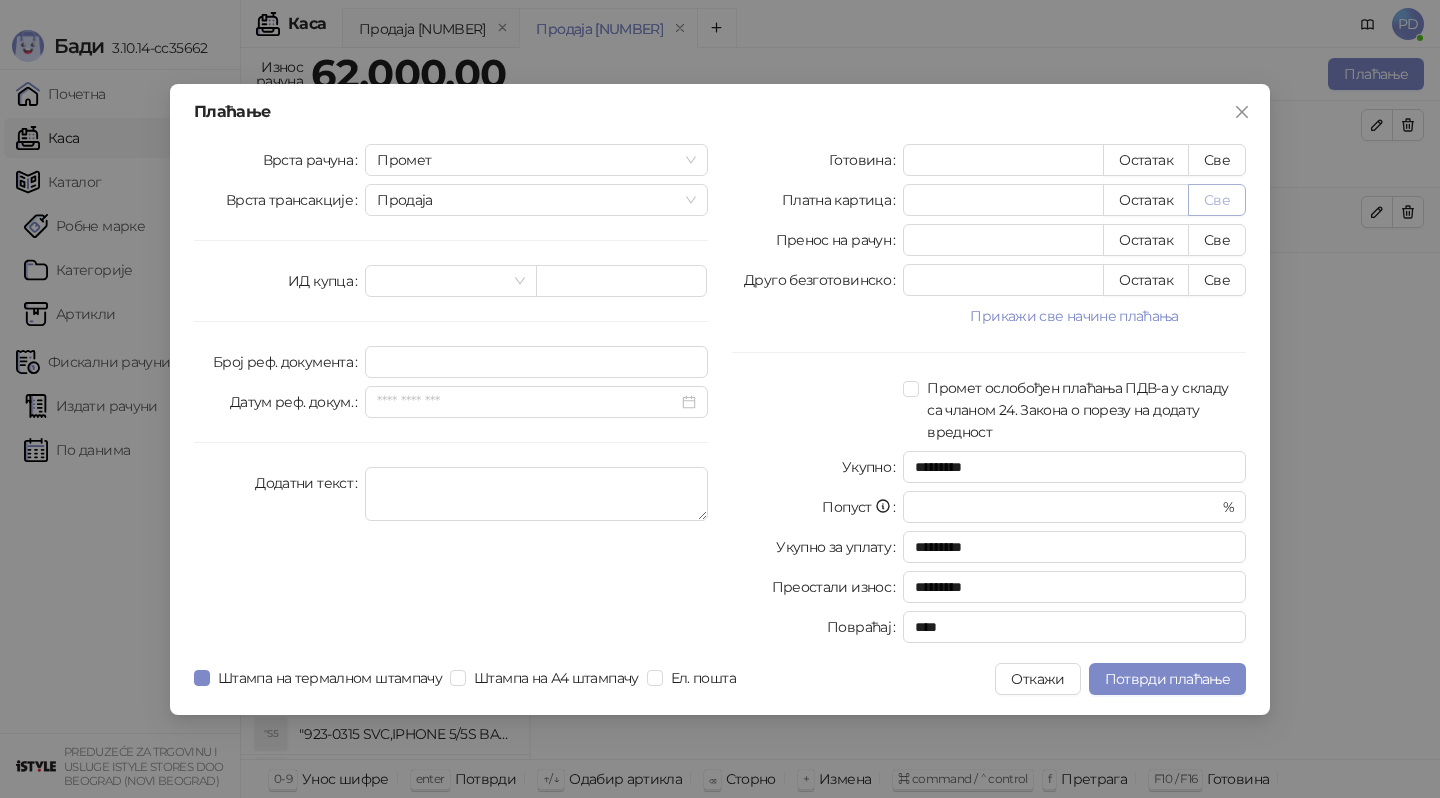 click on "Све" at bounding box center [1217, 200] 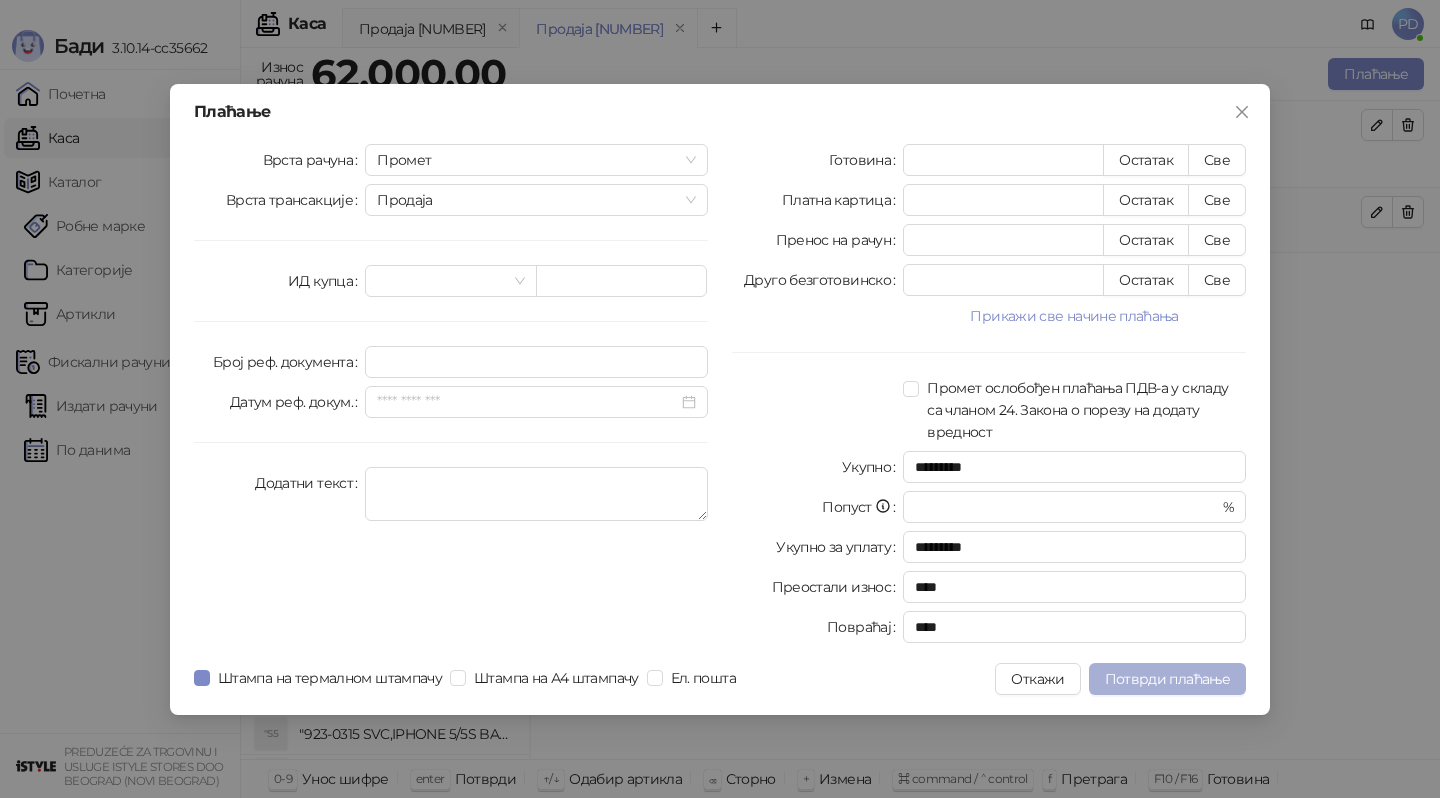 click on "Потврди плаћање" at bounding box center [1167, 679] 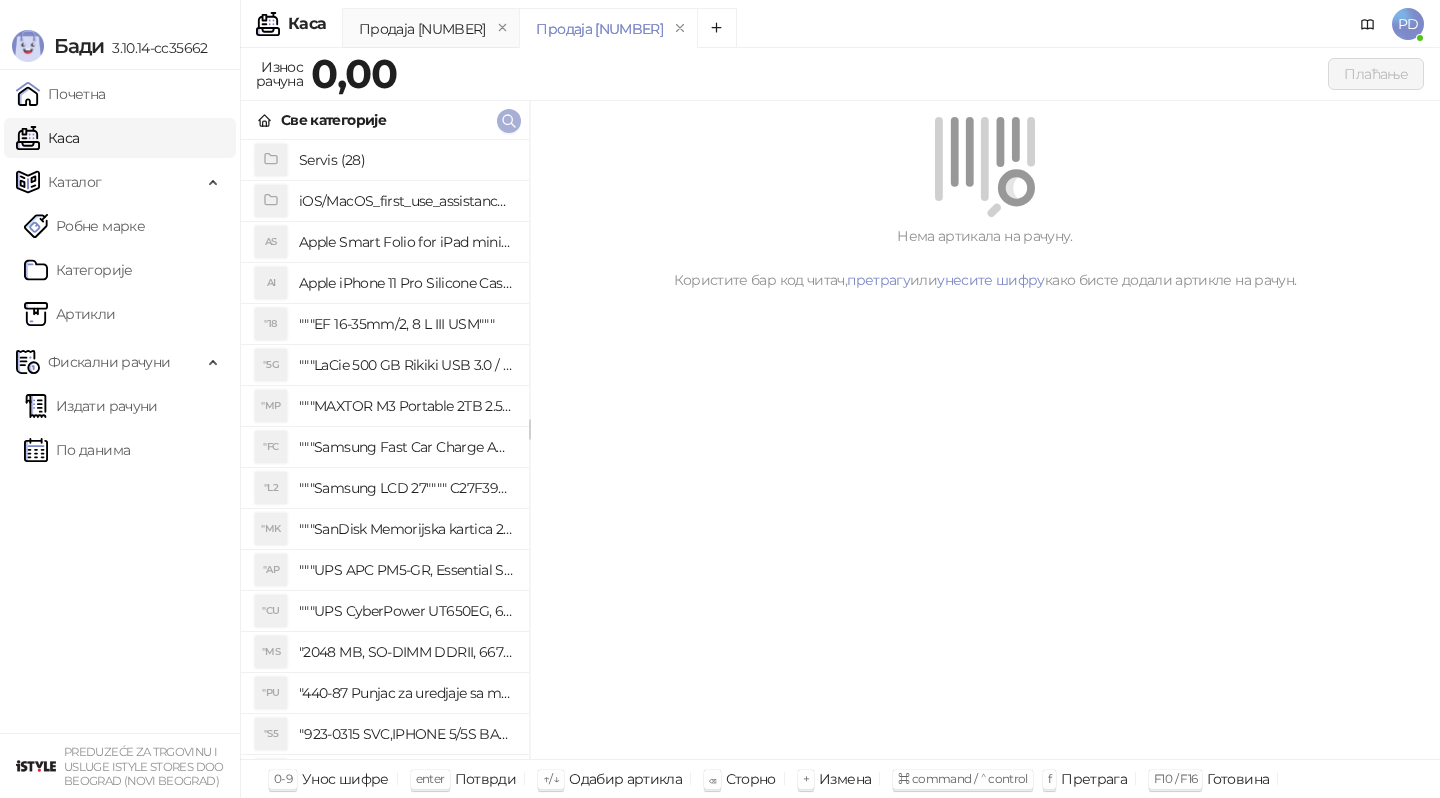click 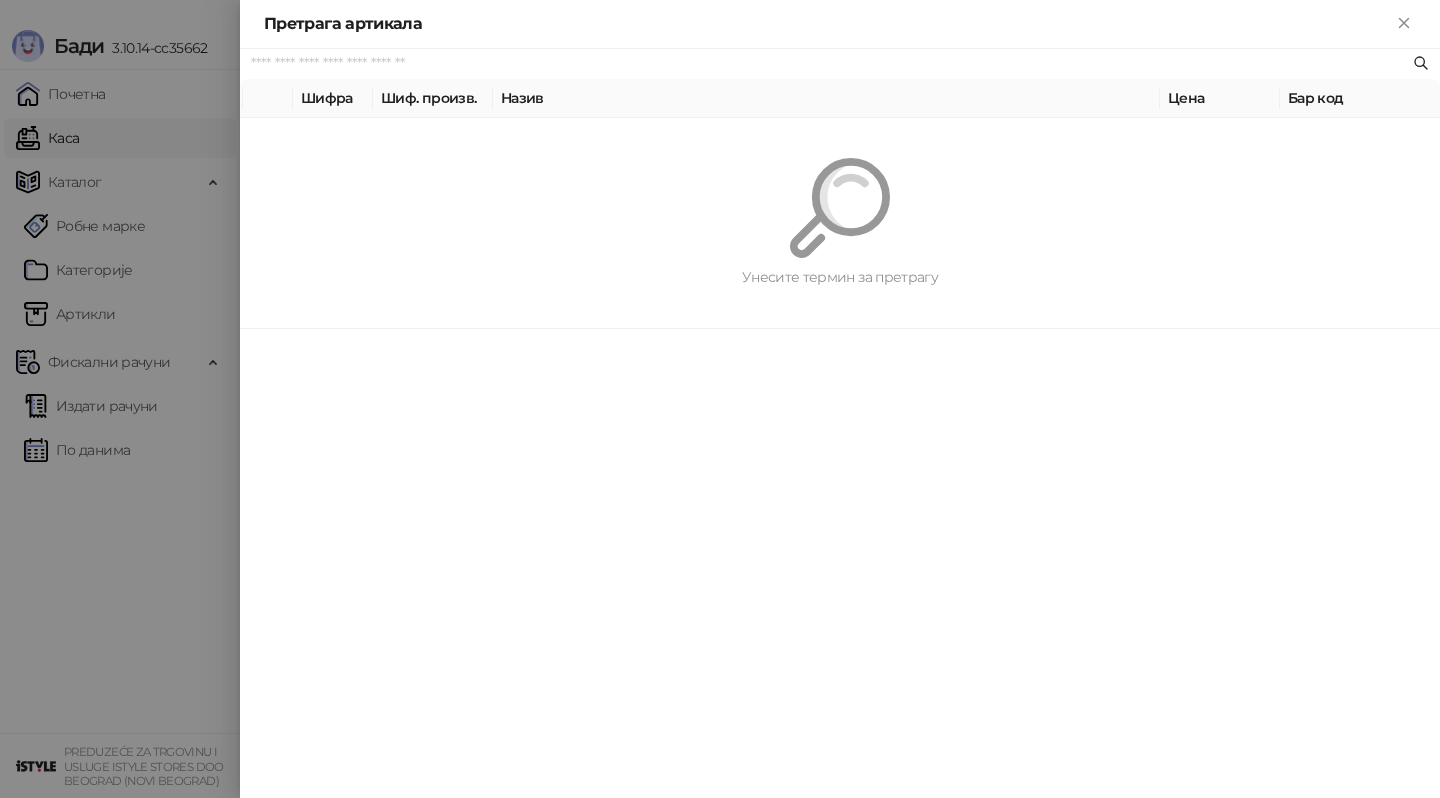 paste on "*********" 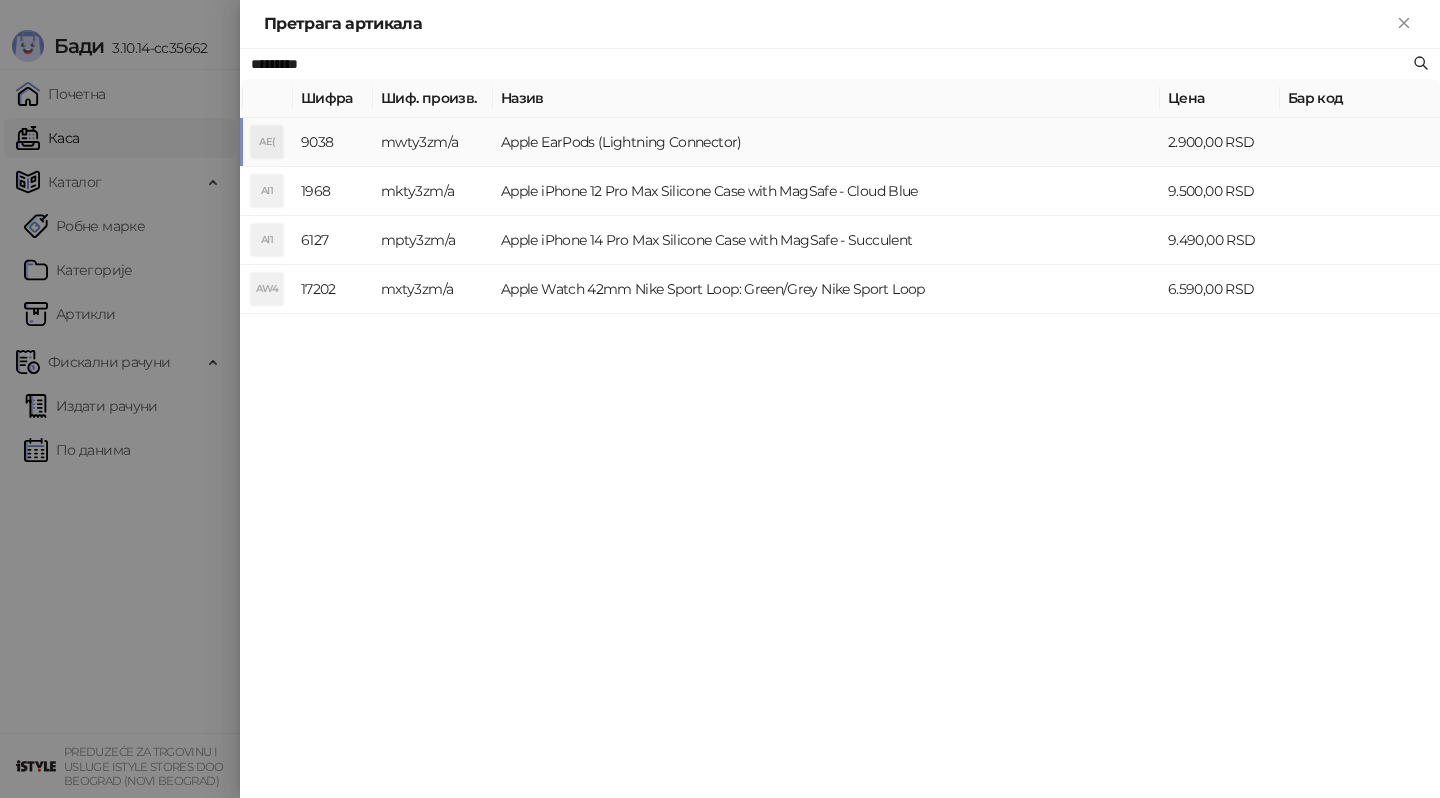 type on "*********" 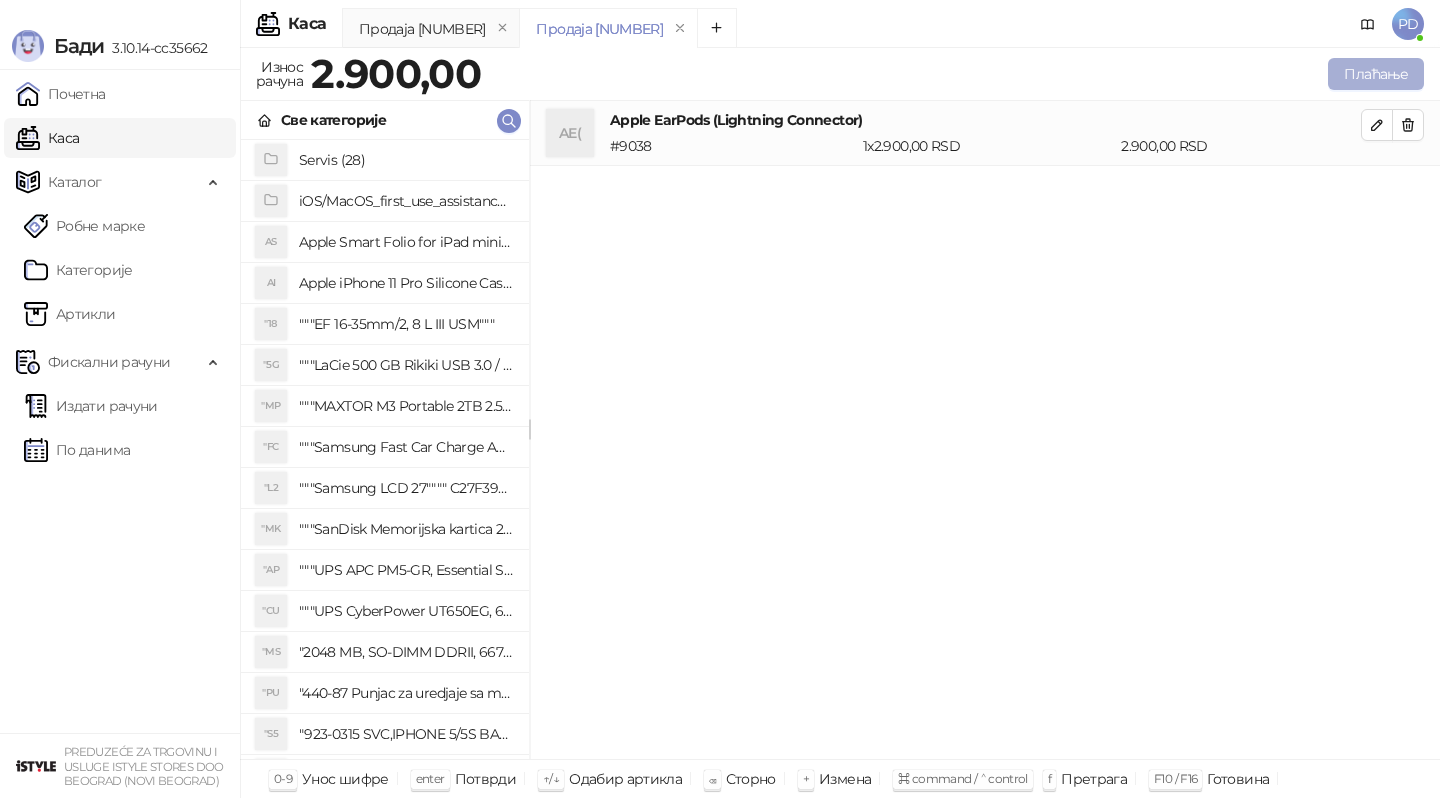 click on "Плаћање" at bounding box center (1376, 74) 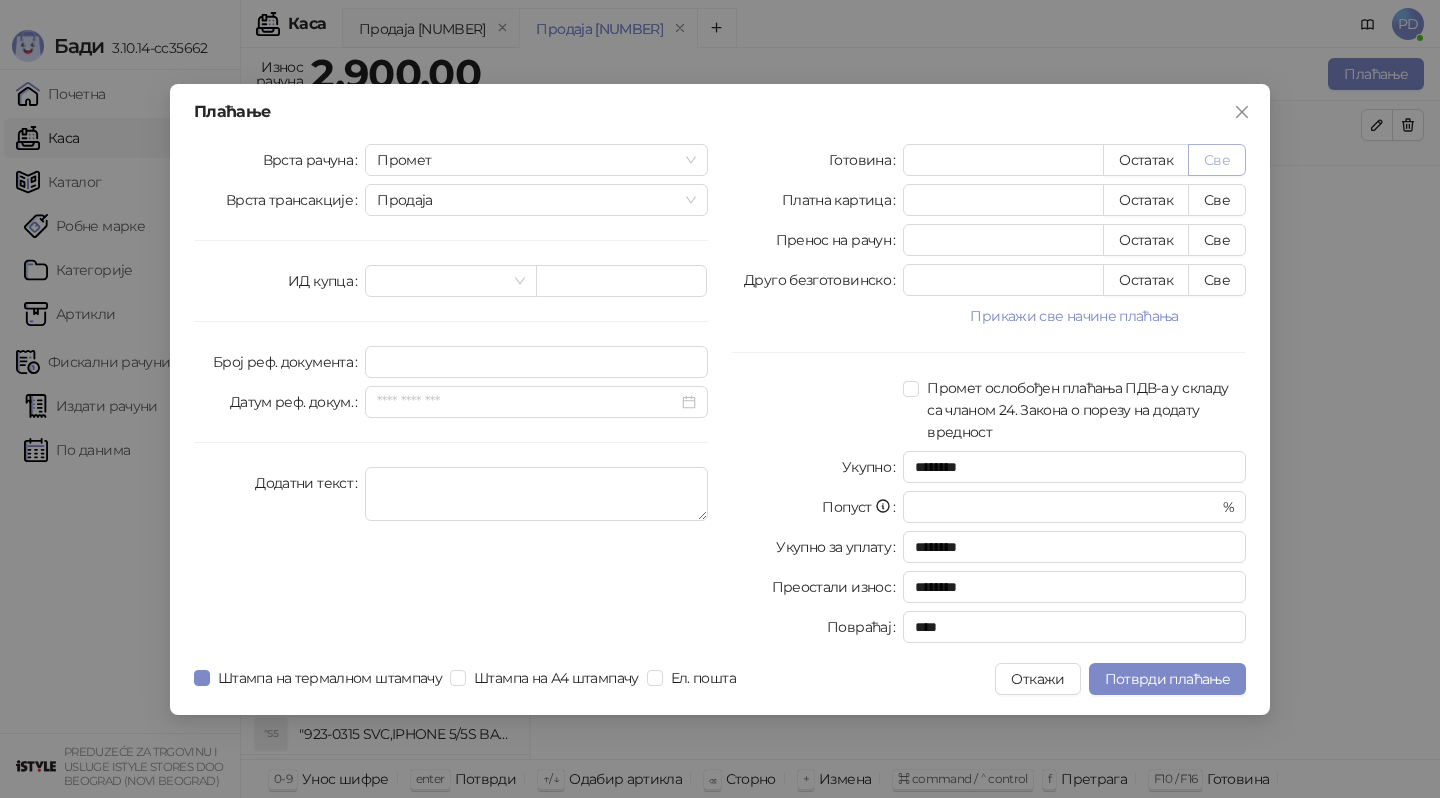 click on "Све" at bounding box center [1217, 160] 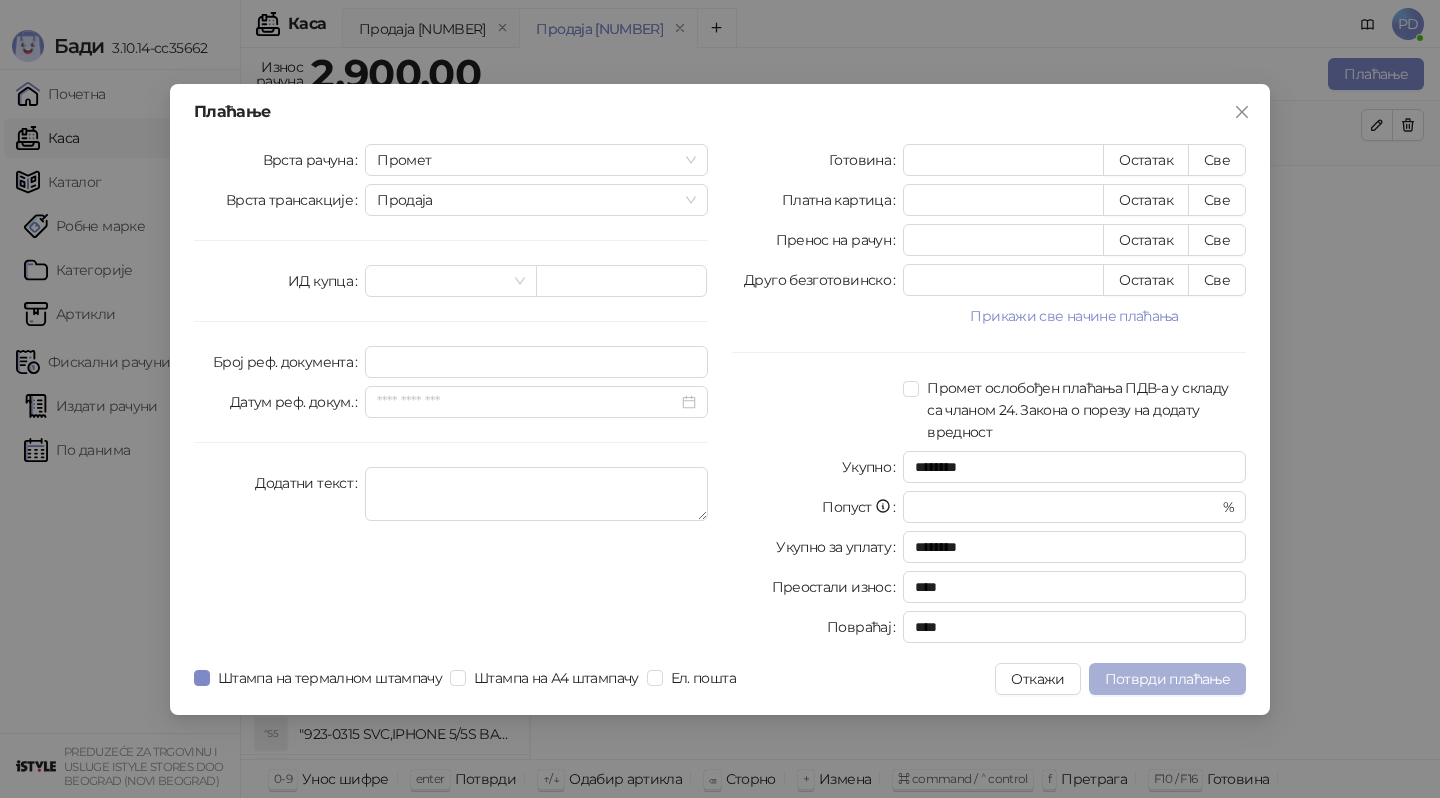 click on "Потврди плаћање" at bounding box center (1167, 679) 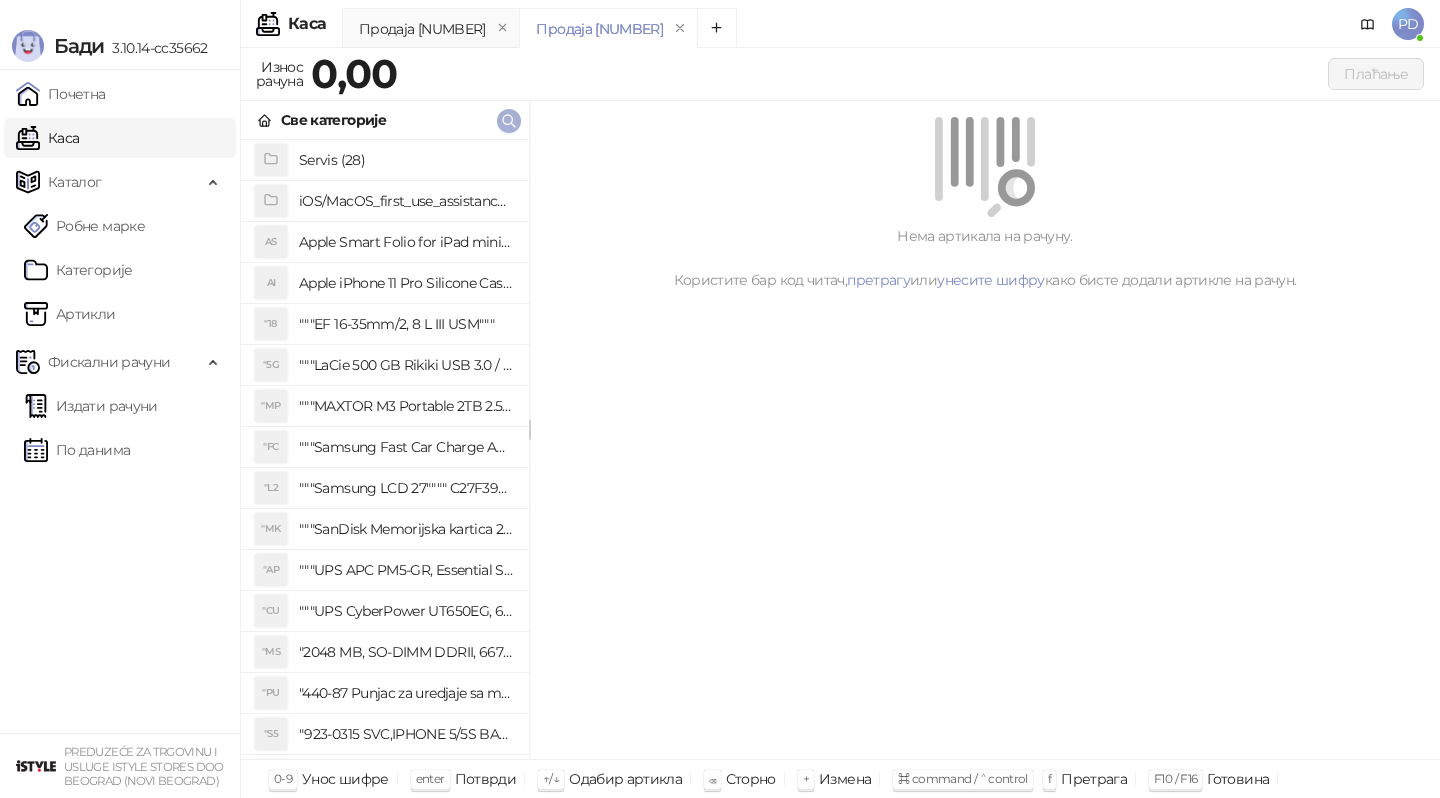 click 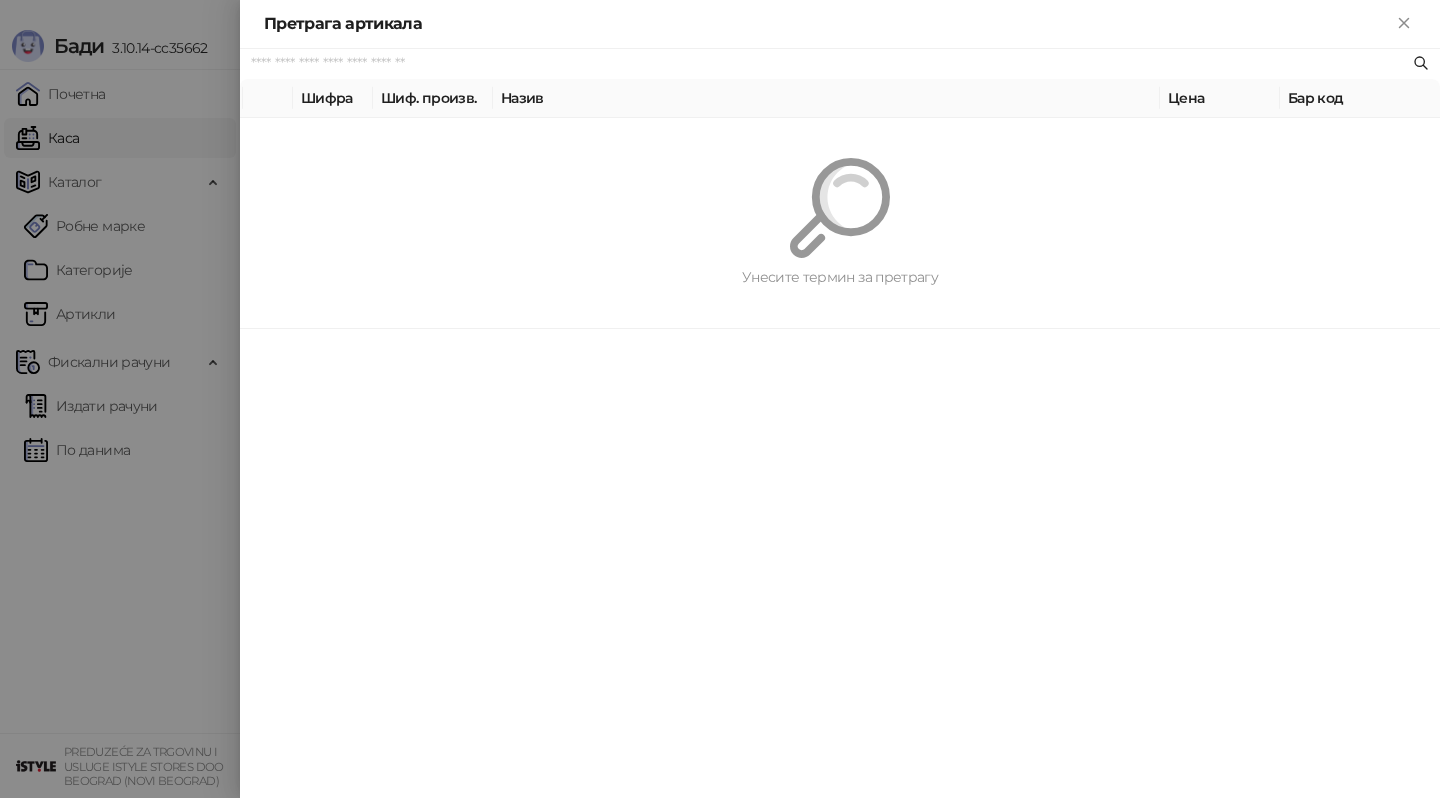 paste on "**********" 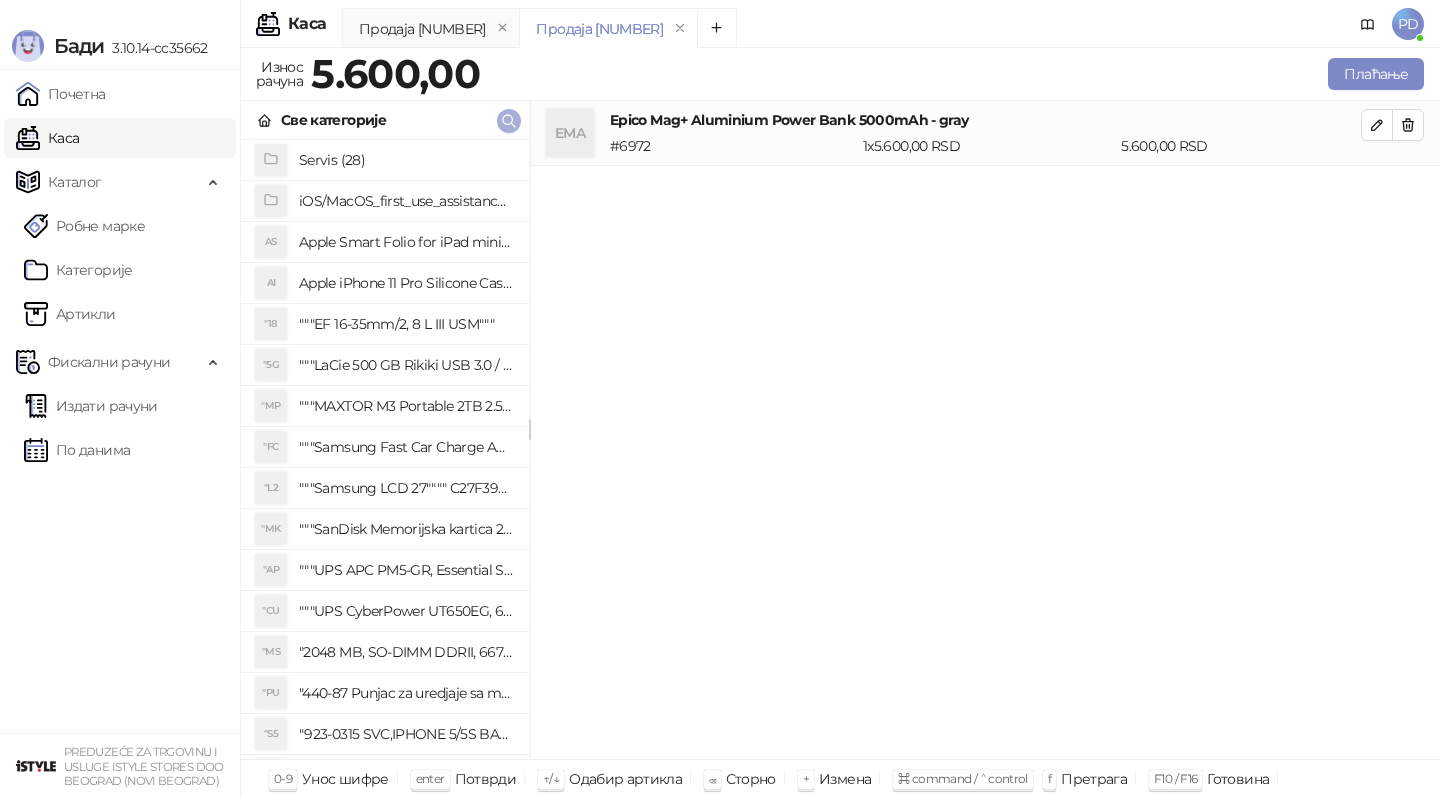 click 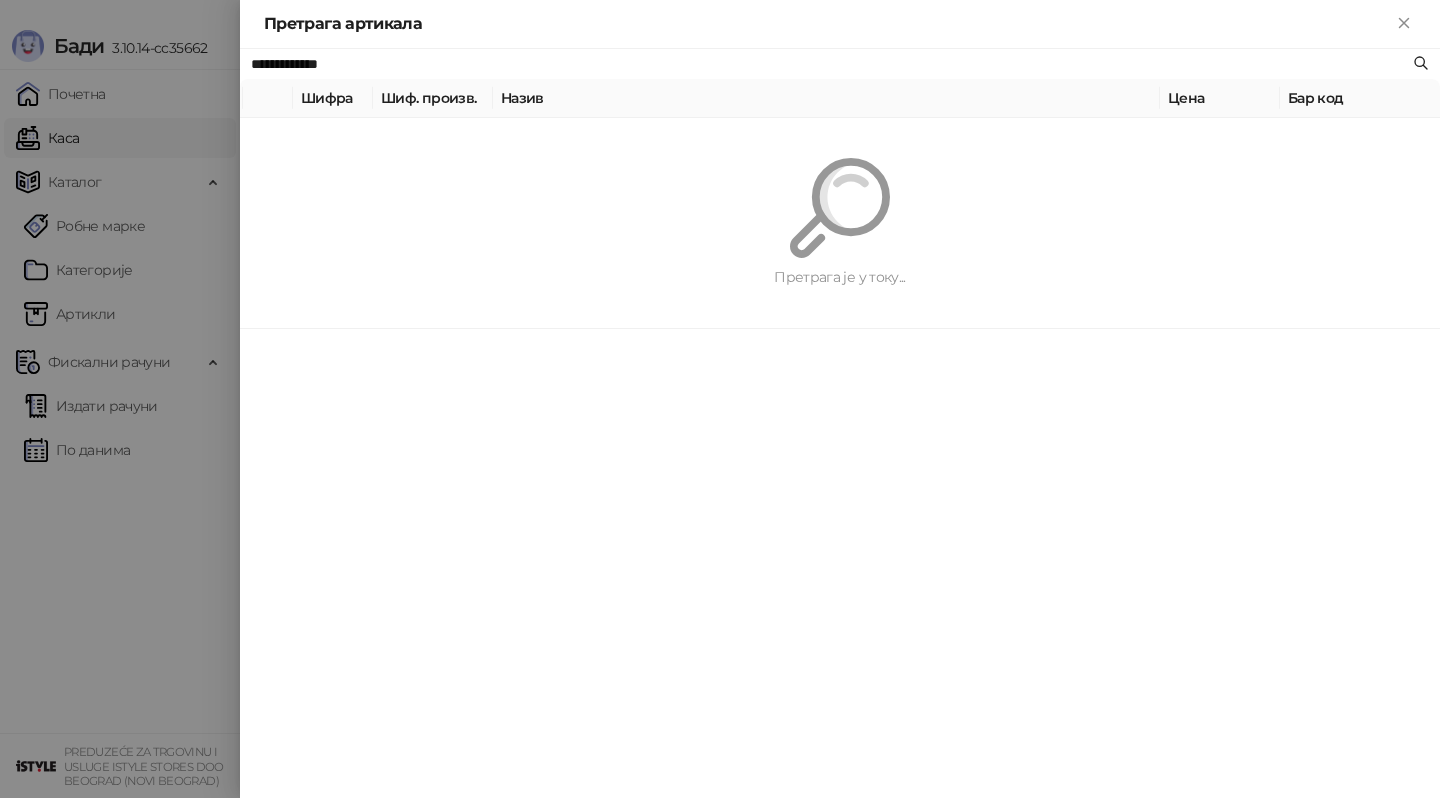 paste on "**********" 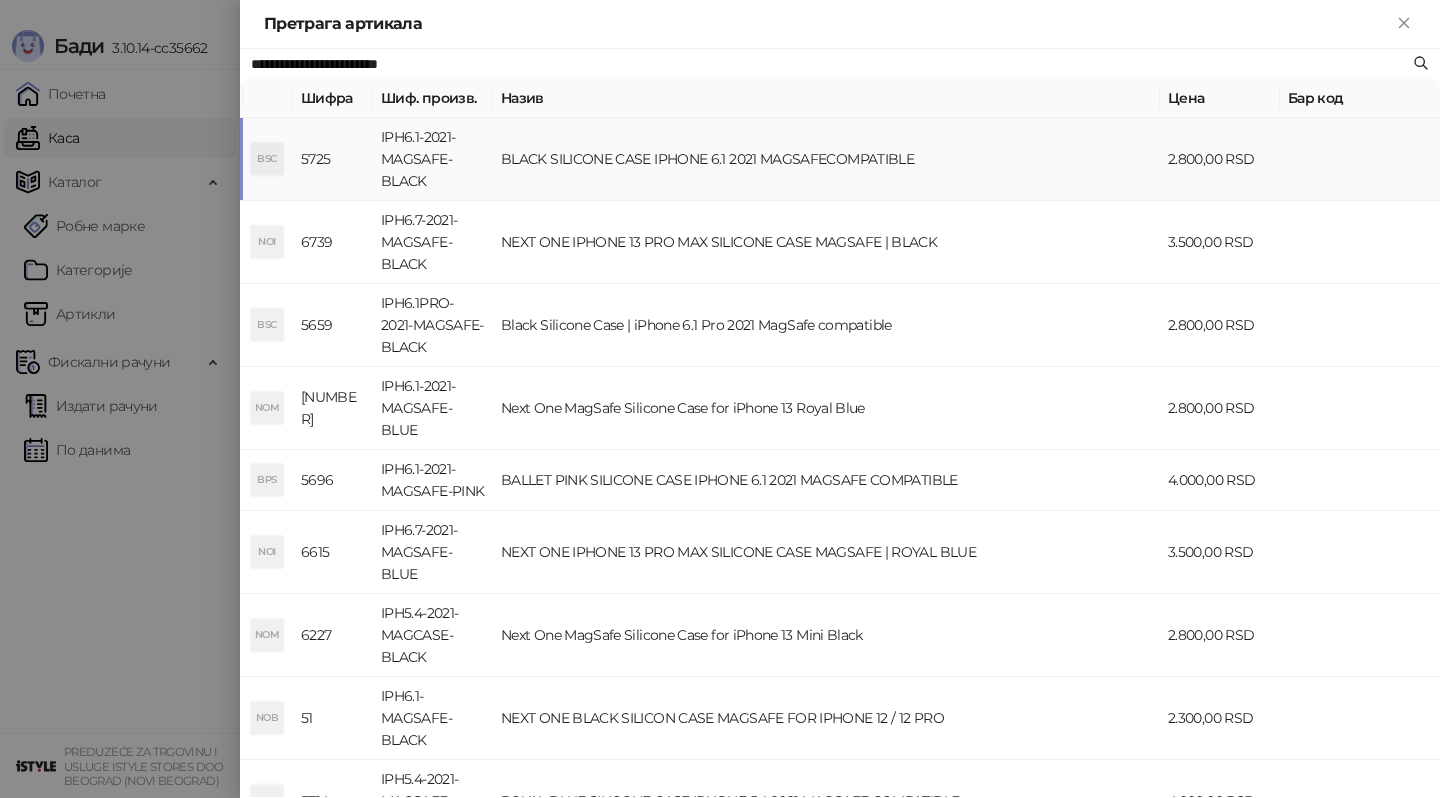 type on "**********" 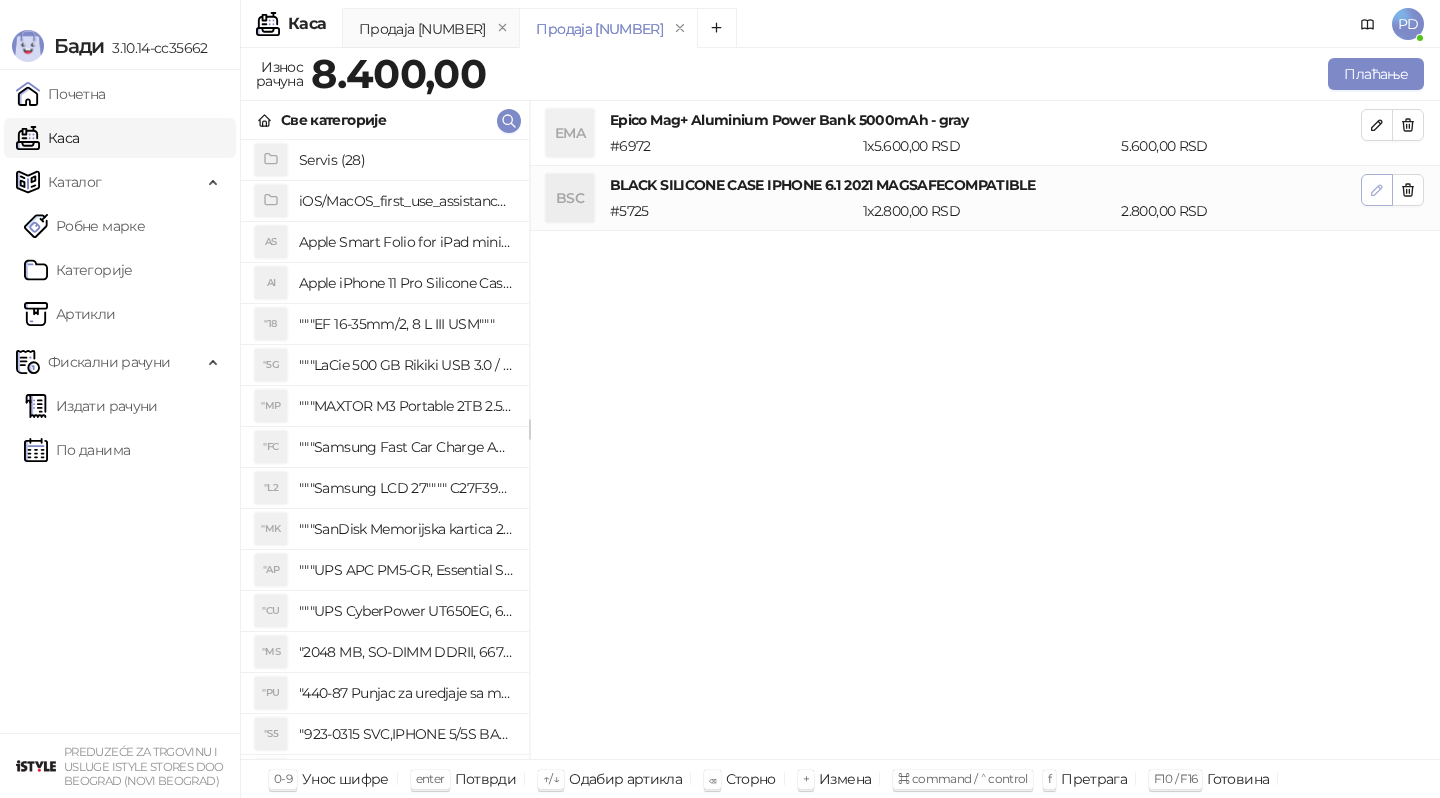 click at bounding box center (1377, 190) 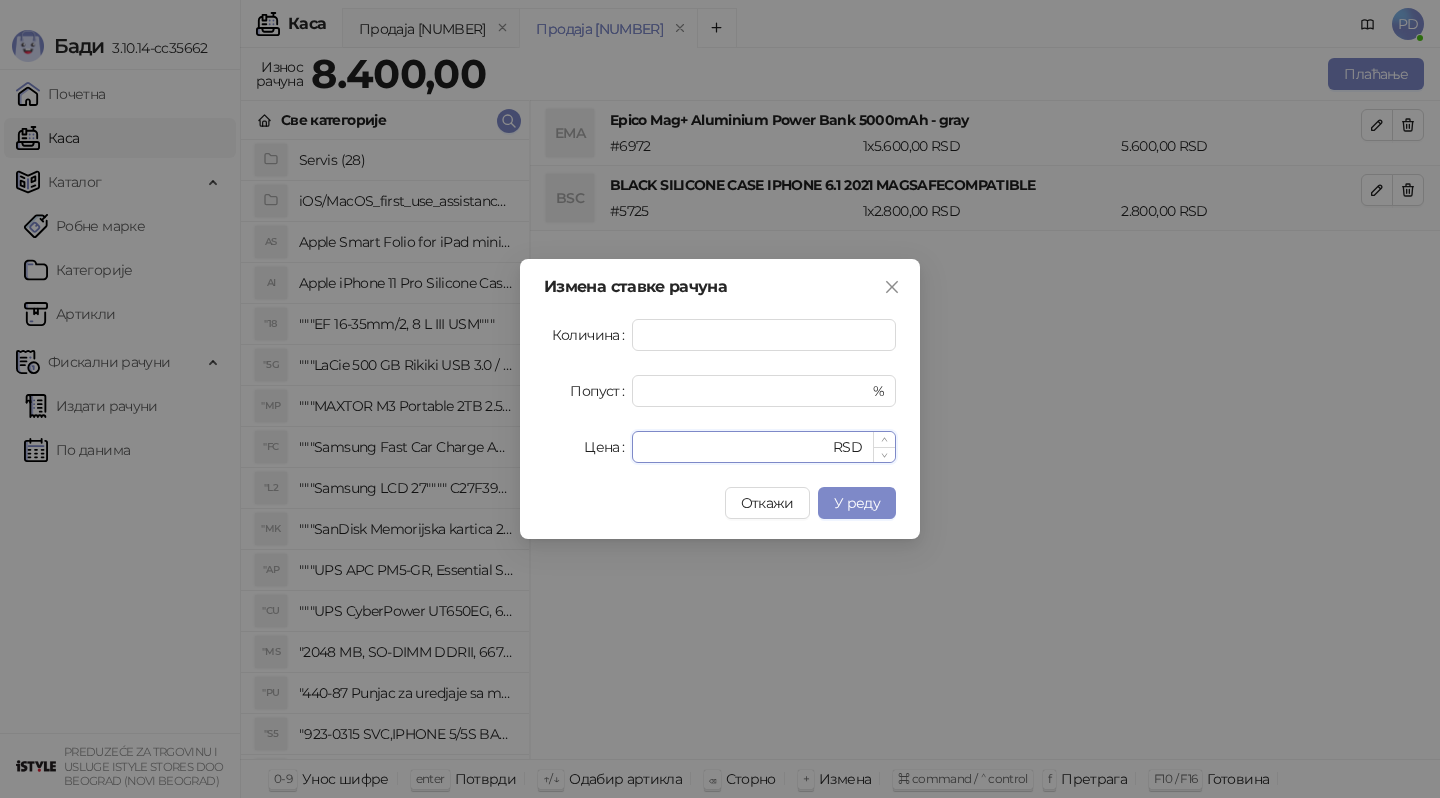 click on "****" at bounding box center (736, 447) 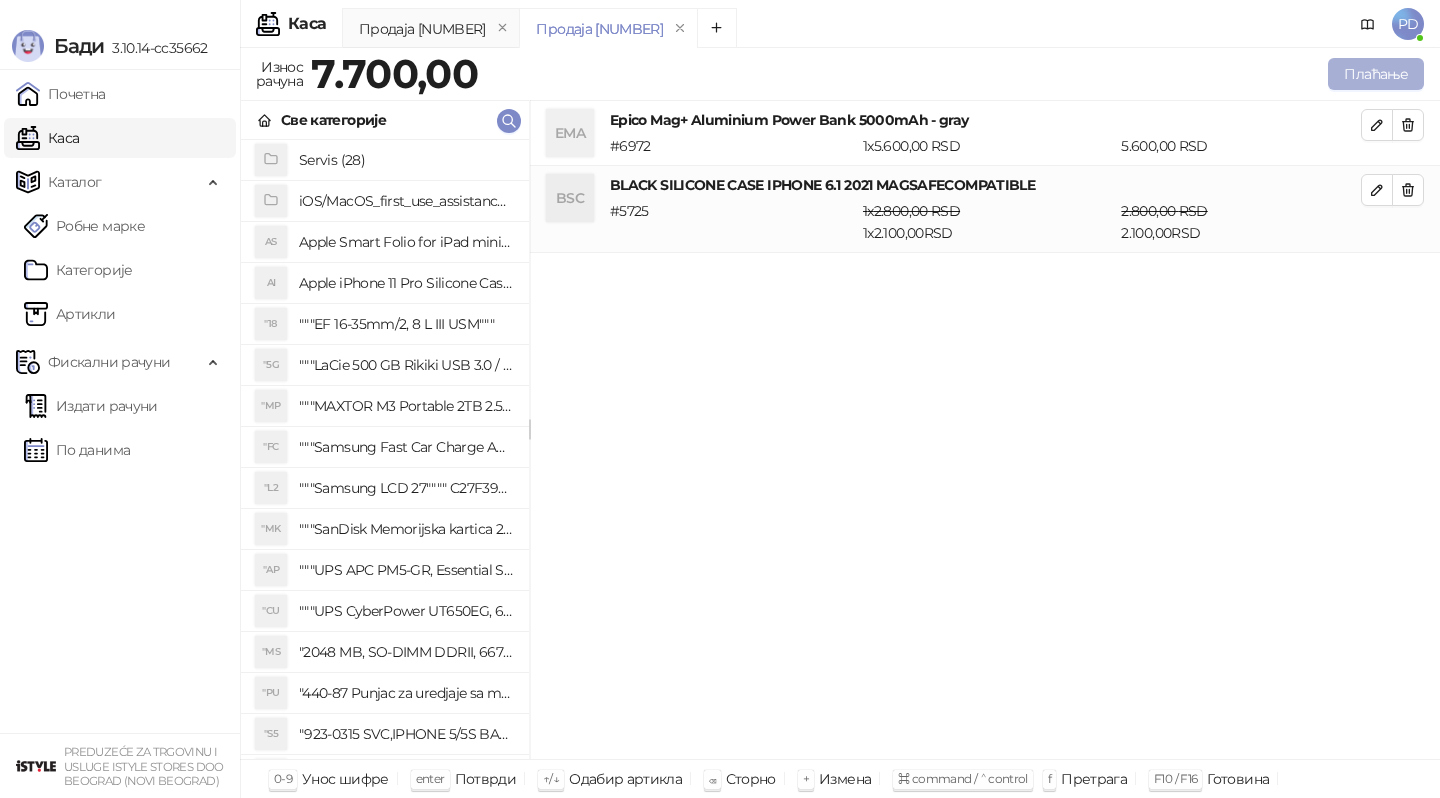 click on "Плаћање" at bounding box center (1376, 74) 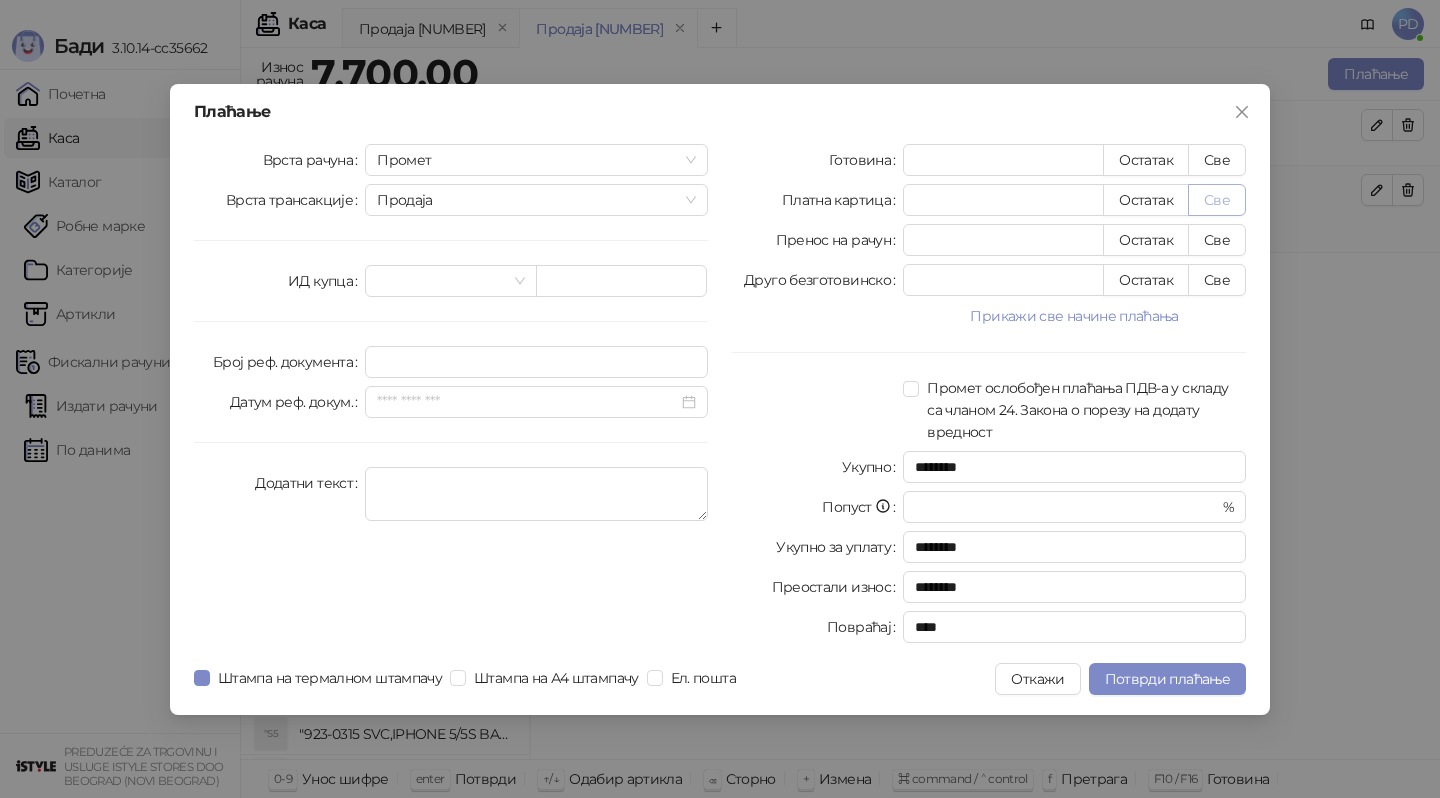 click on "Све" at bounding box center (1217, 200) 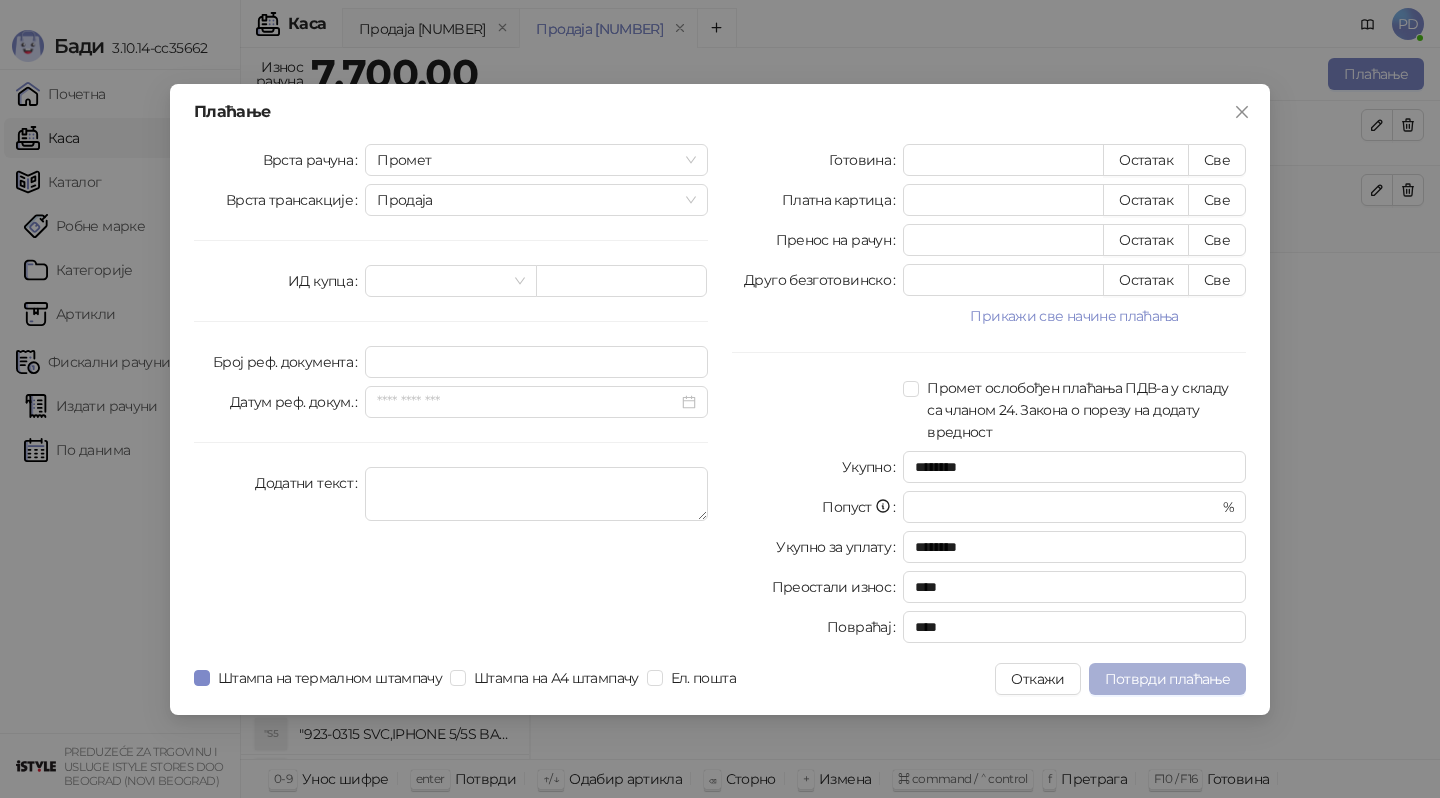 click on "Потврди плаћање" at bounding box center [1167, 679] 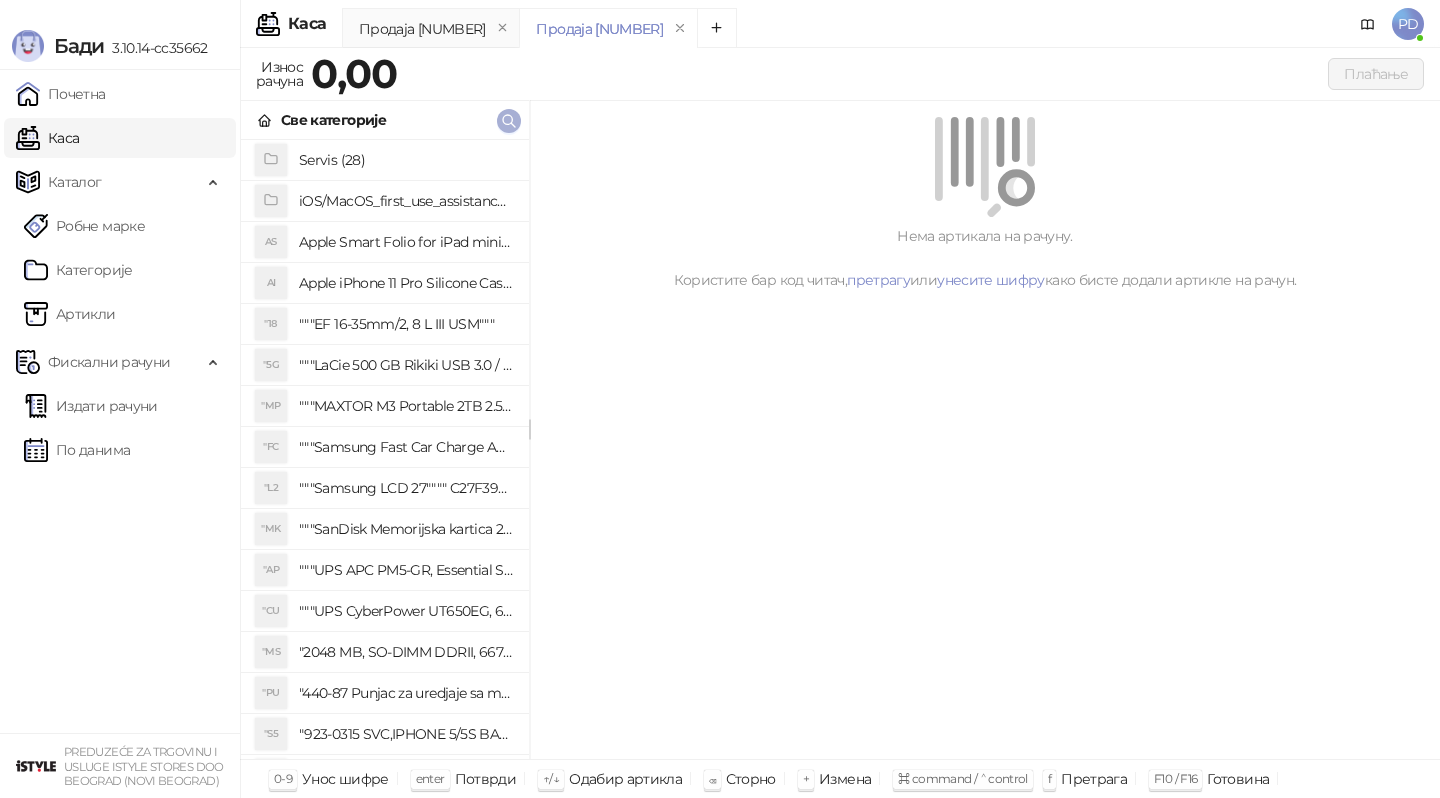click 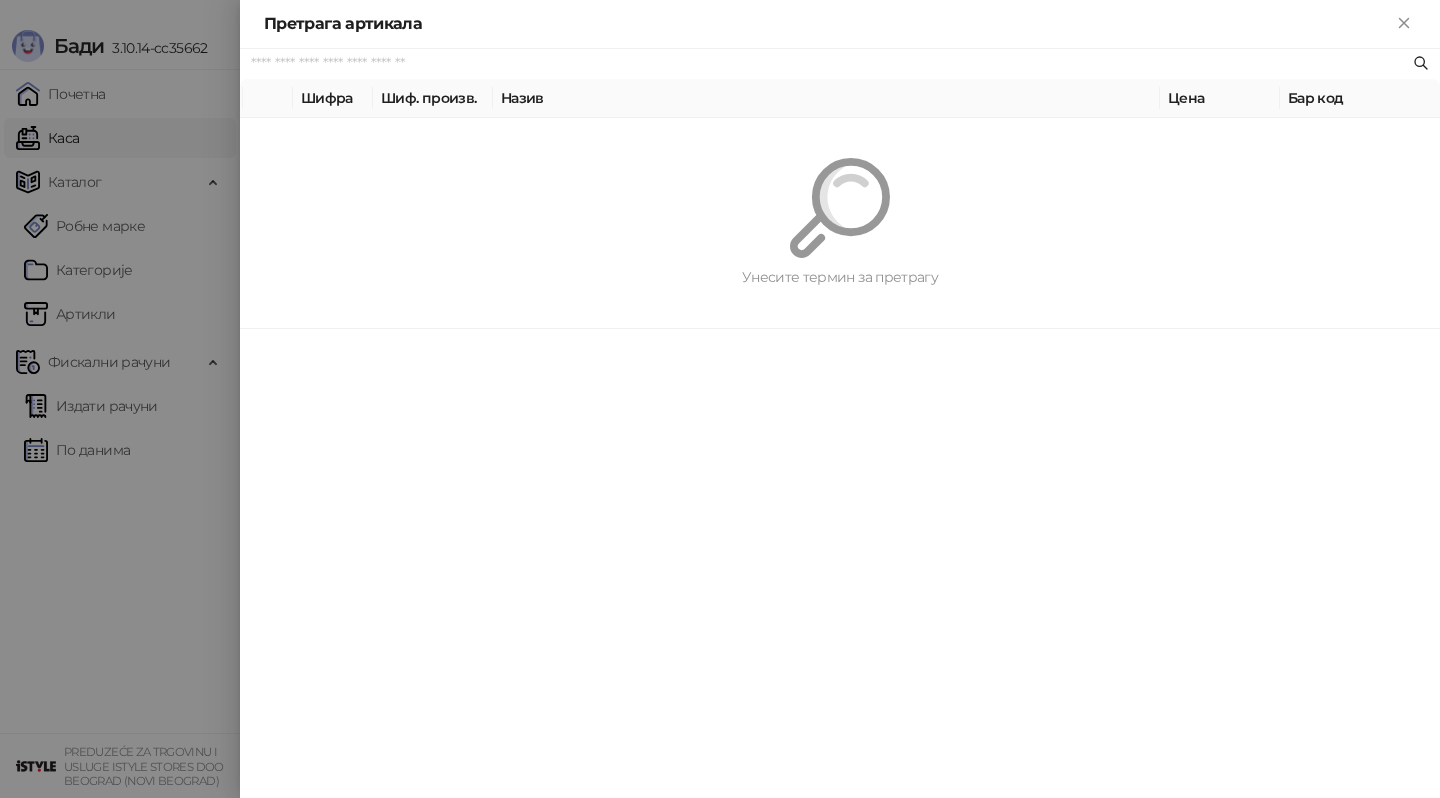paste on "*********" 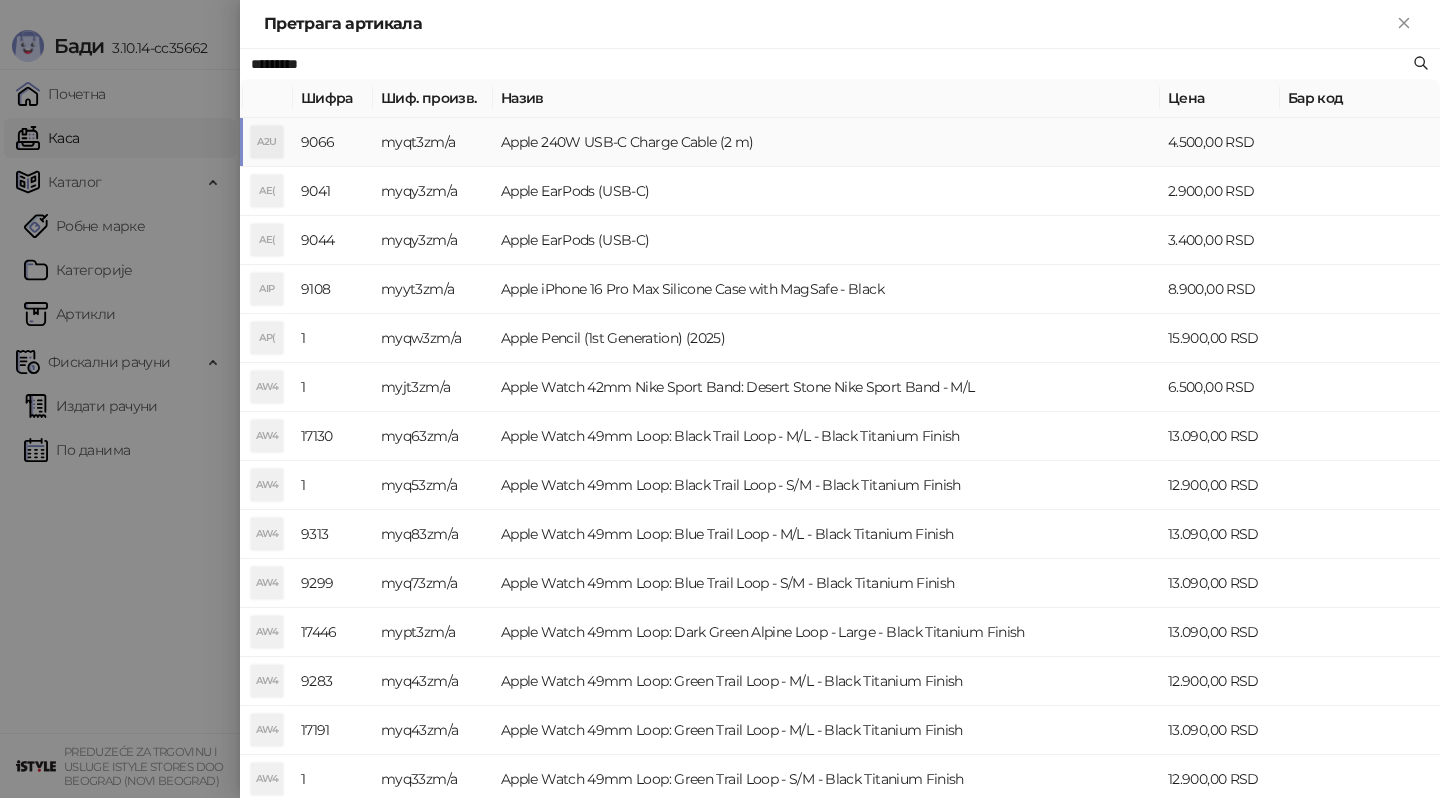 type on "*********" 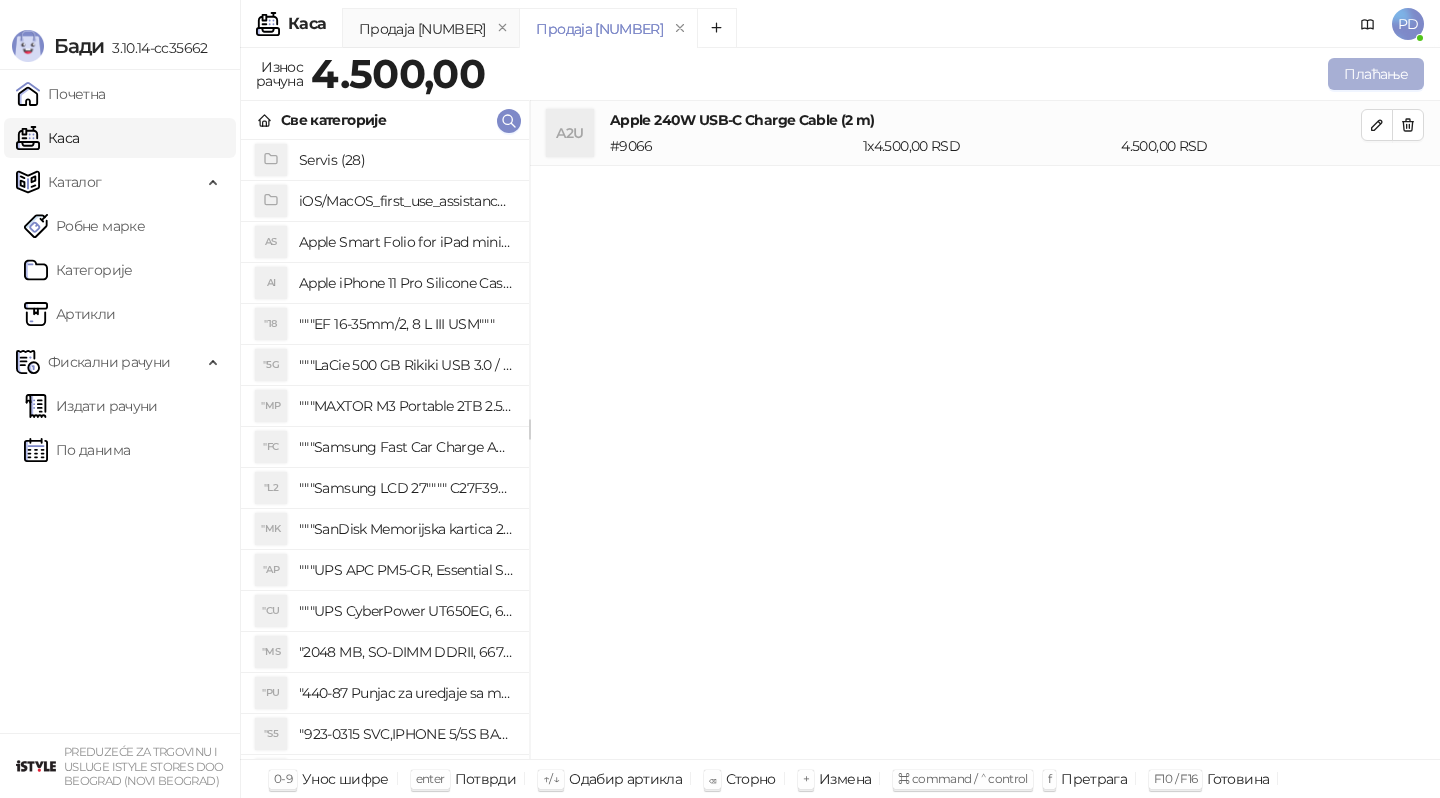 click on "Плаћање" at bounding box center [1376, 74] 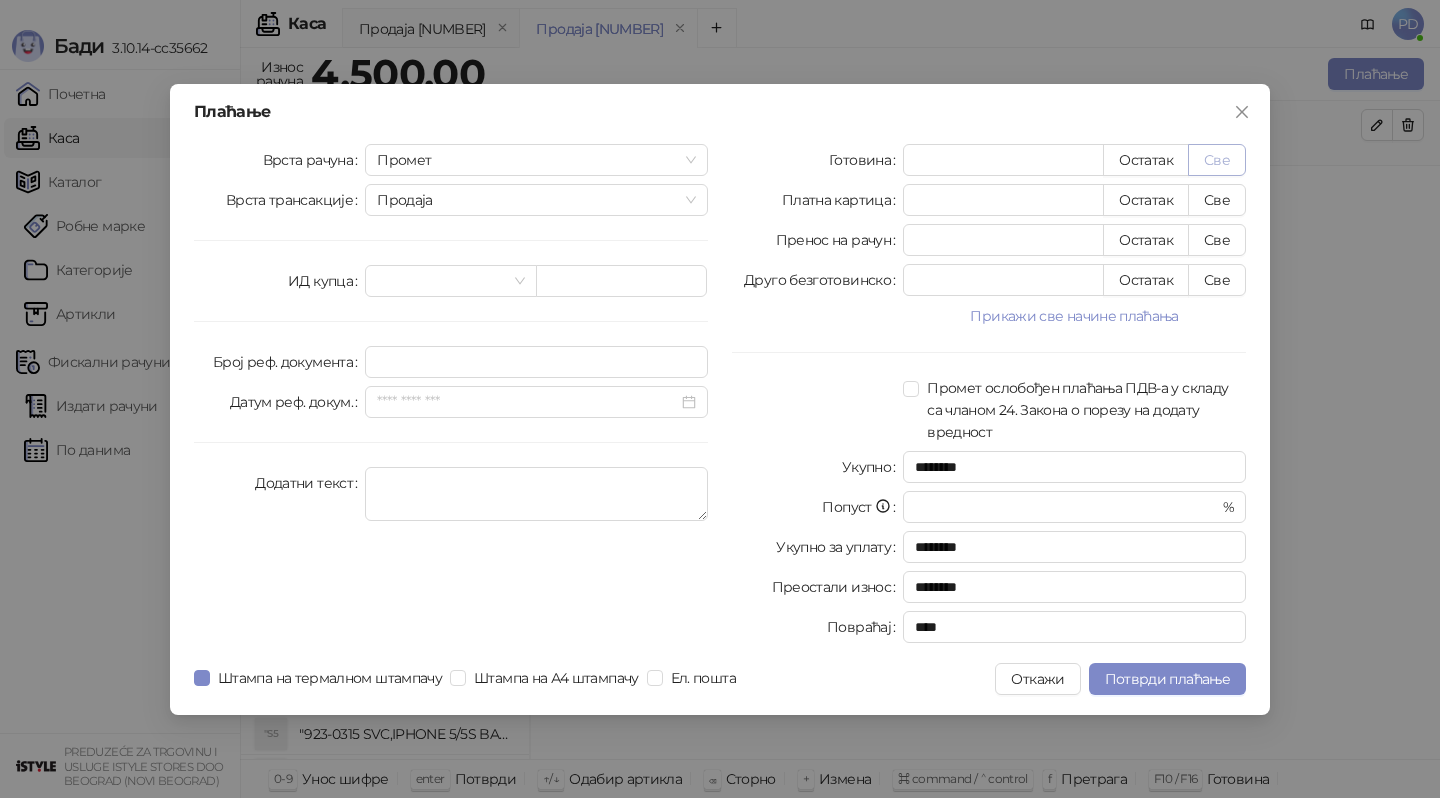 click on "Све" at bounding box center [1217, 160] 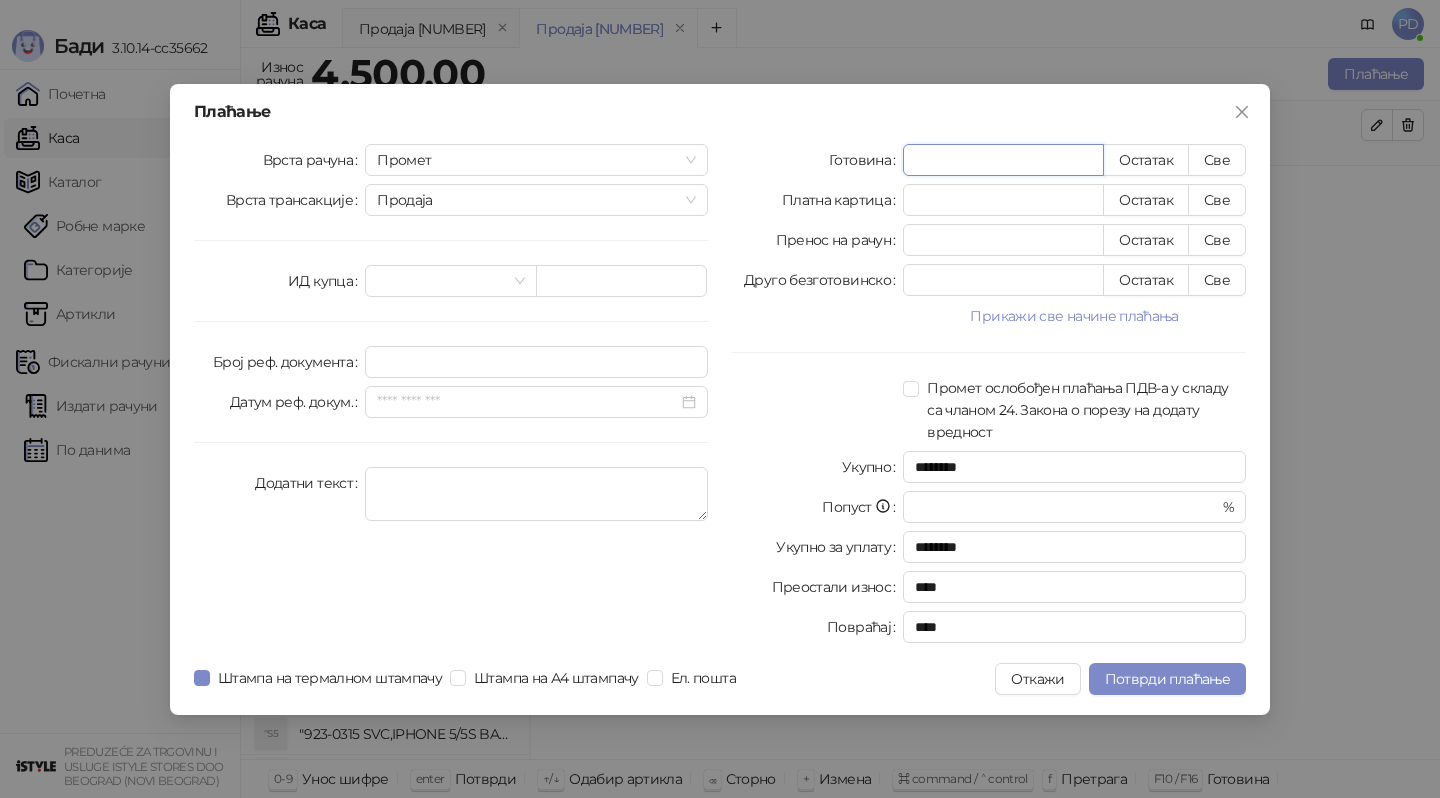 click on "****" at bounding box center (1003, 160) 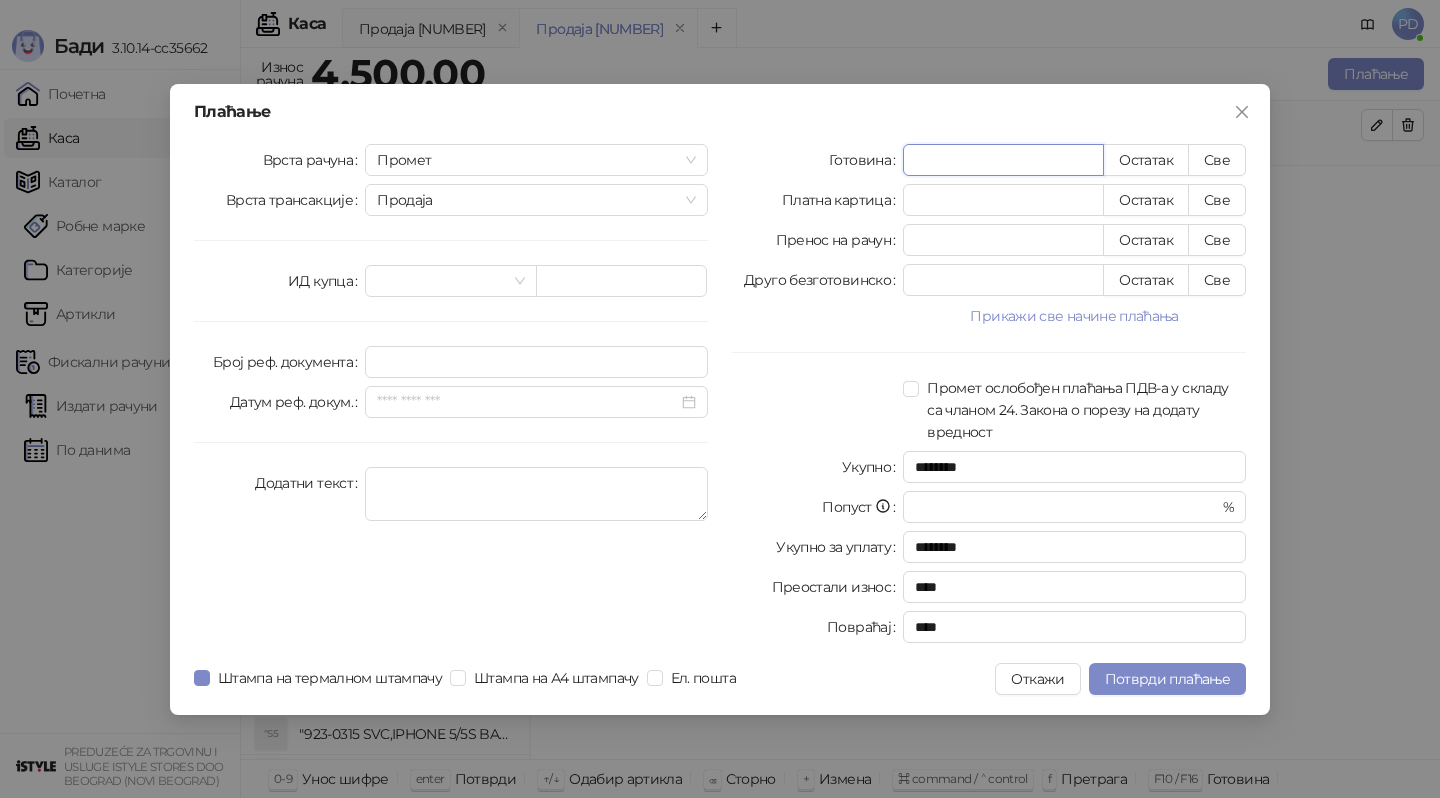 type on "*" 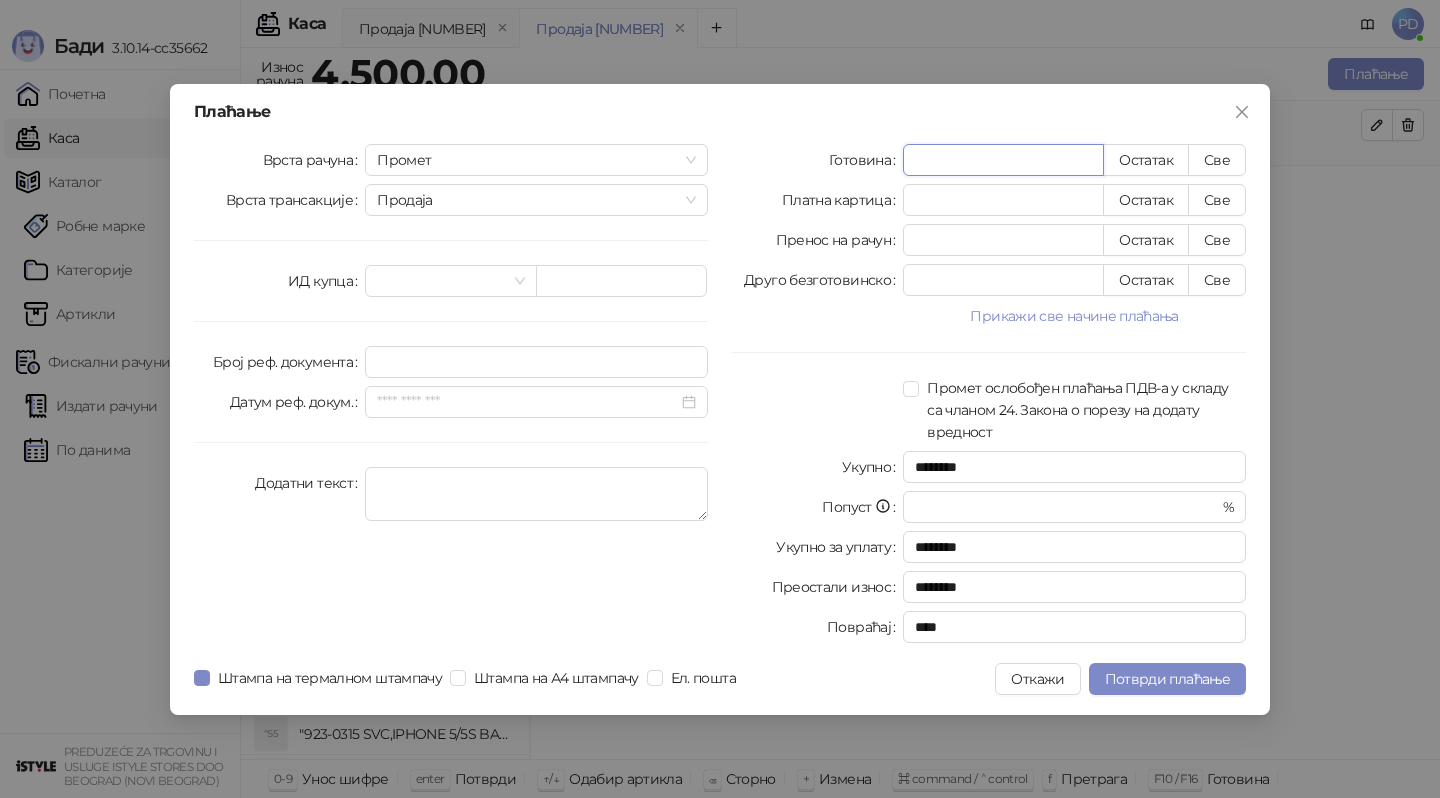 type on "**" 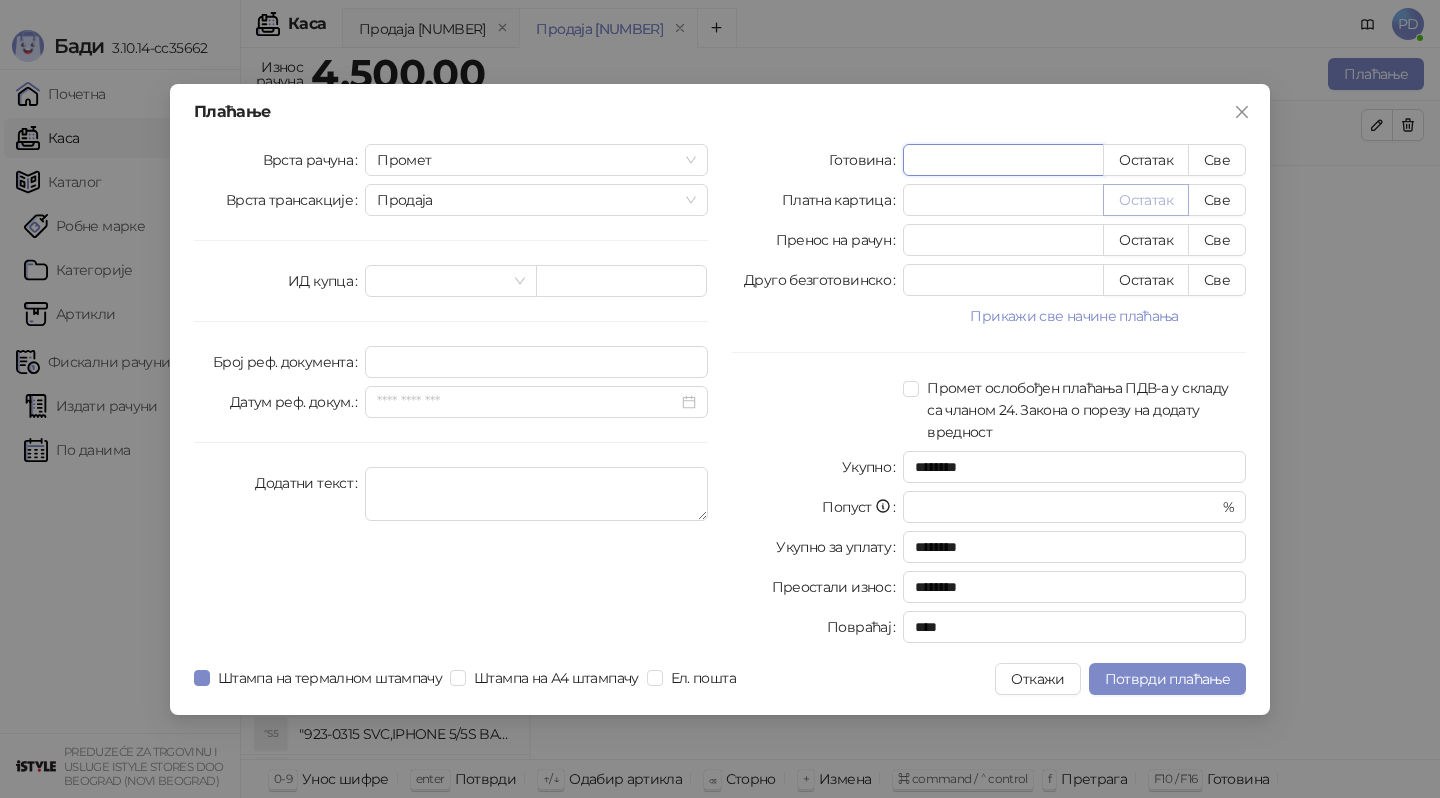type on "****" 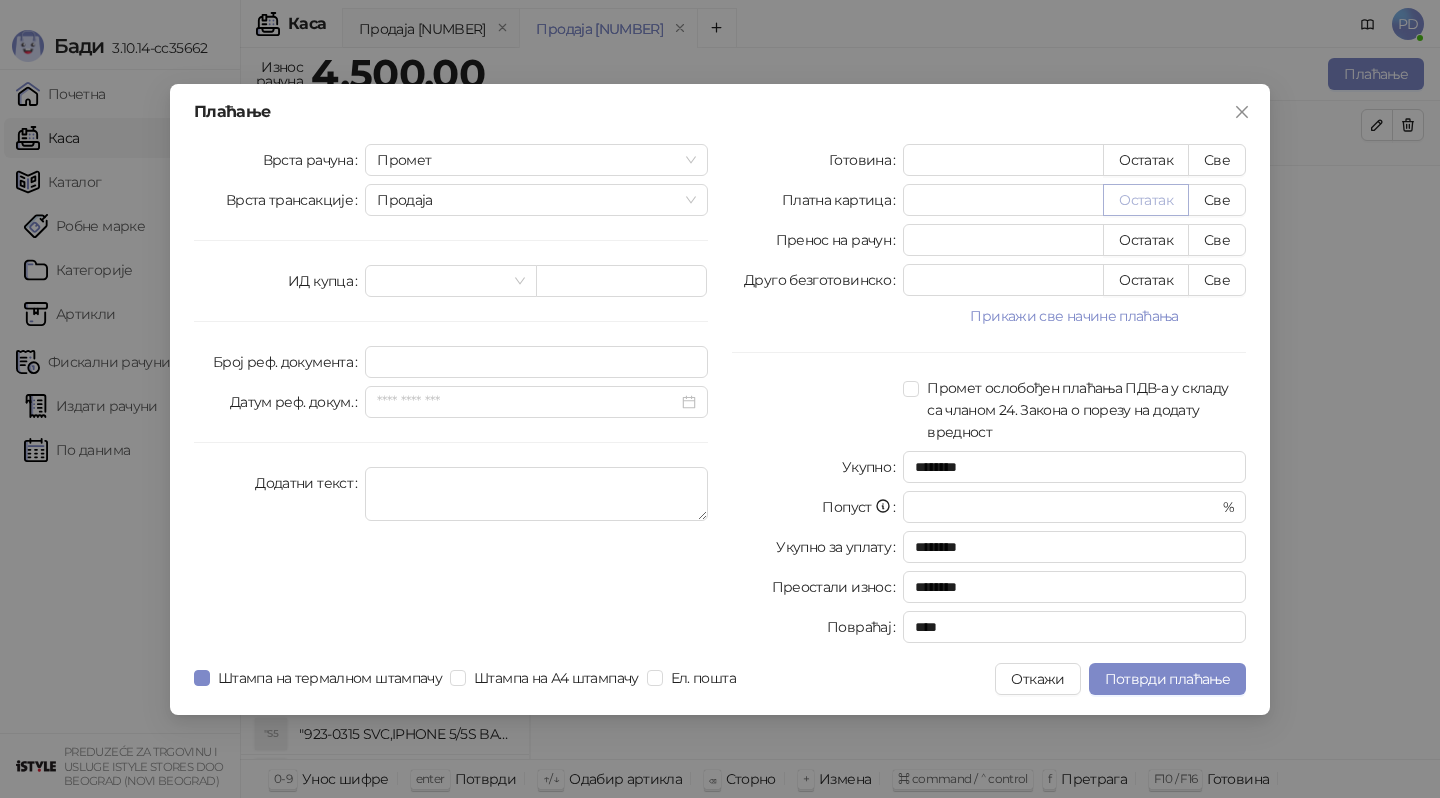 click on "Остатак" at bounding box center (1146, 200) 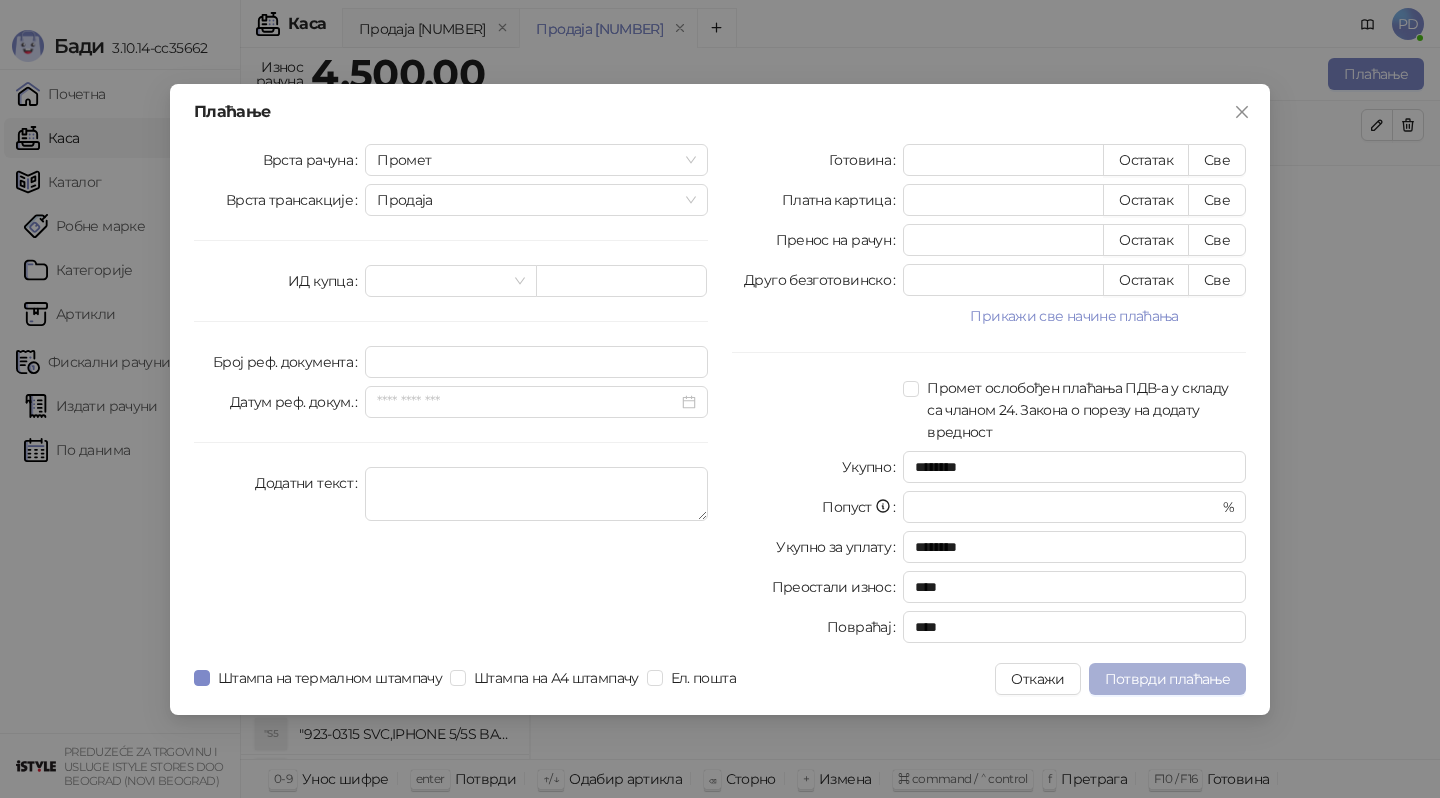 click on "Потврди плаћање" at bounding box center [1167, 679] 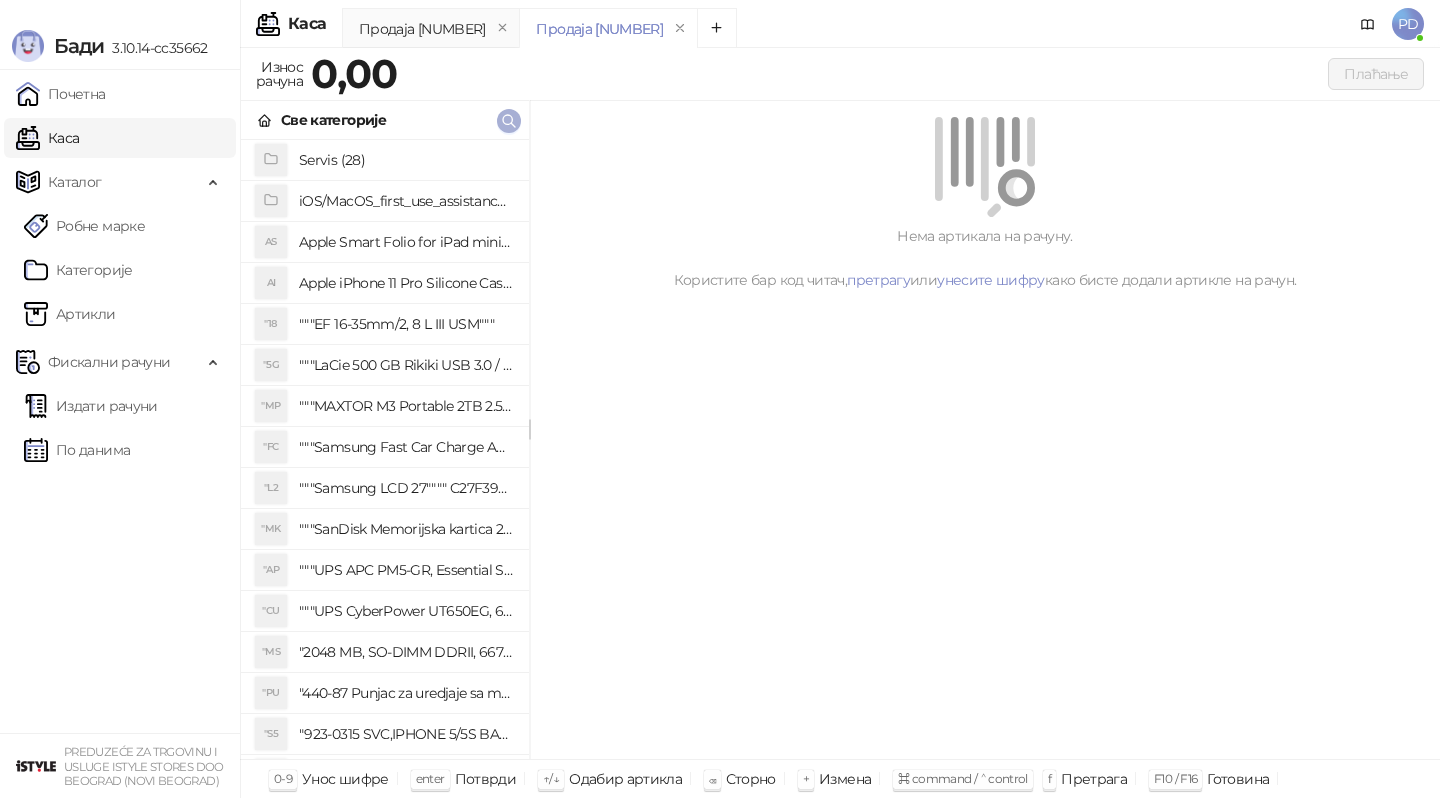 click on "Све категорије" at bounding box center (385, 120) 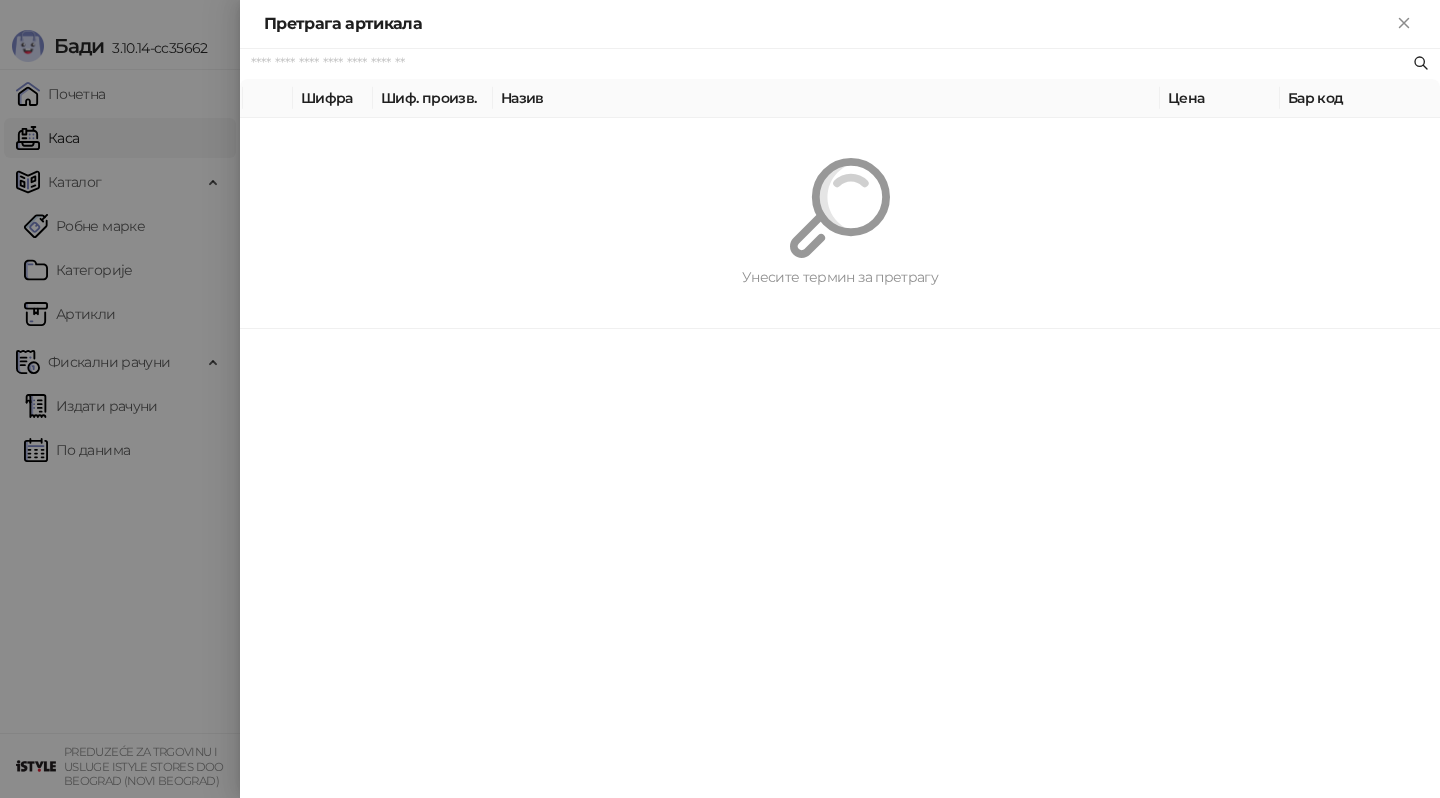 paste on "**********" 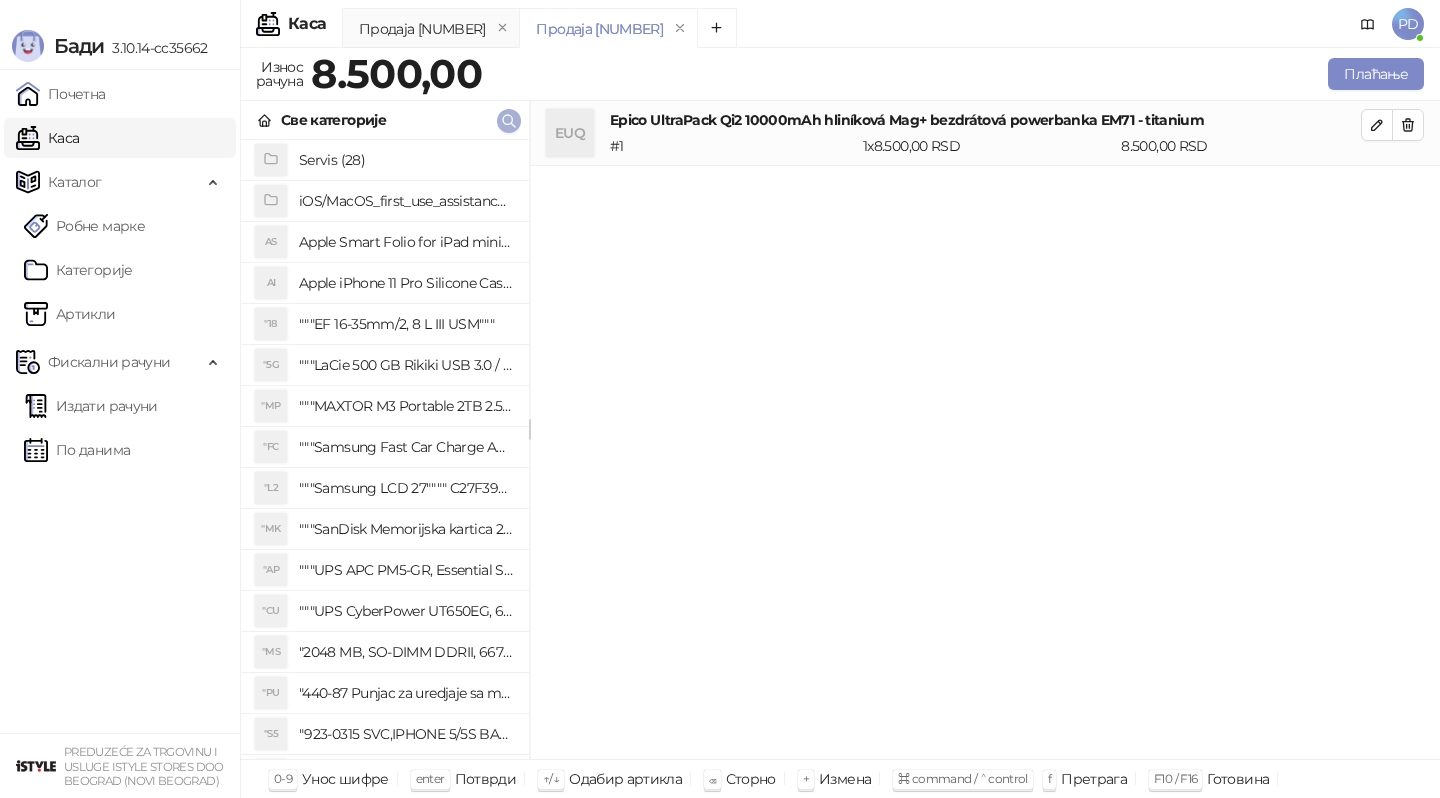 click 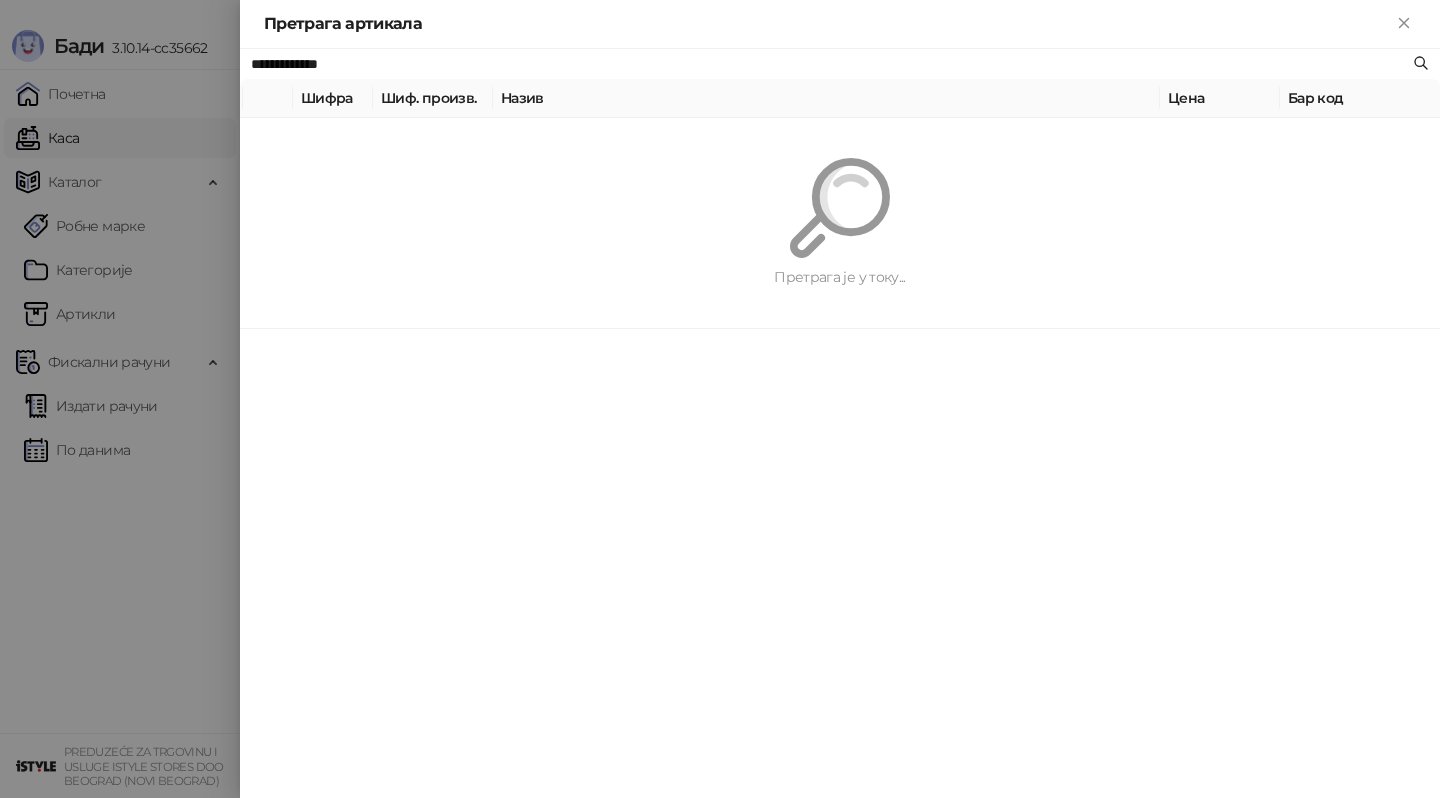 paste on "******" 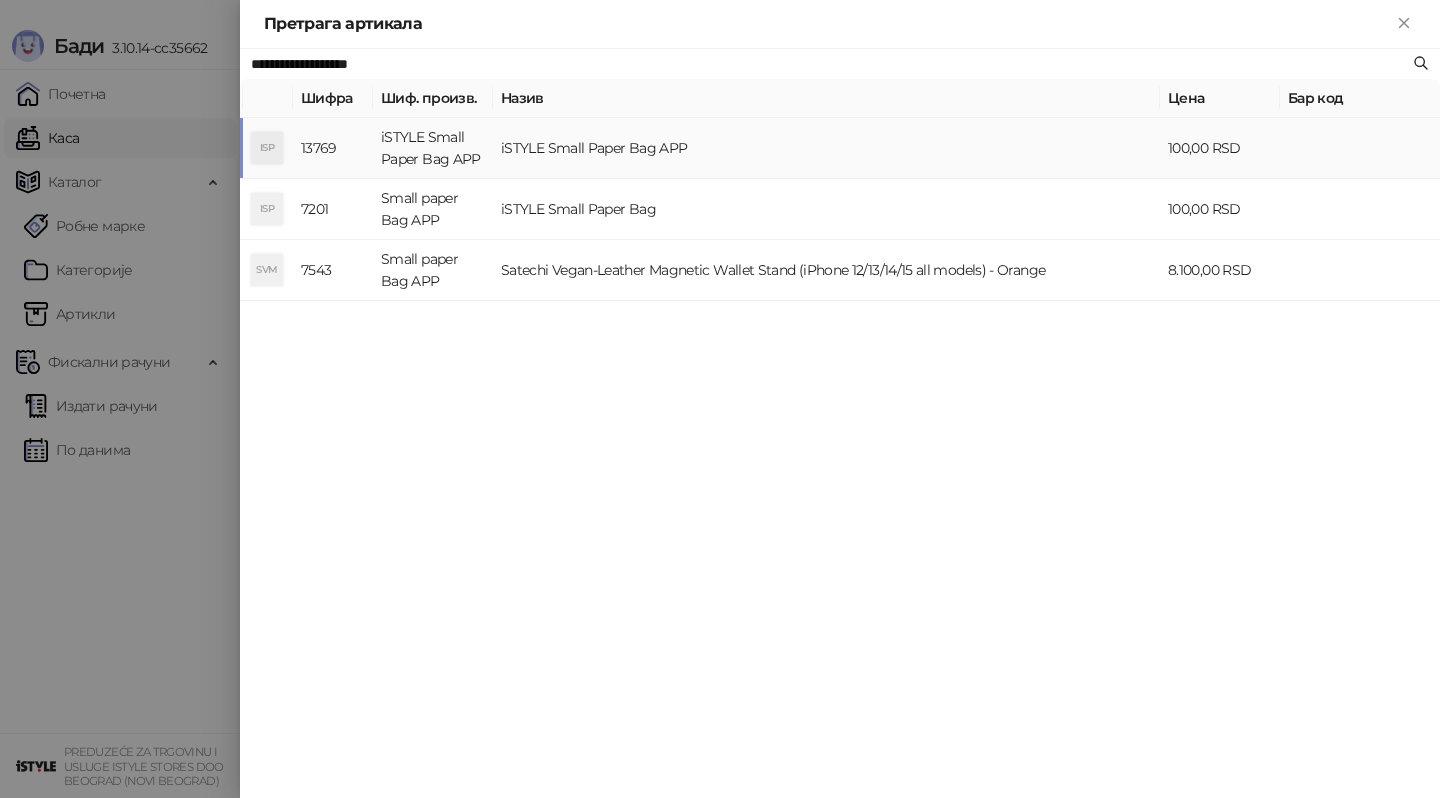 type on "**********" 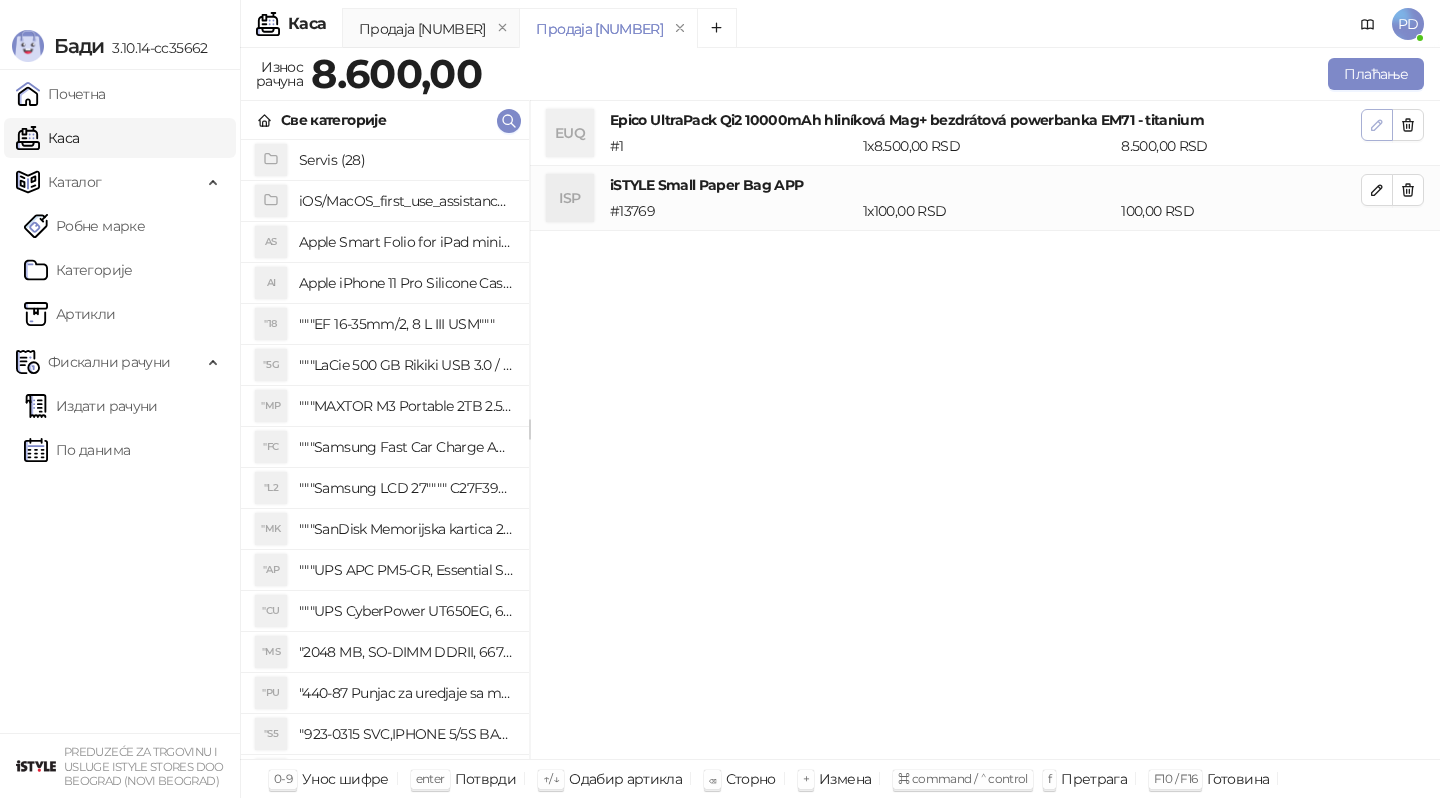 click 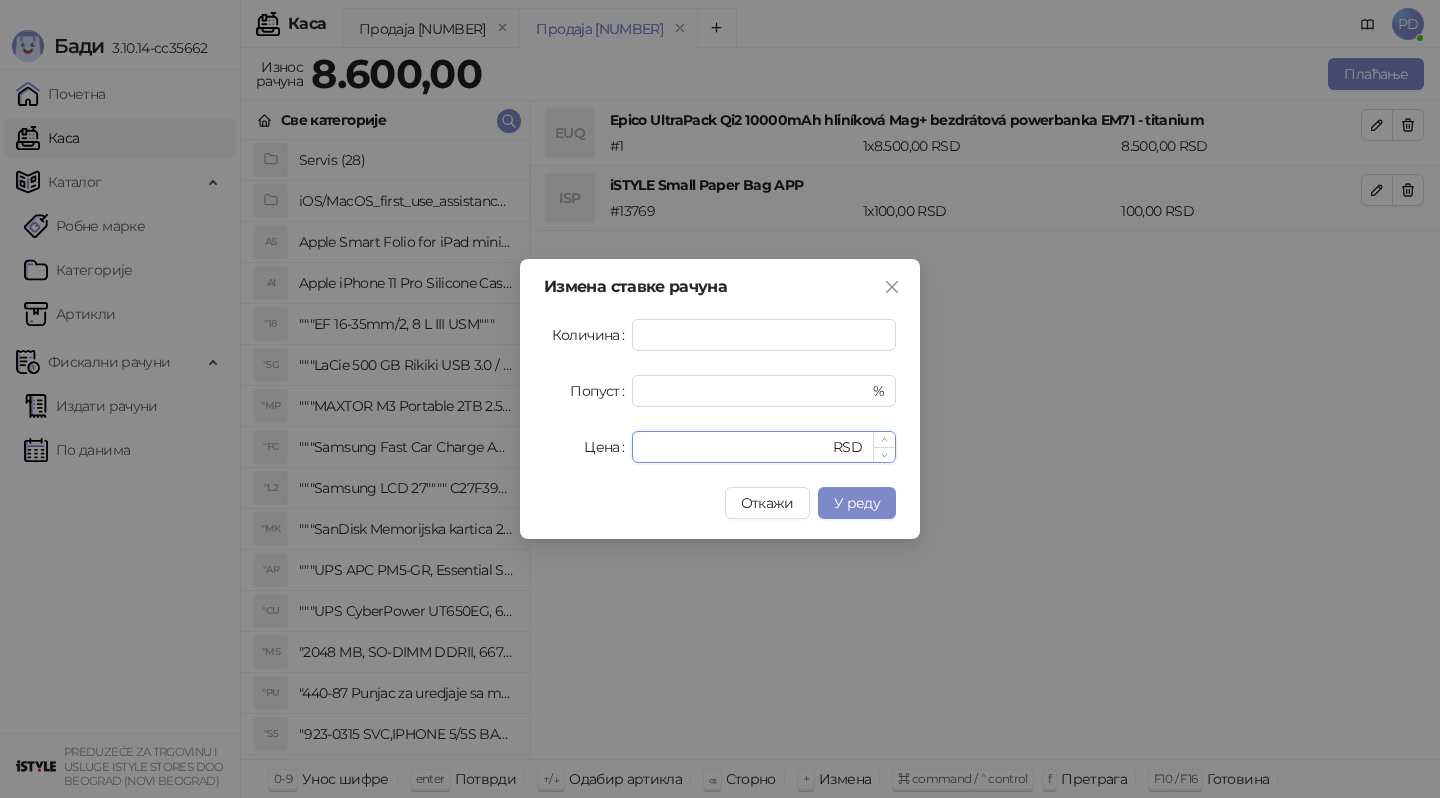 click on "****" at bounding box center [736, 447] 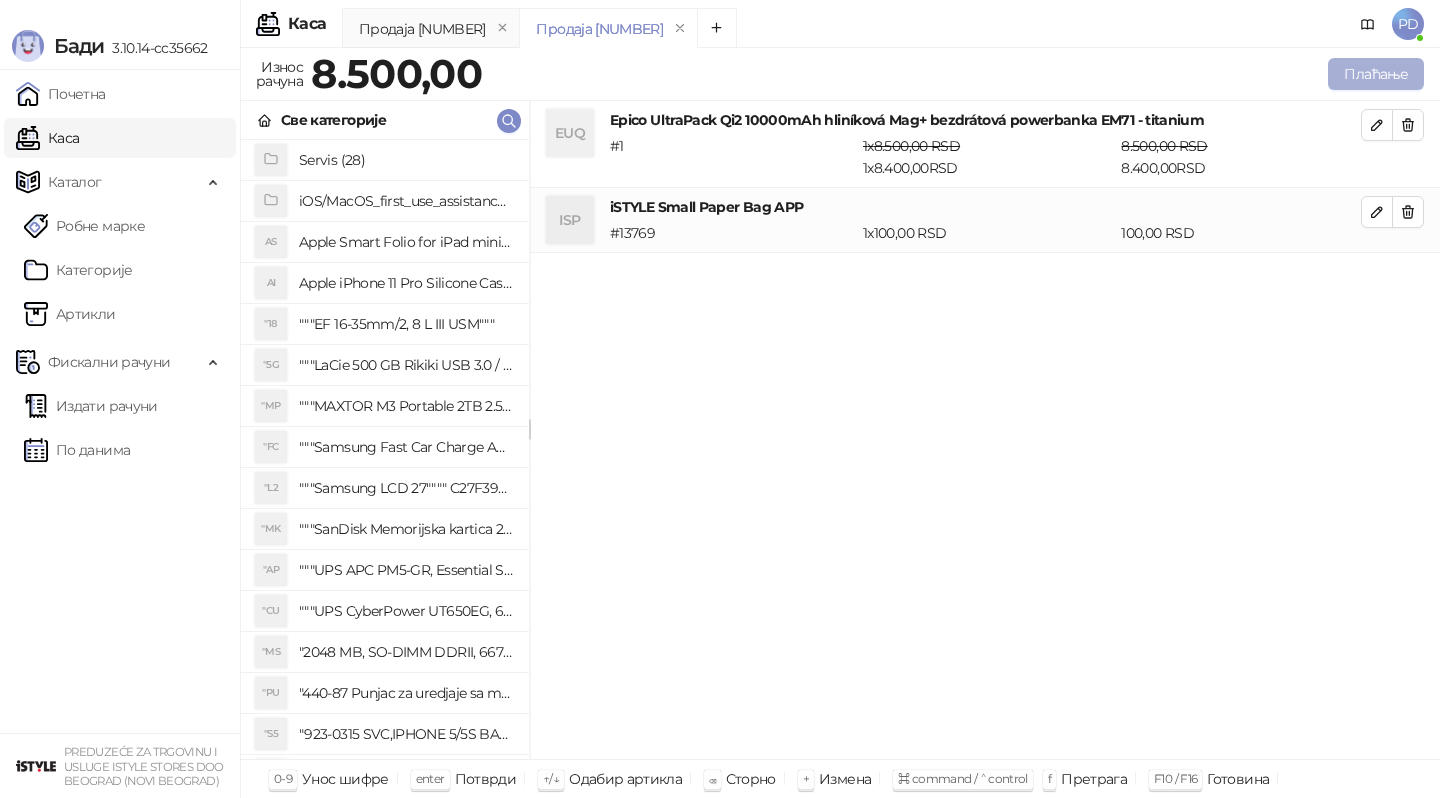 click on "Плаћање" at bounding box center (1376, 74) 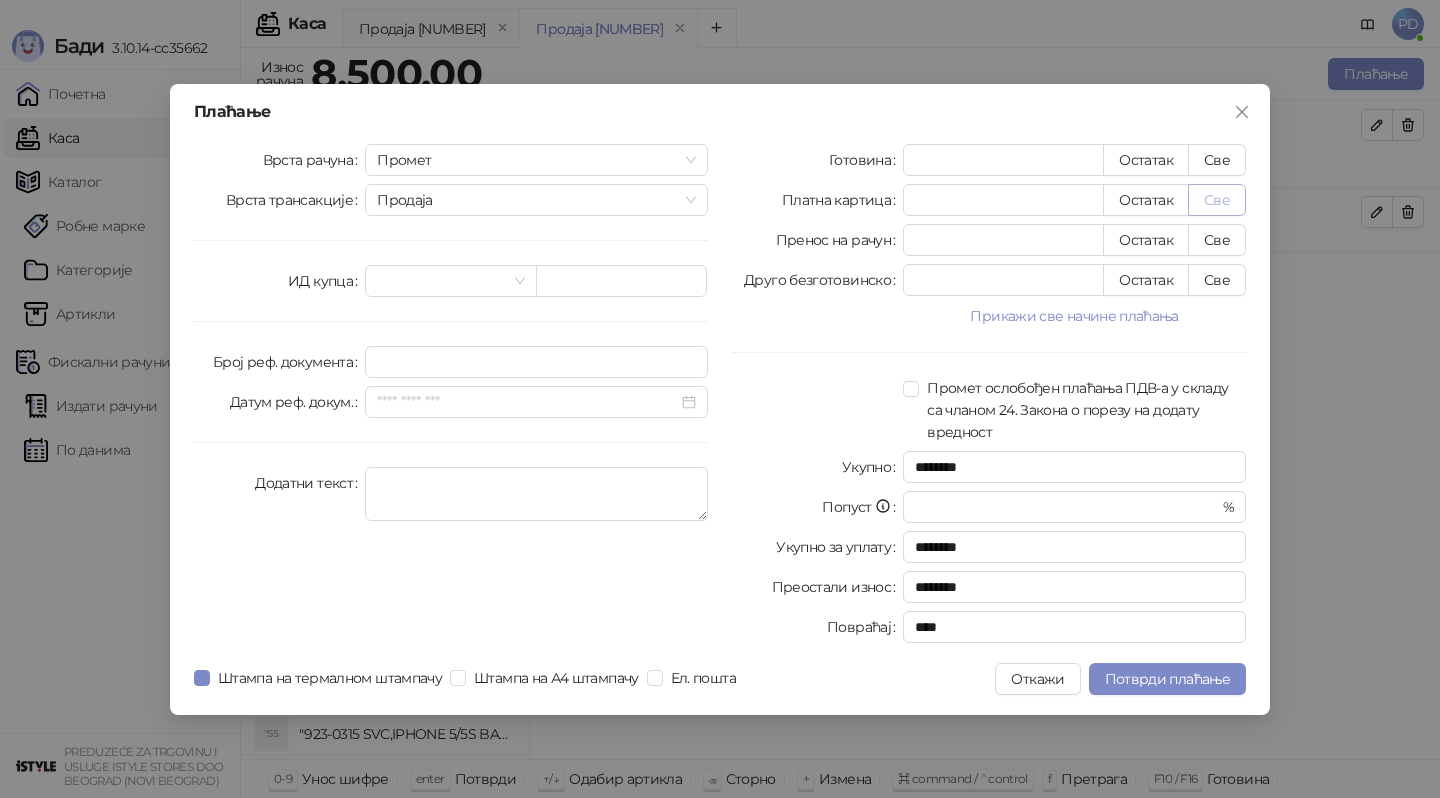 click on "Све" at bounding box center (1217, 200) 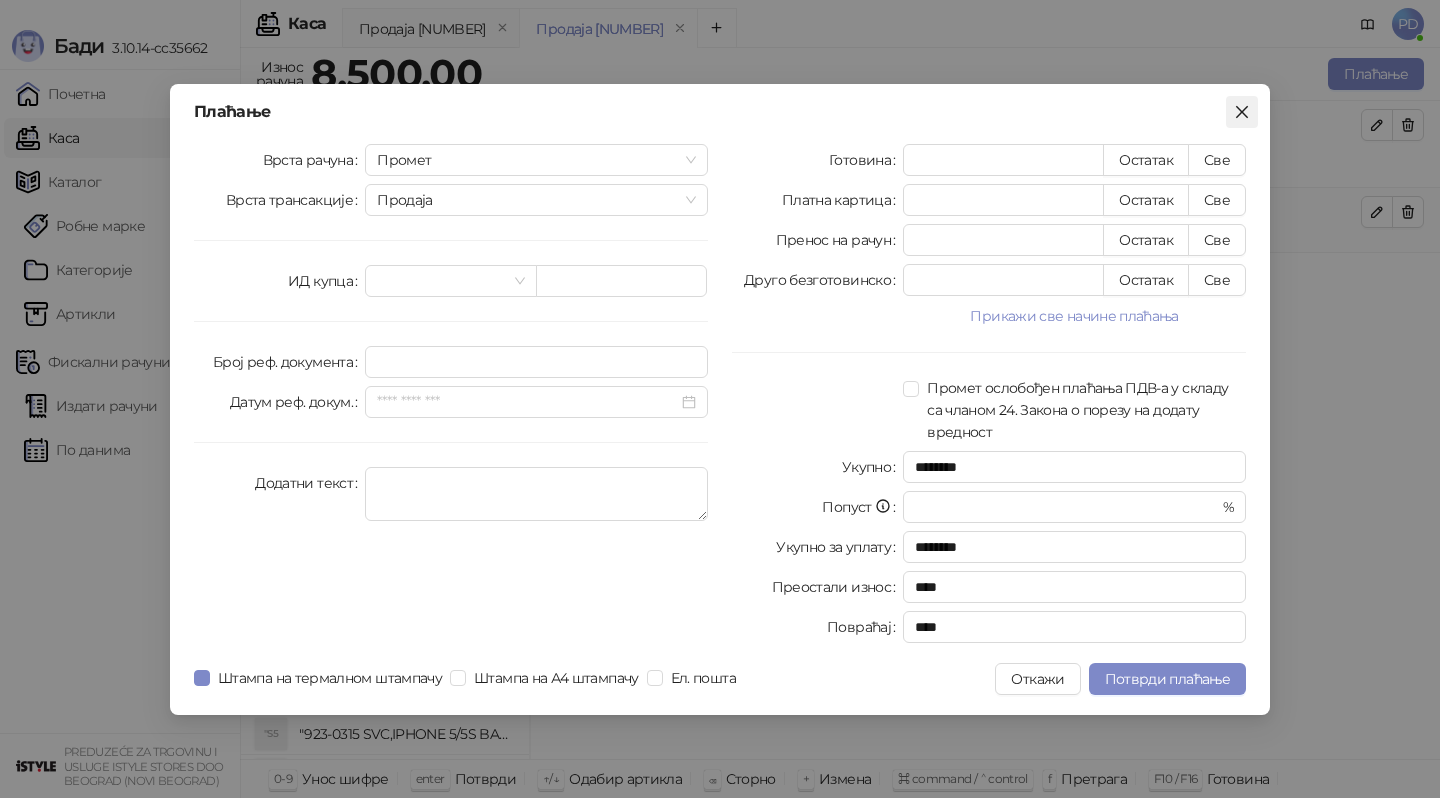 click 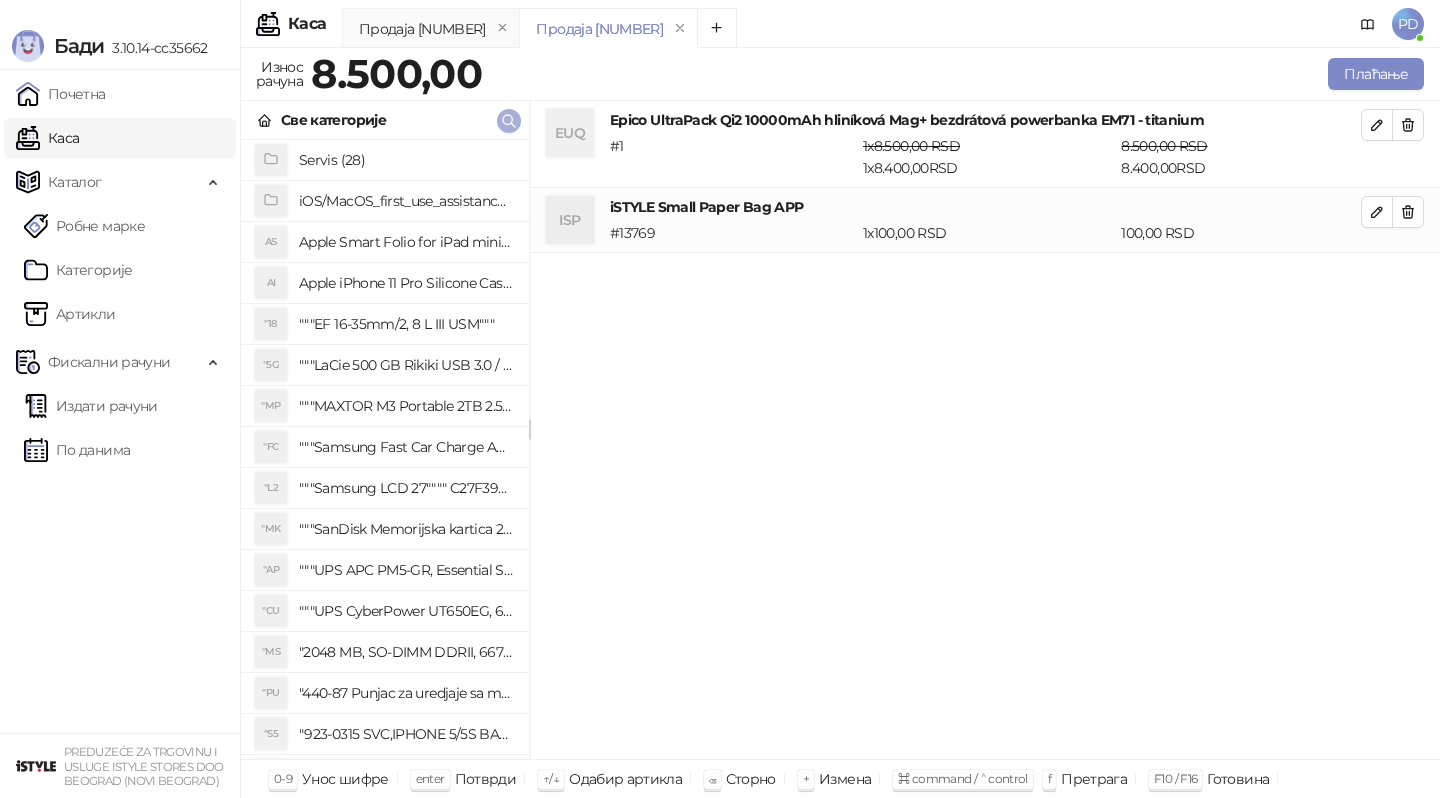 click 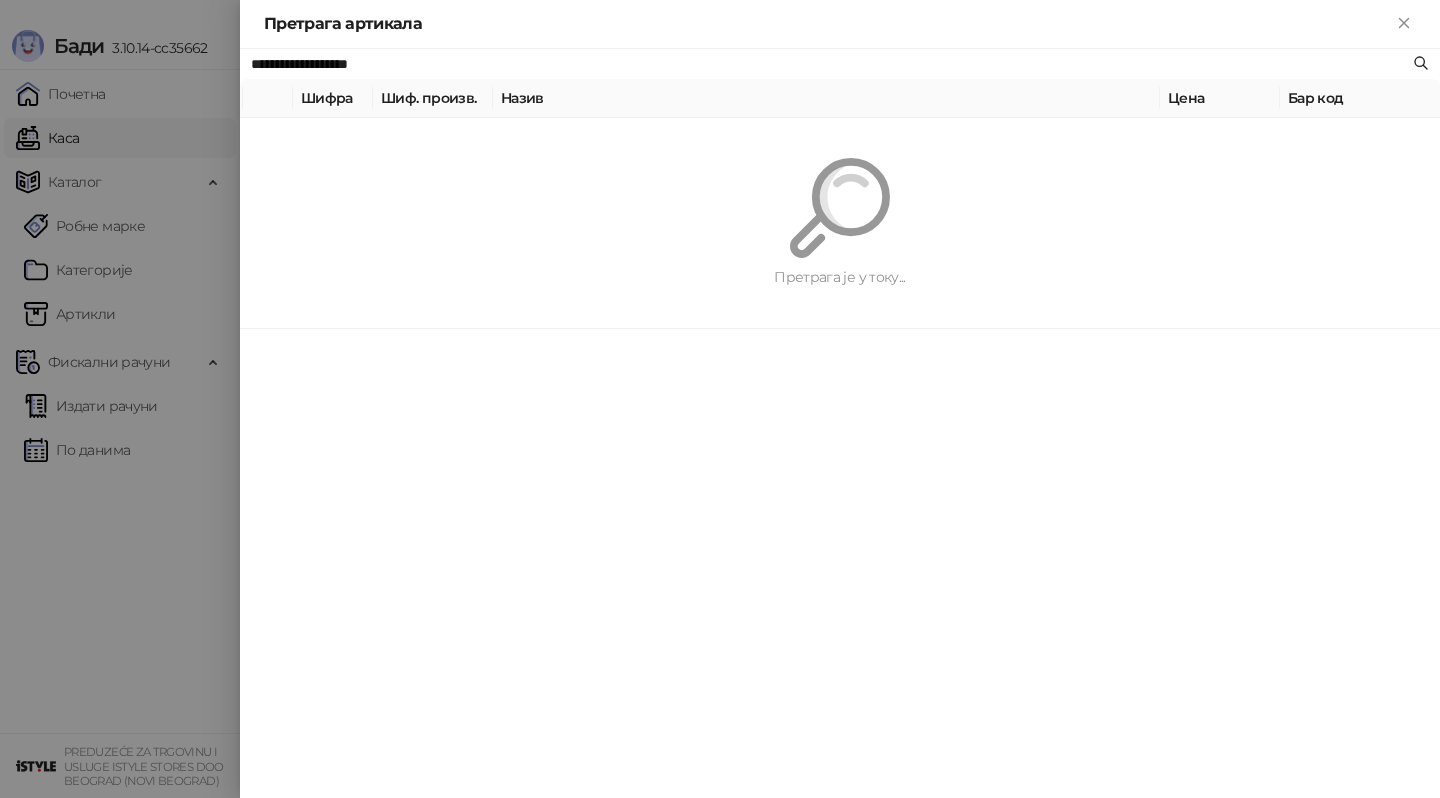 paste on "**********" 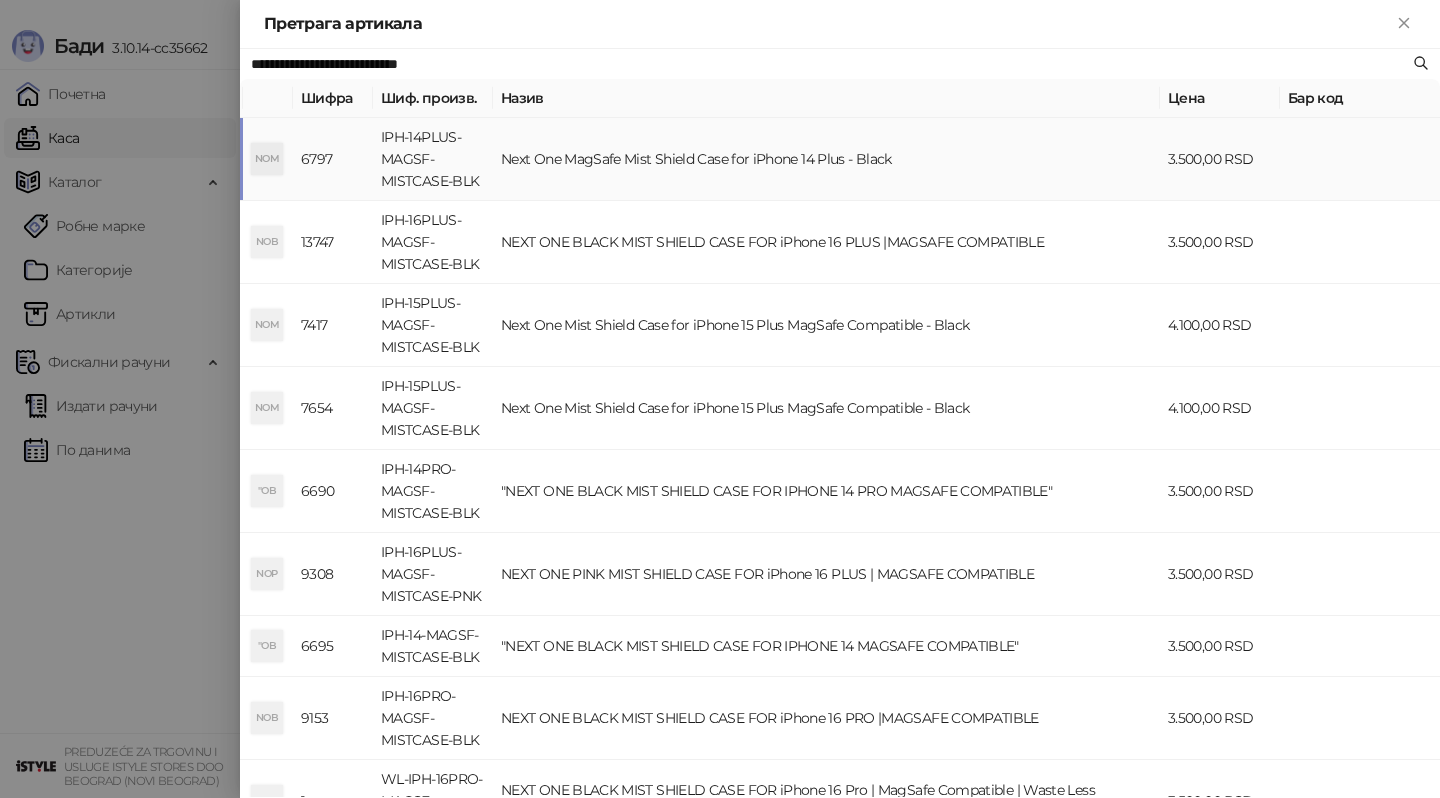 type on "**********" 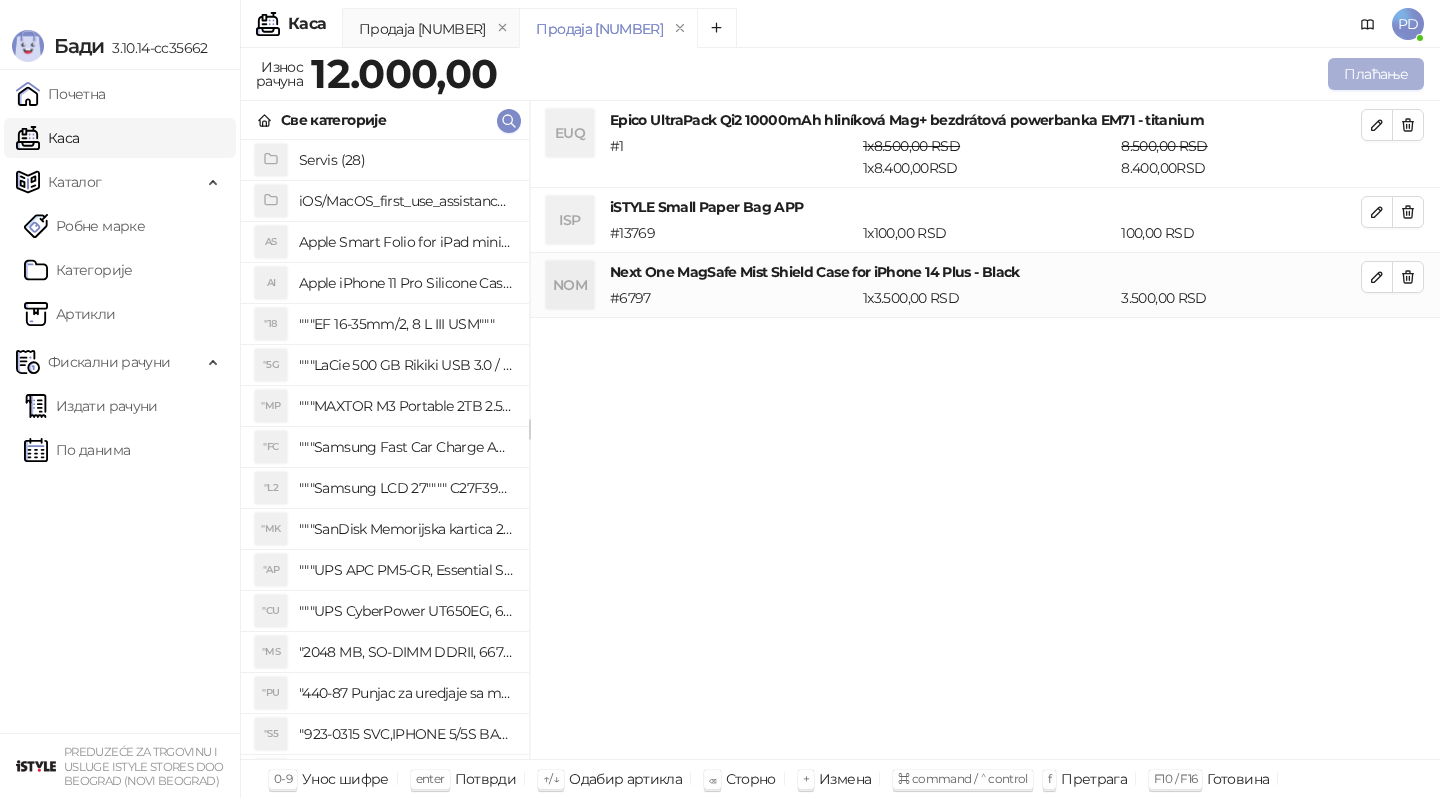 click on "Плаћање" at bounding box center [1376, 74] 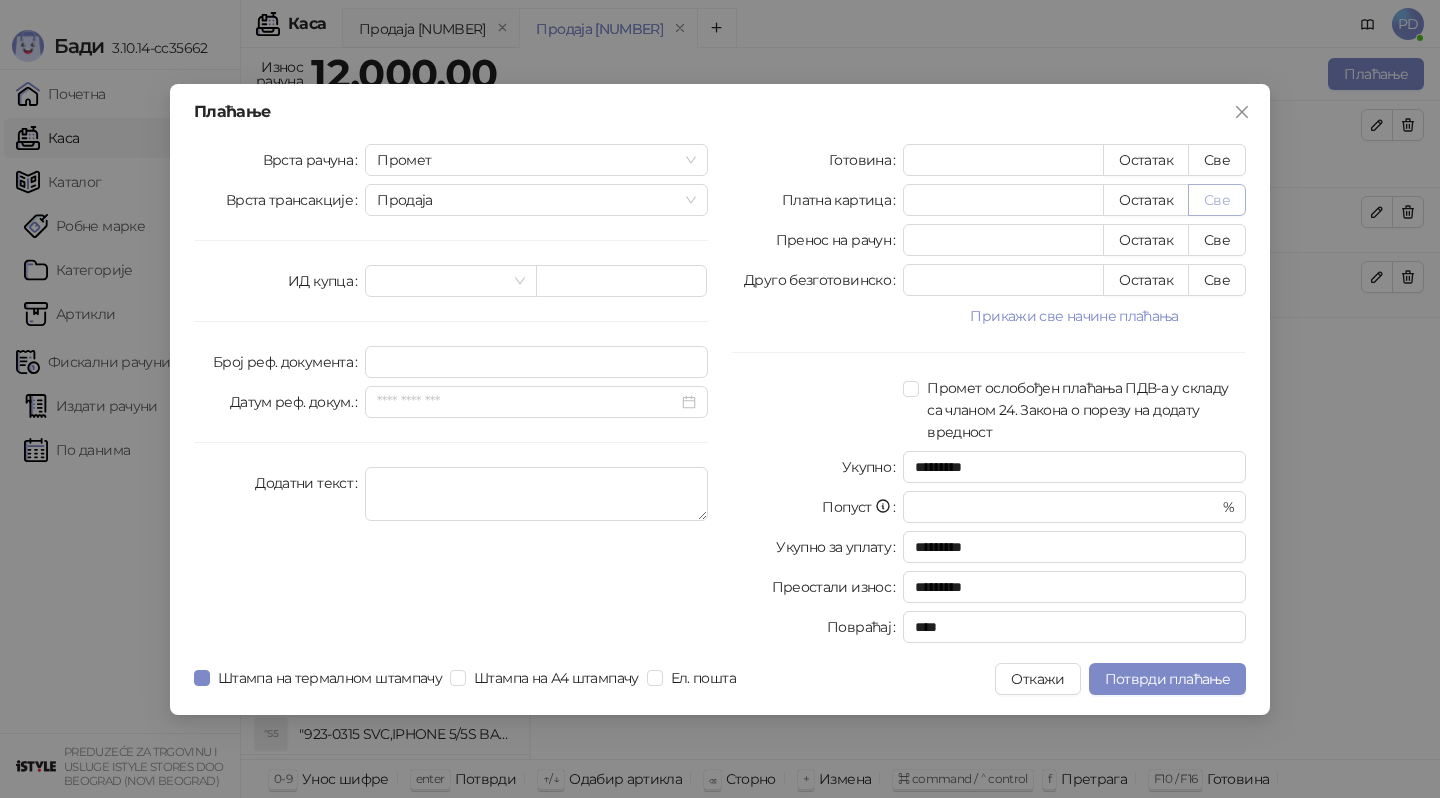 click on "Све" at bounding box center [1217, 200] 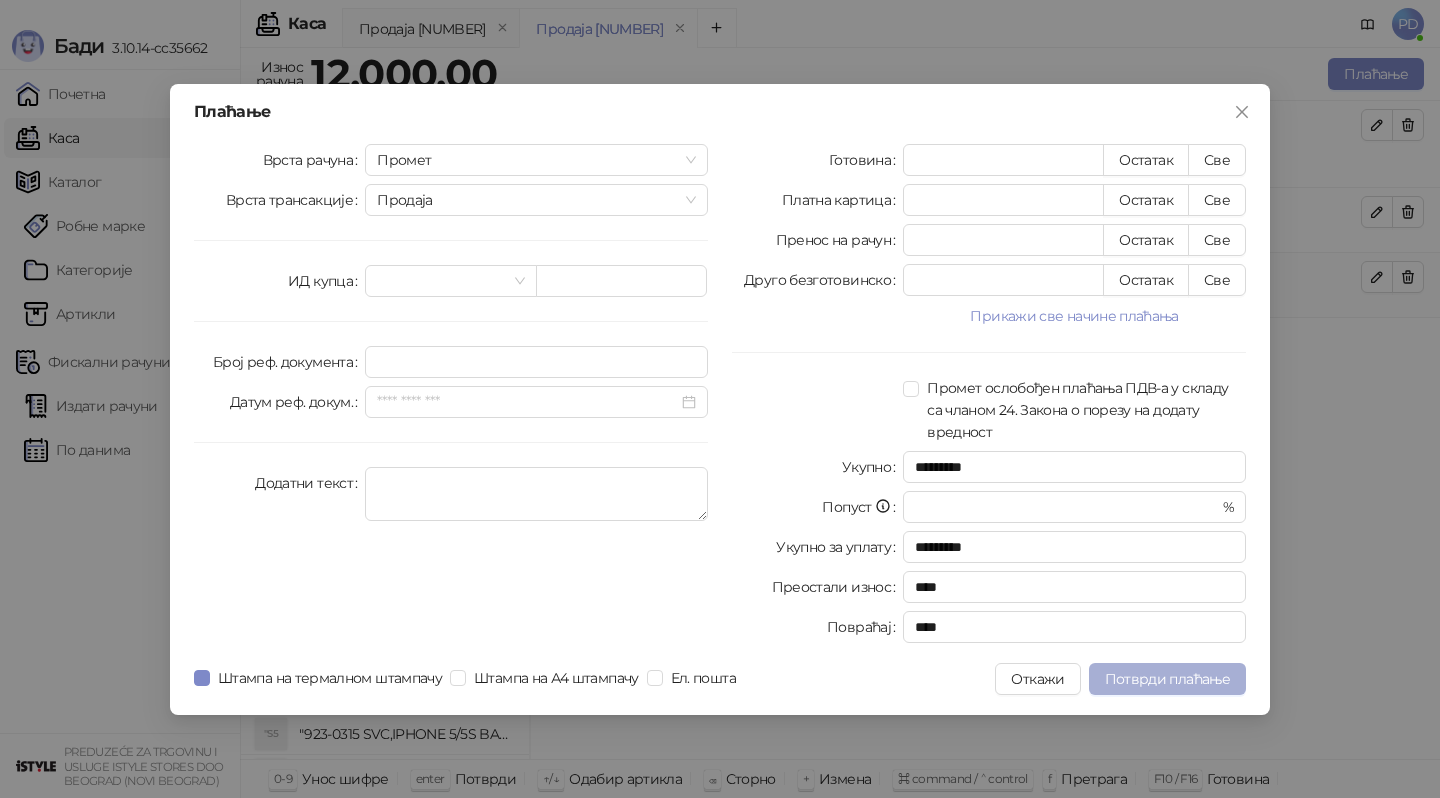 click on "Потврди плаћање" at bounding box center (1167, 679) 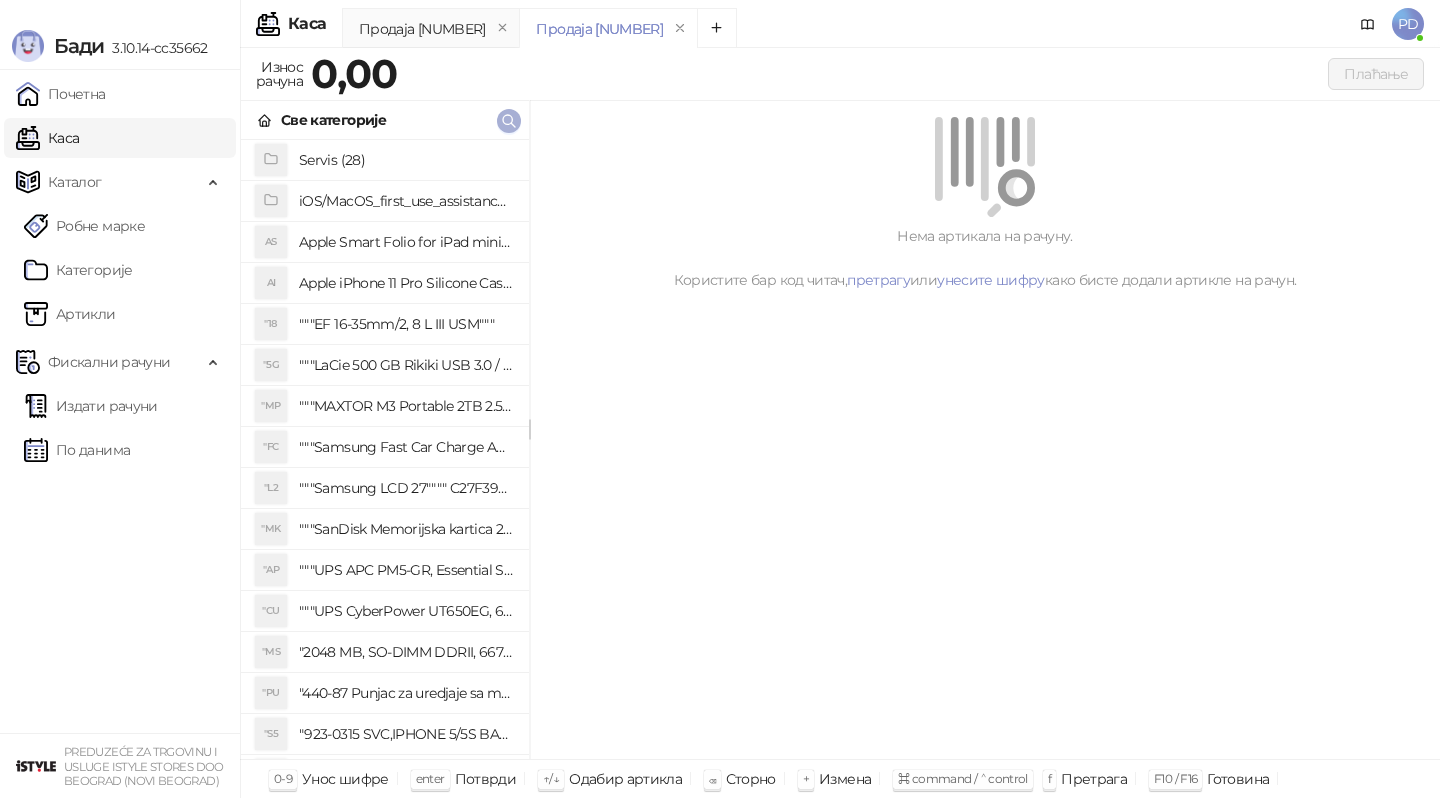 click 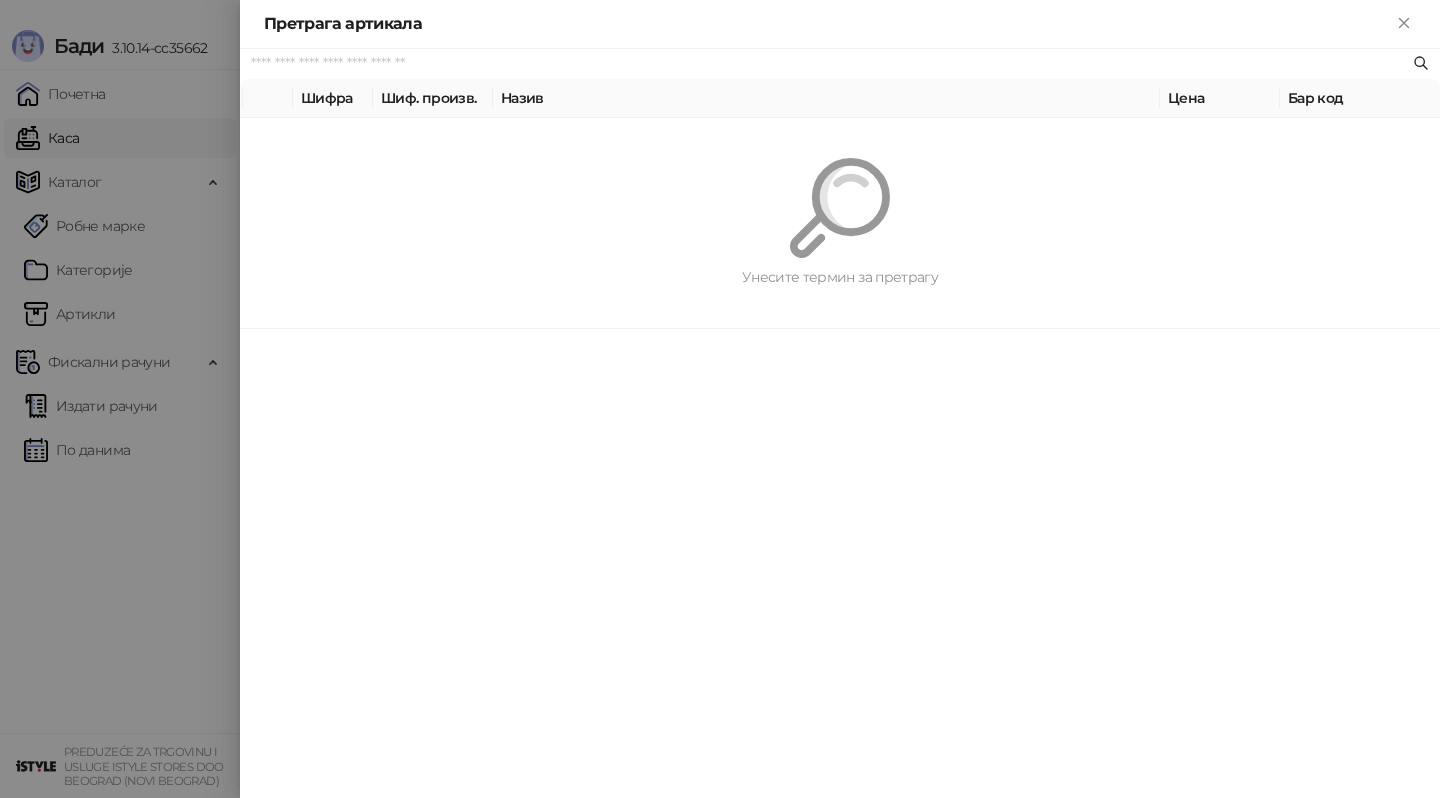 paste on "*********" 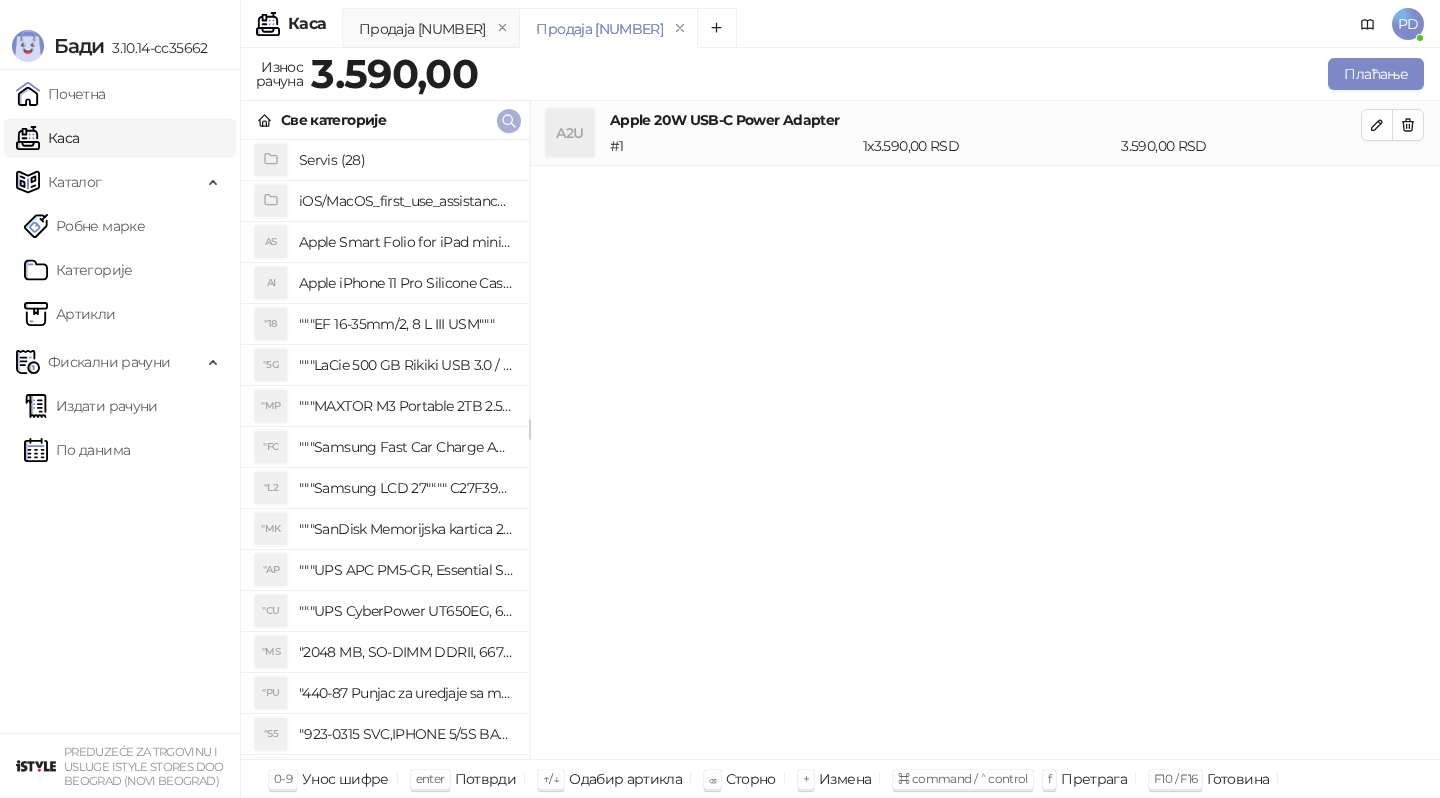 click at bounding box center [509, 121] 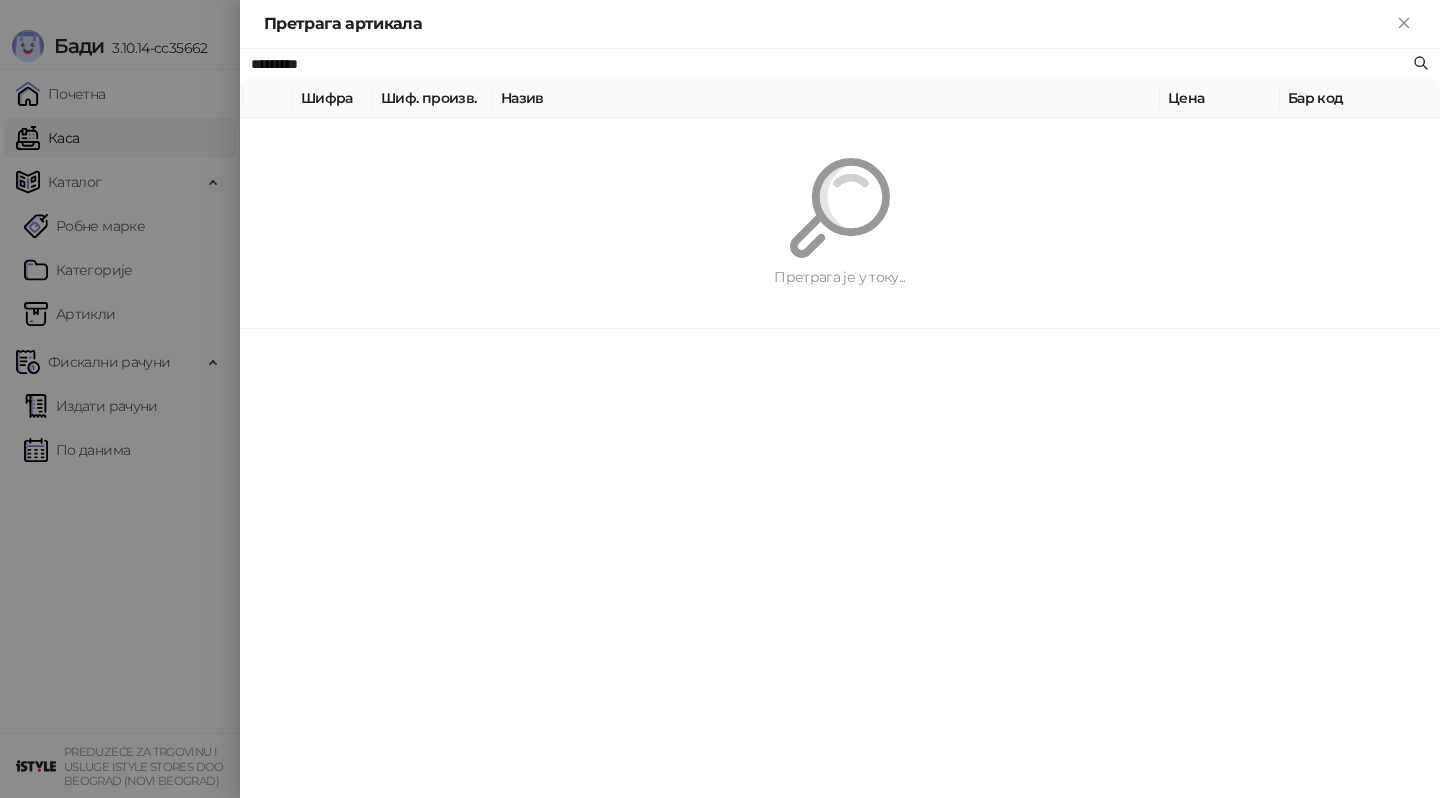 paste 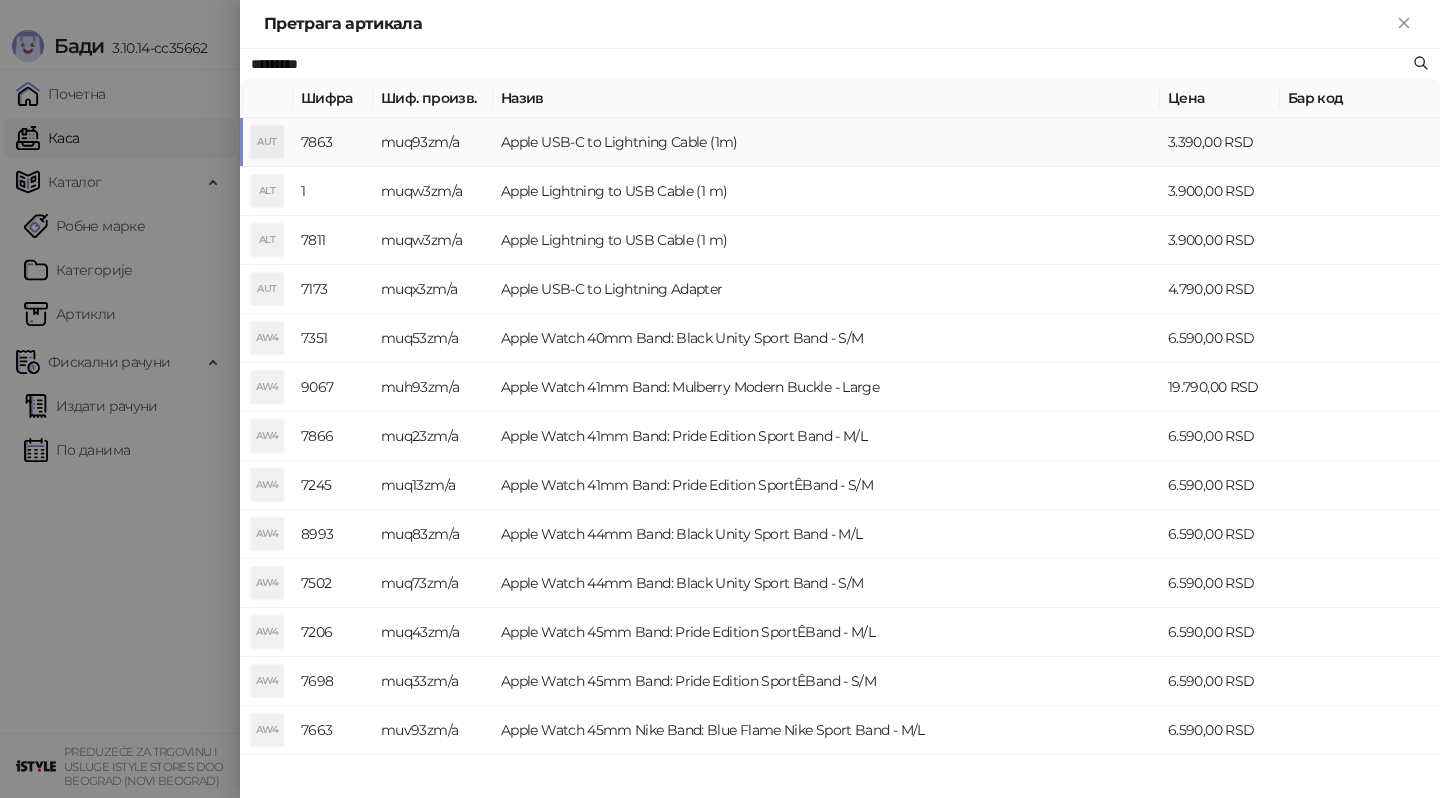 type on "*********" 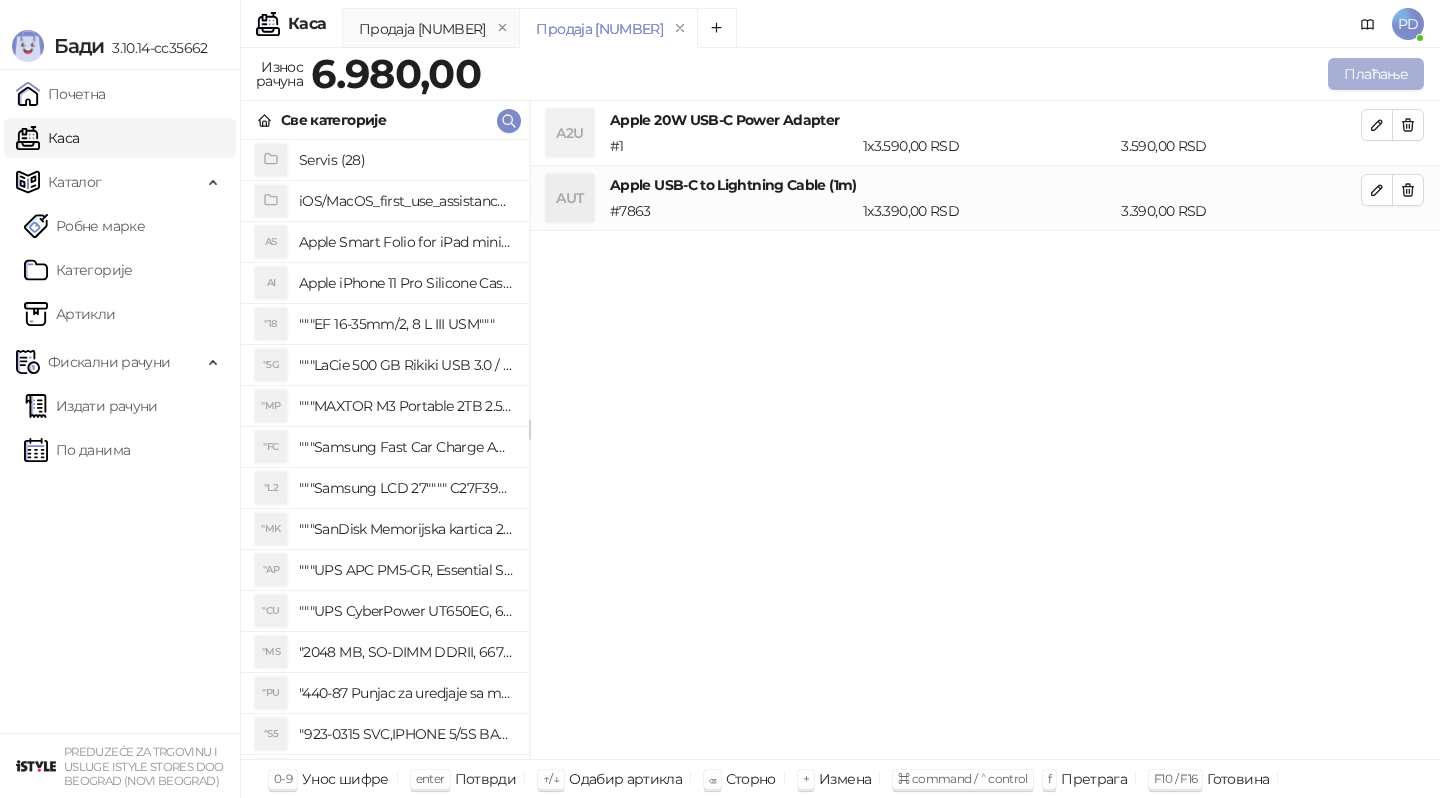 click on "Плаћање" at bounding box center [1376, 74] 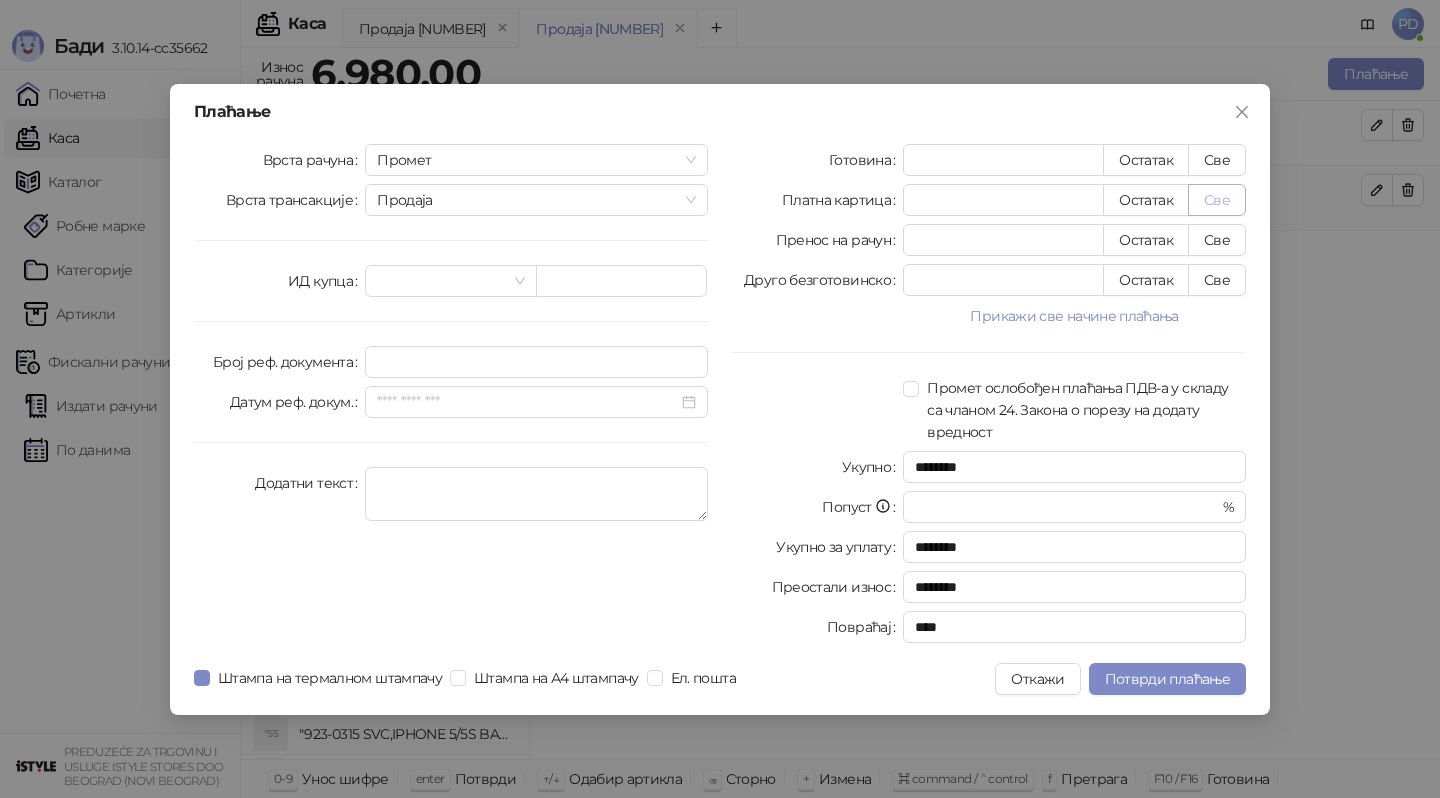 click on "Све" at bounding box center (1217, 200) 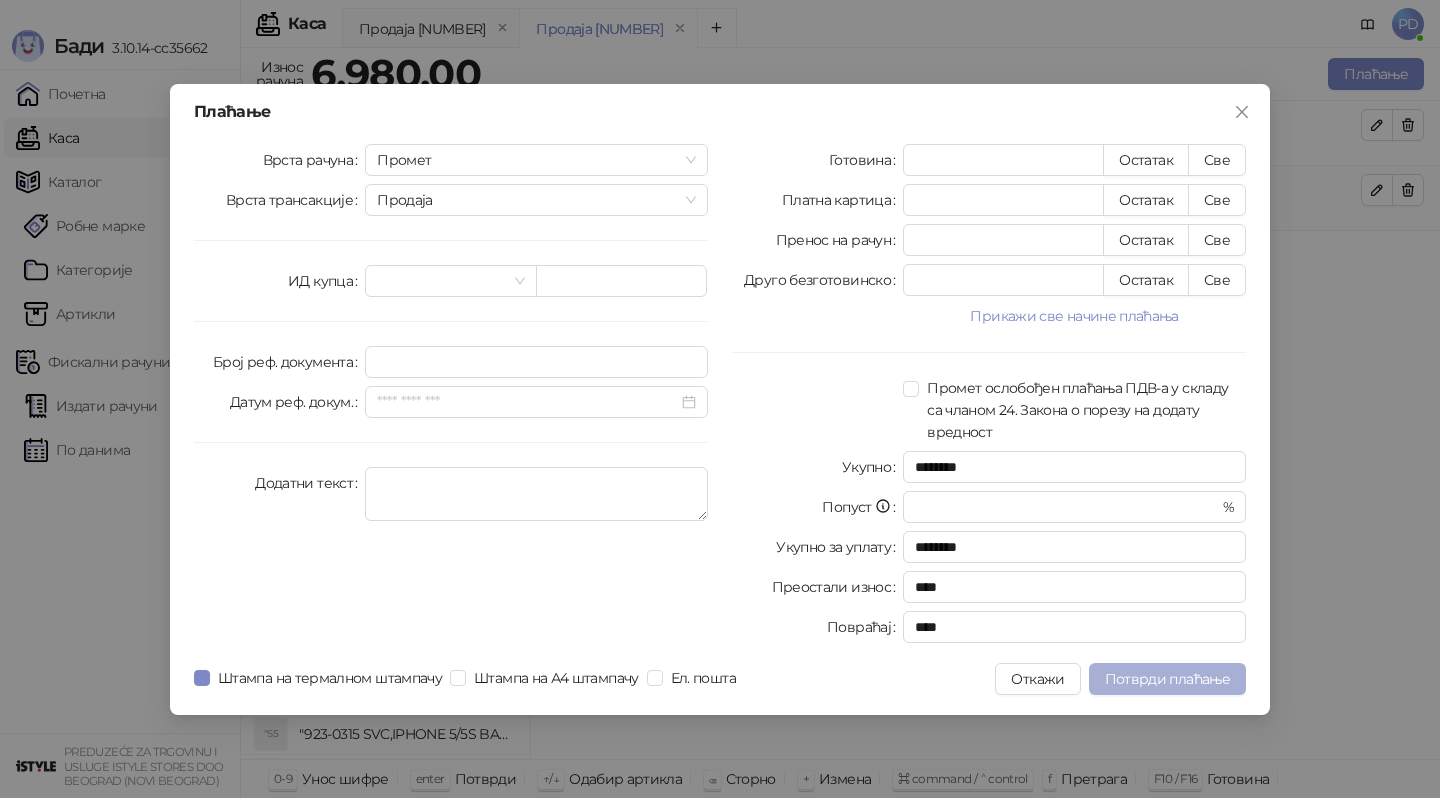 click on "Потврди плаћање" at bounding box center [1167, 679] 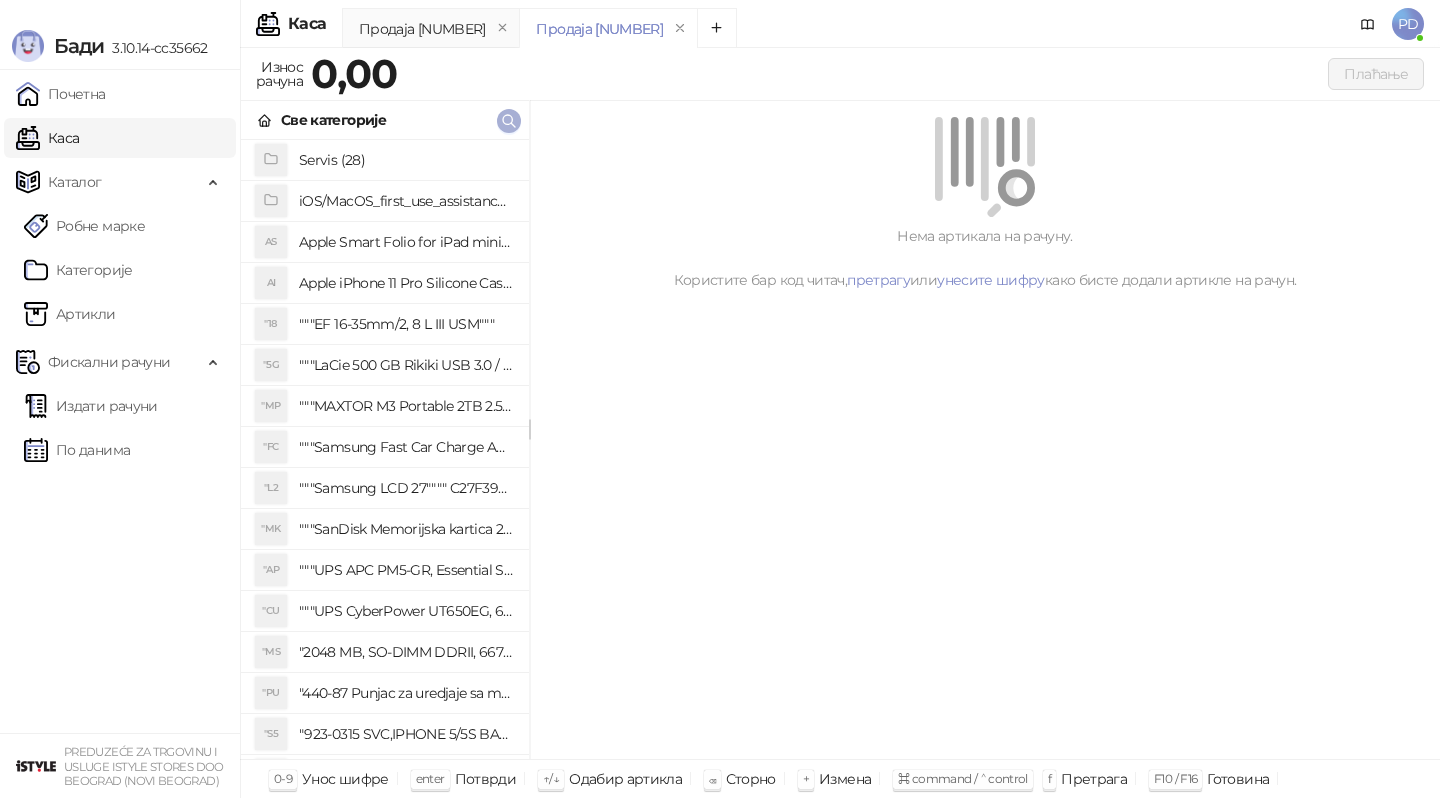 click 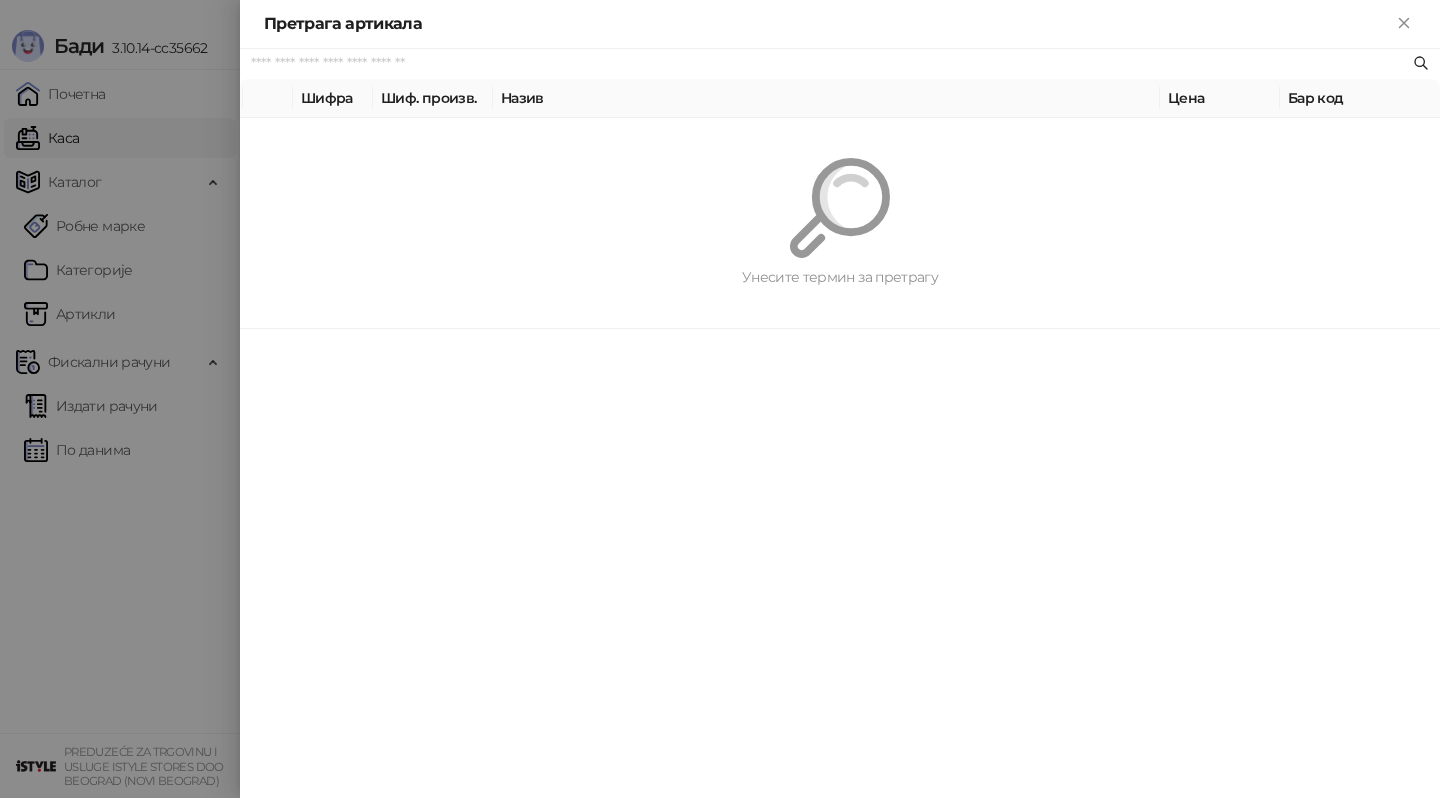 paste on "**********" 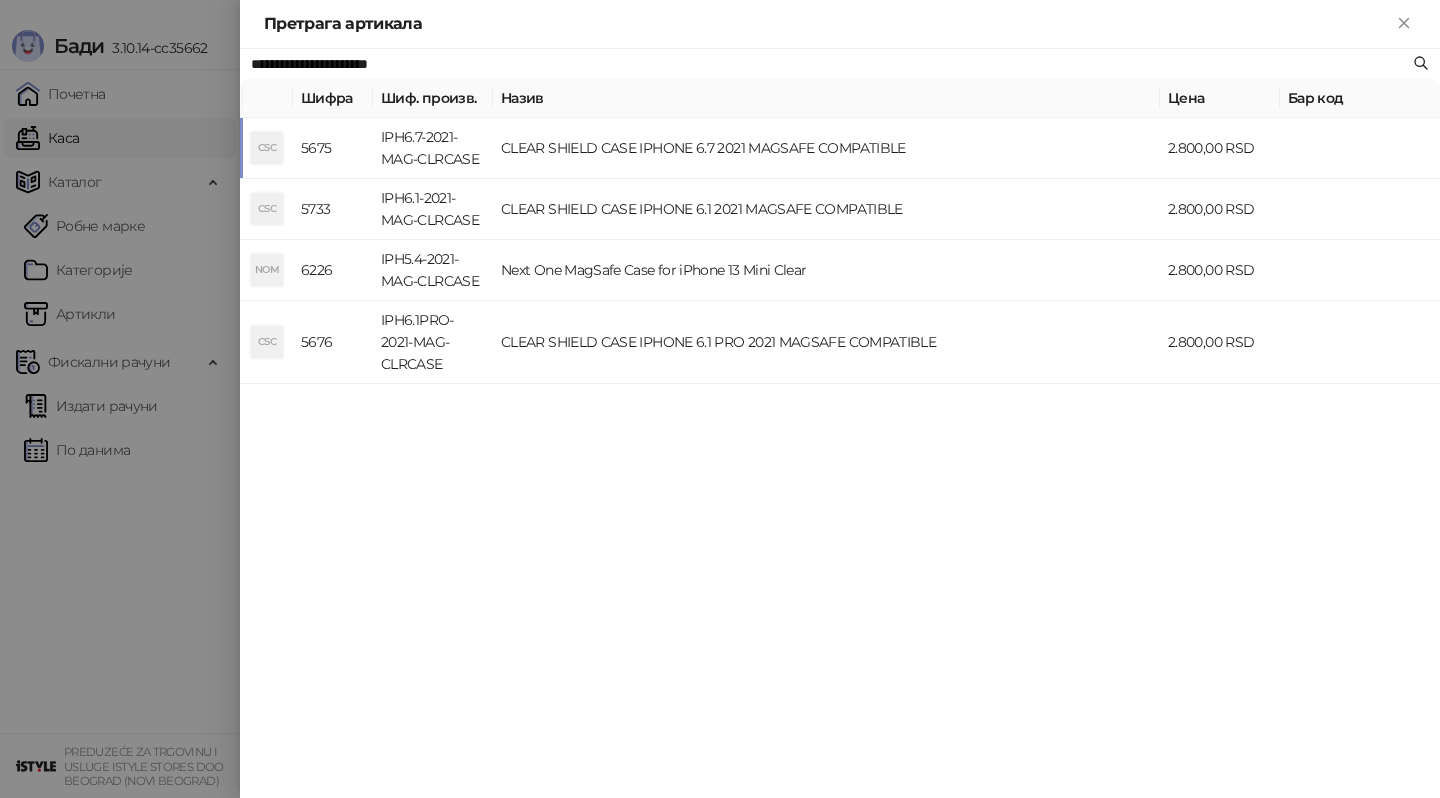 type on "**********" 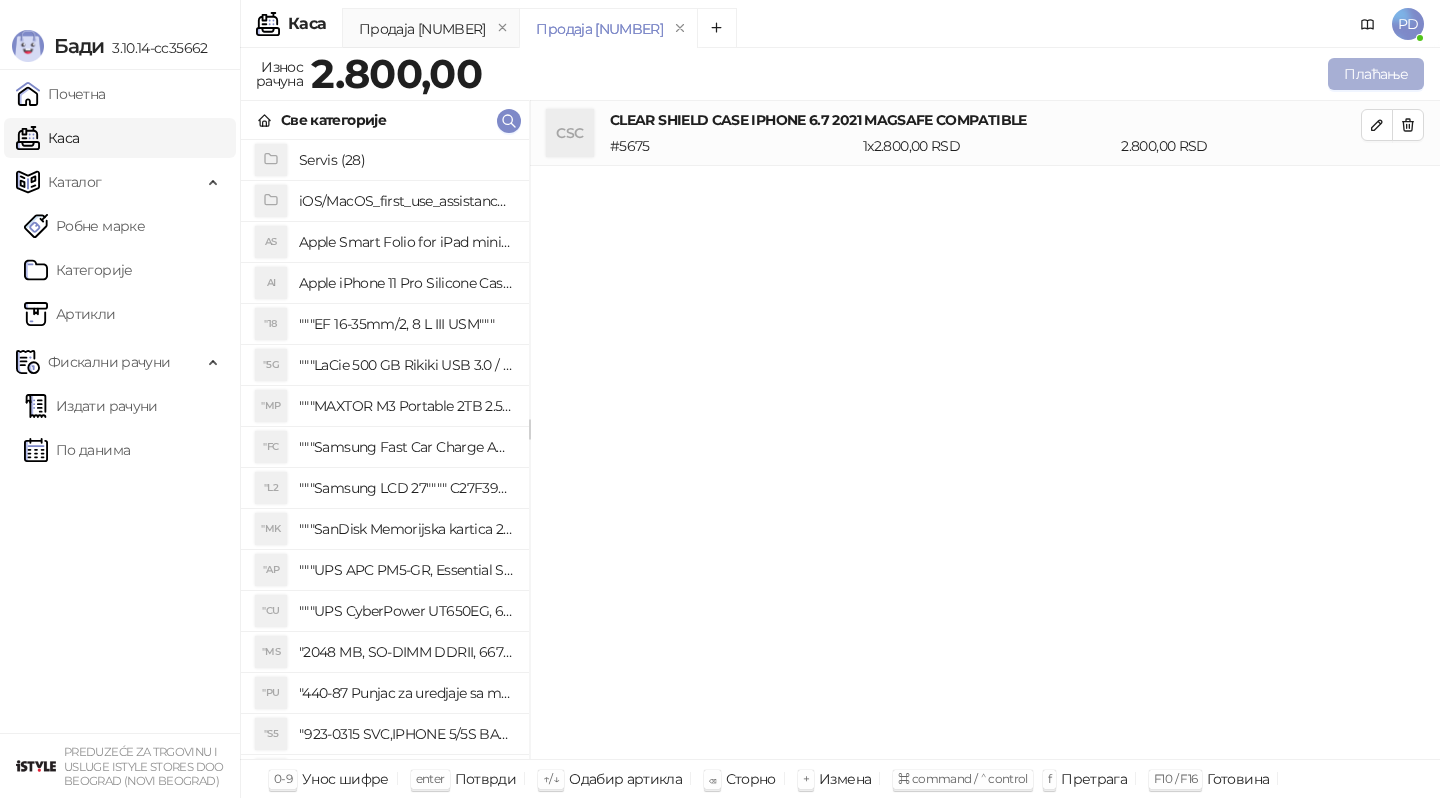 click on "Плаћање" at bounding box center [1376, 74] 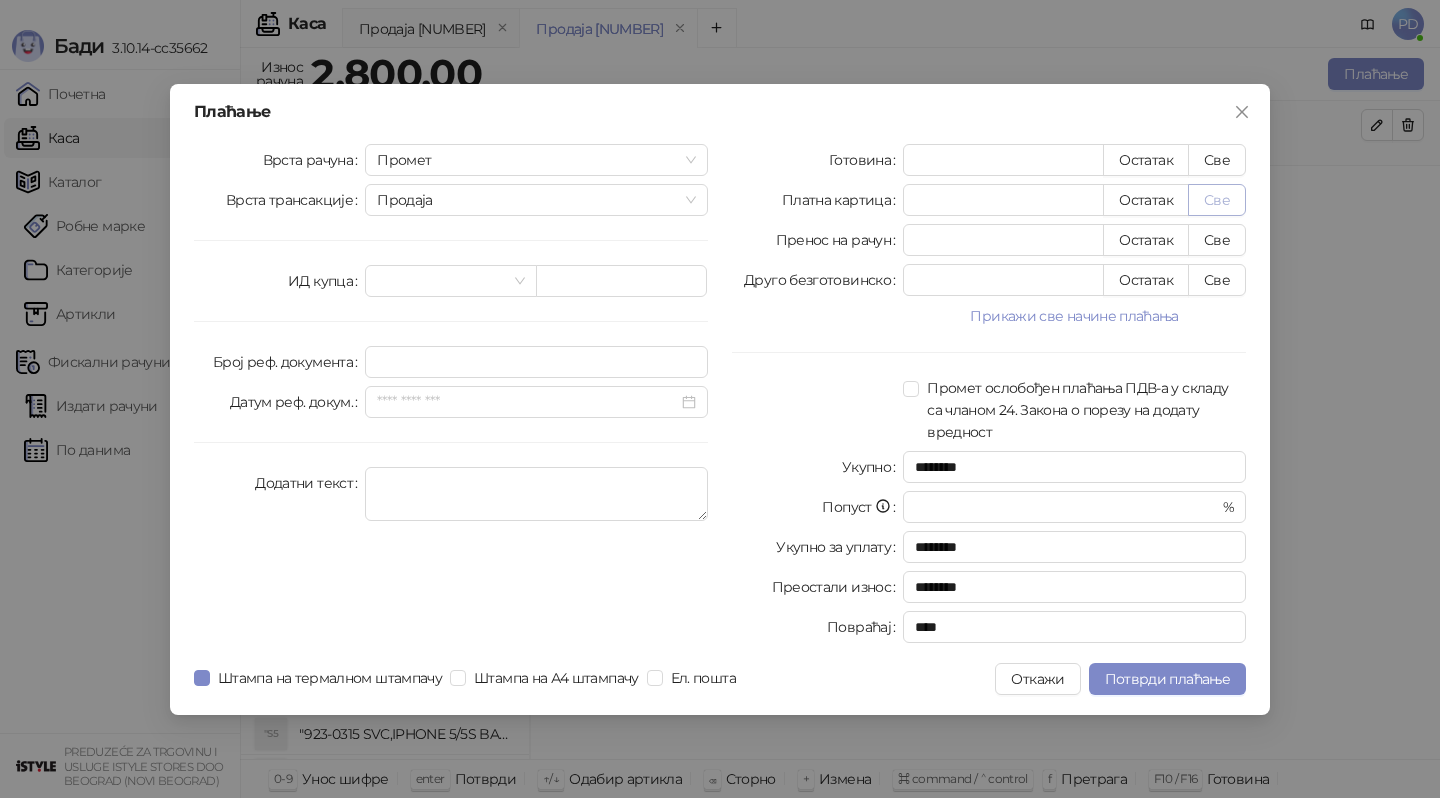 click on "Све" at bounding box center (1217, 200) 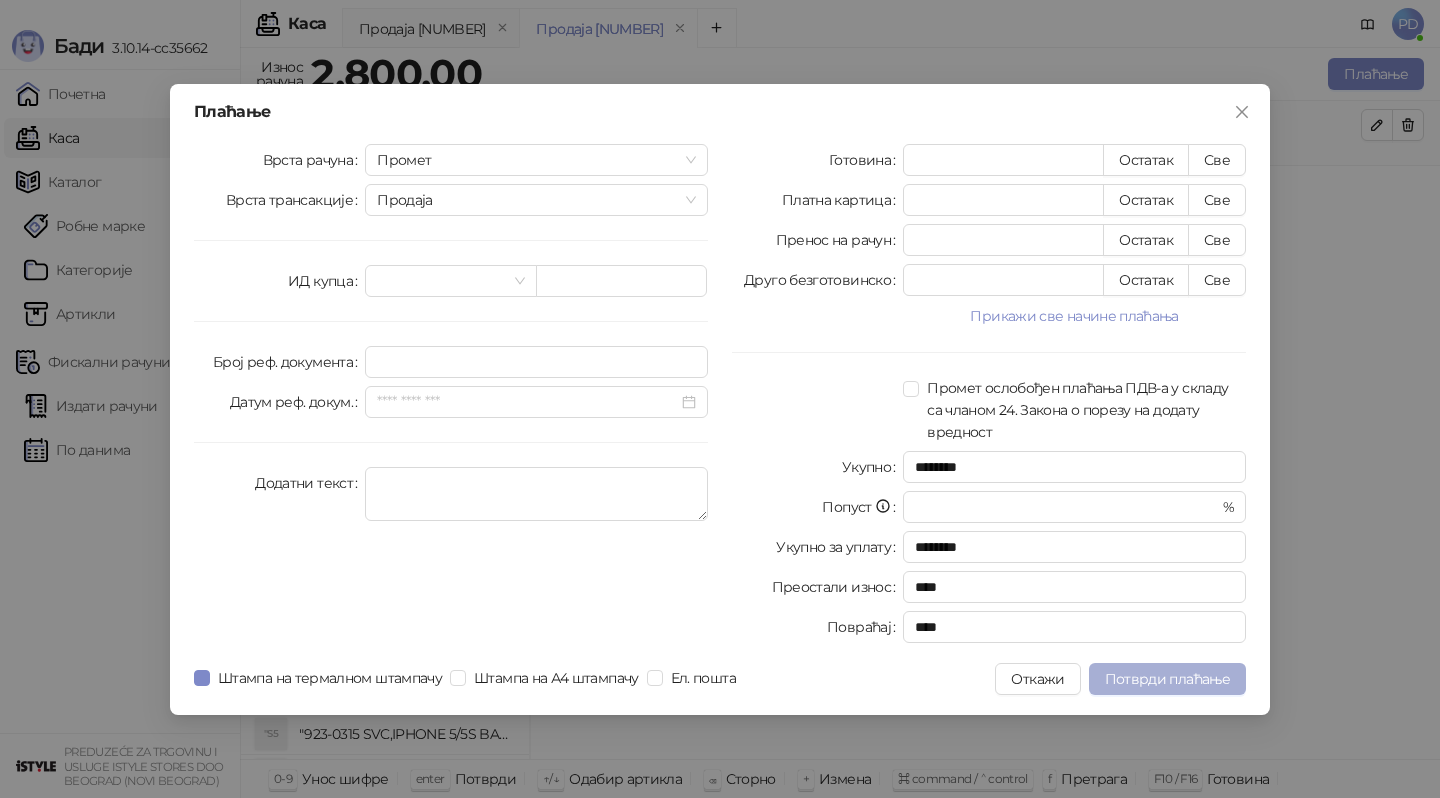 click on "Потврди плаћање" at bounding box center [1167, 679] 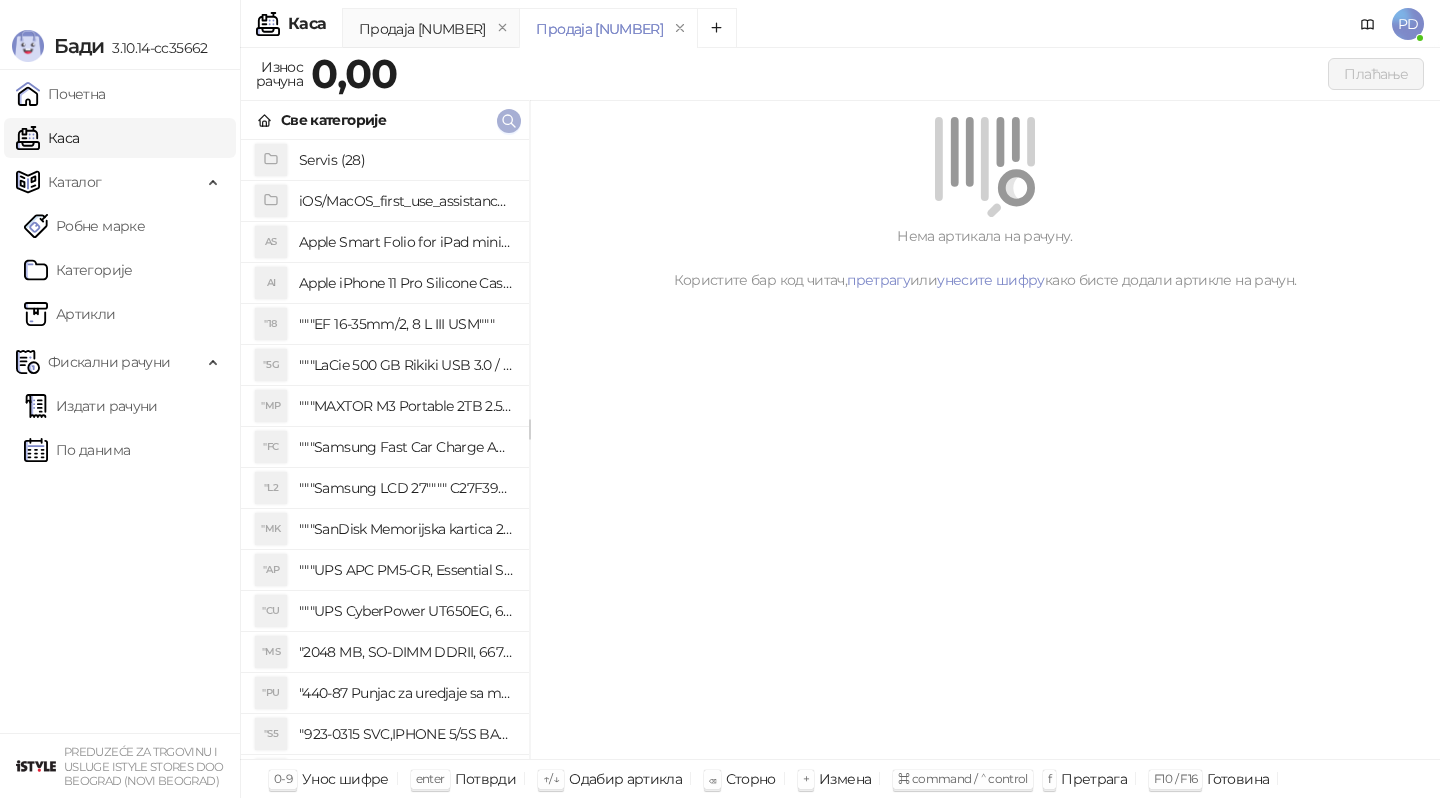 click 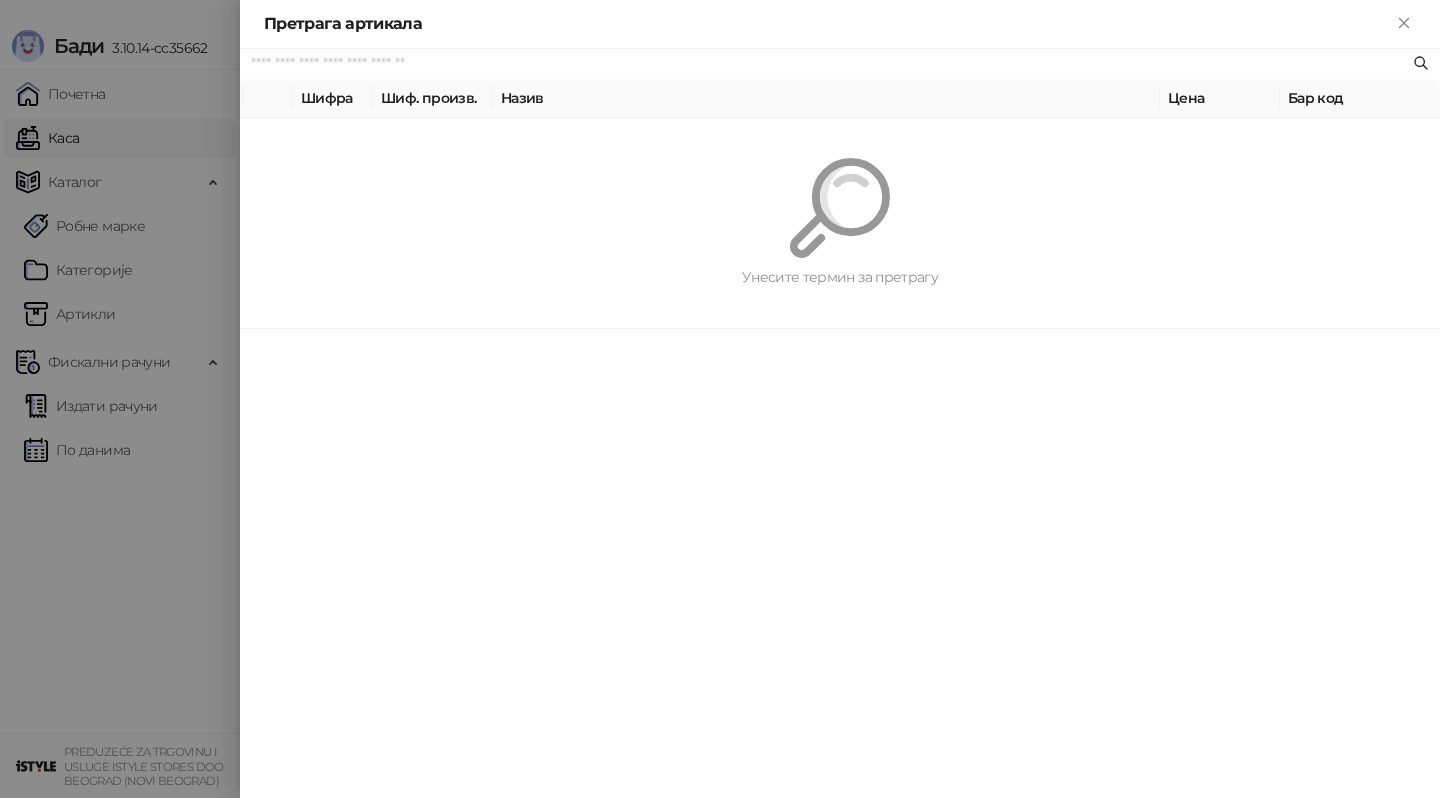 paste on "**********" 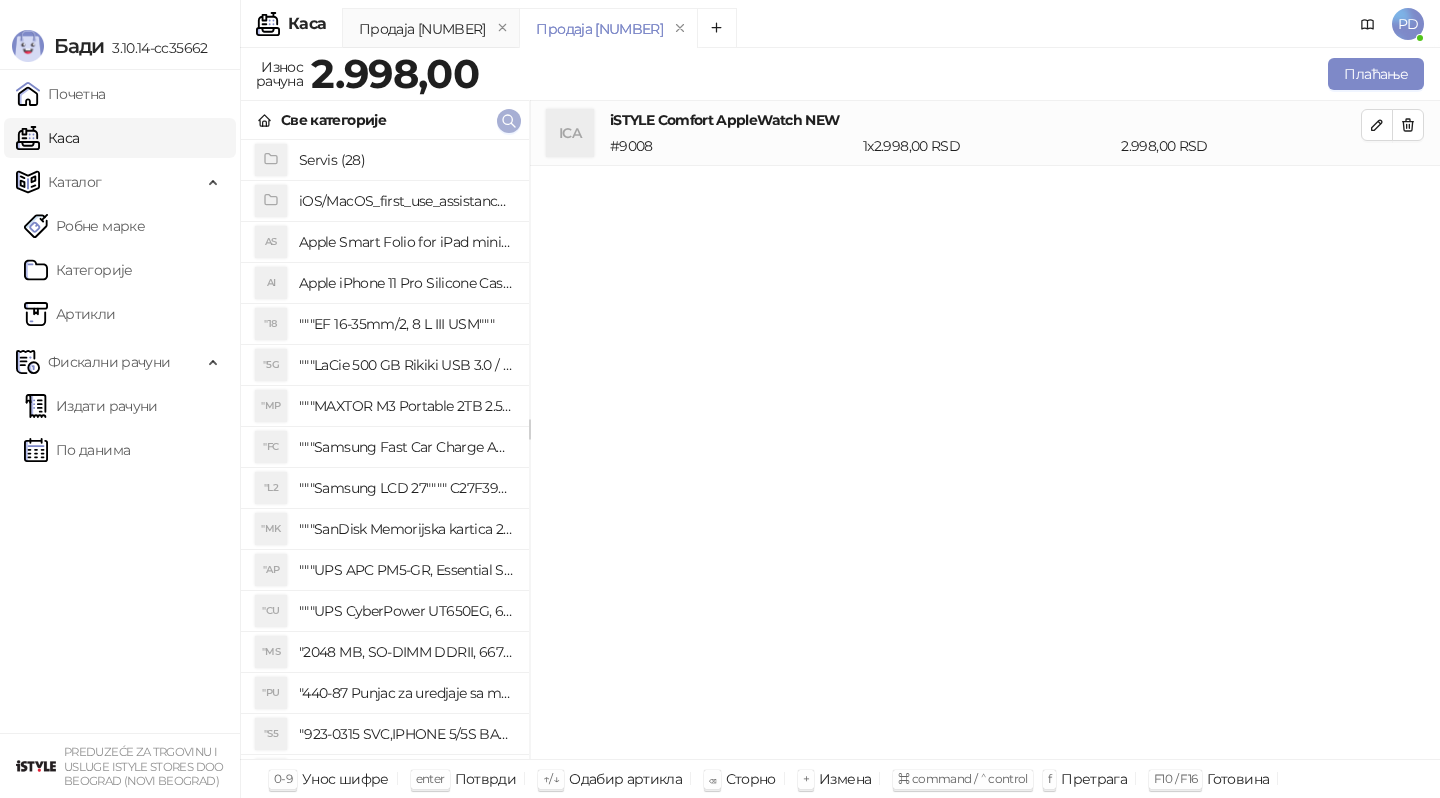 click 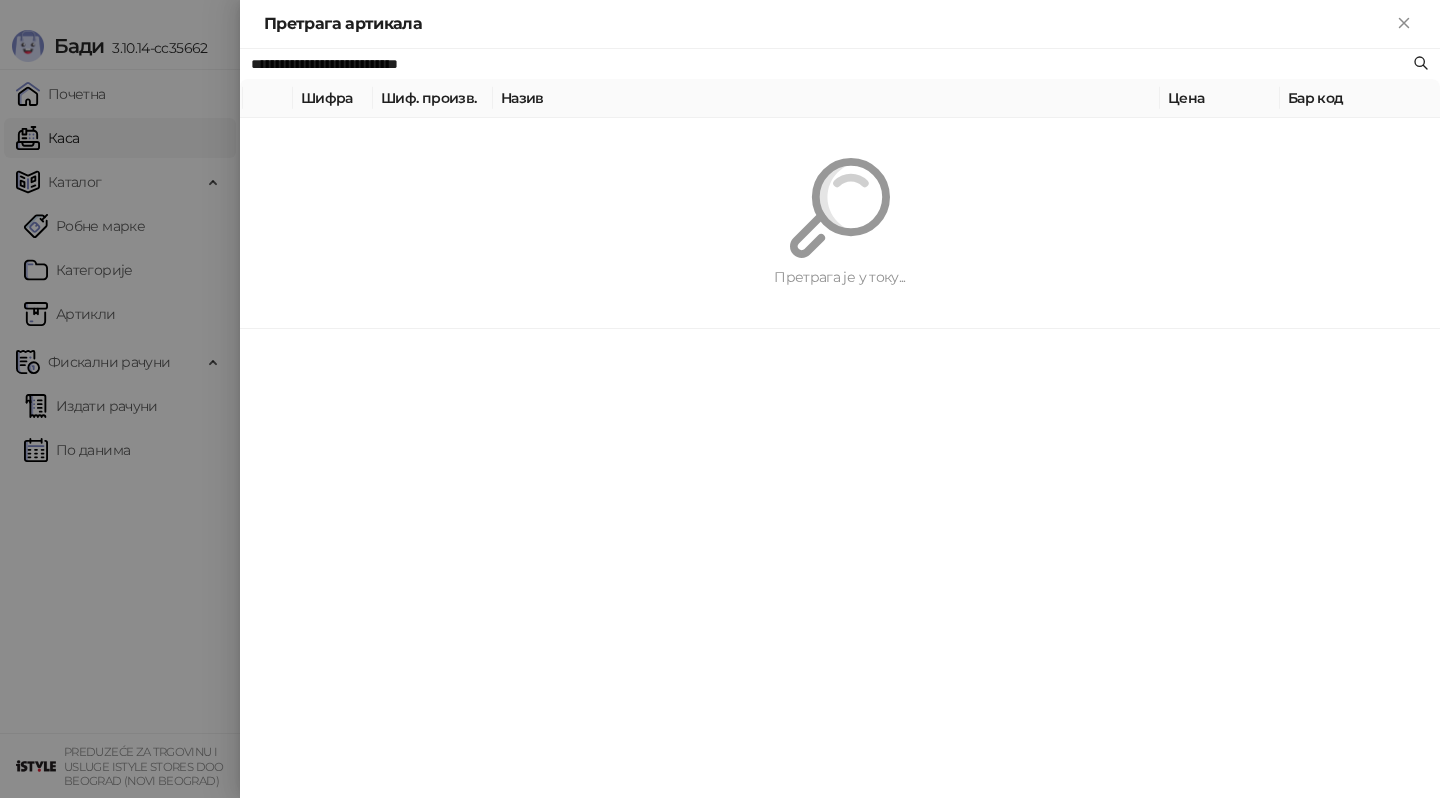 paste 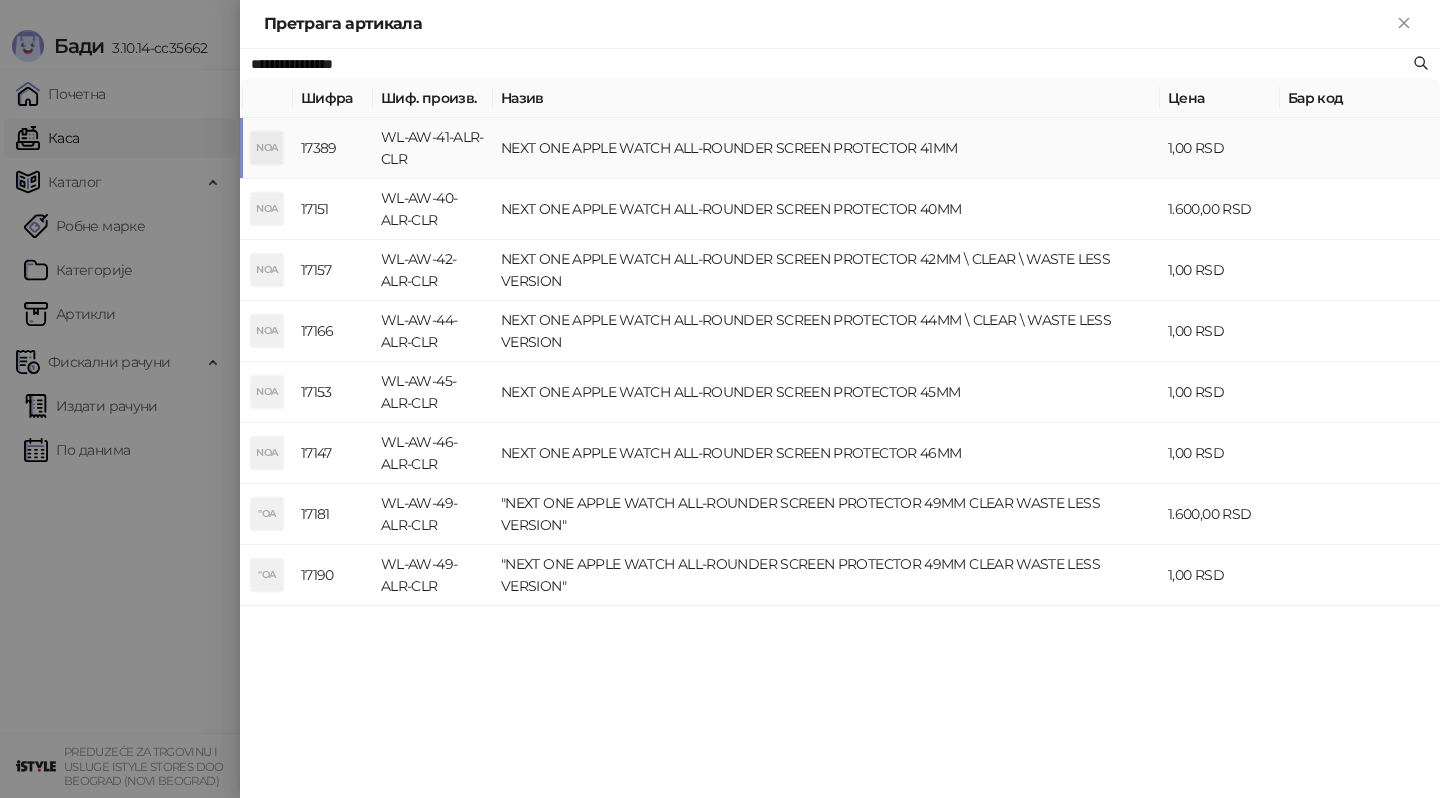 type on "**********" 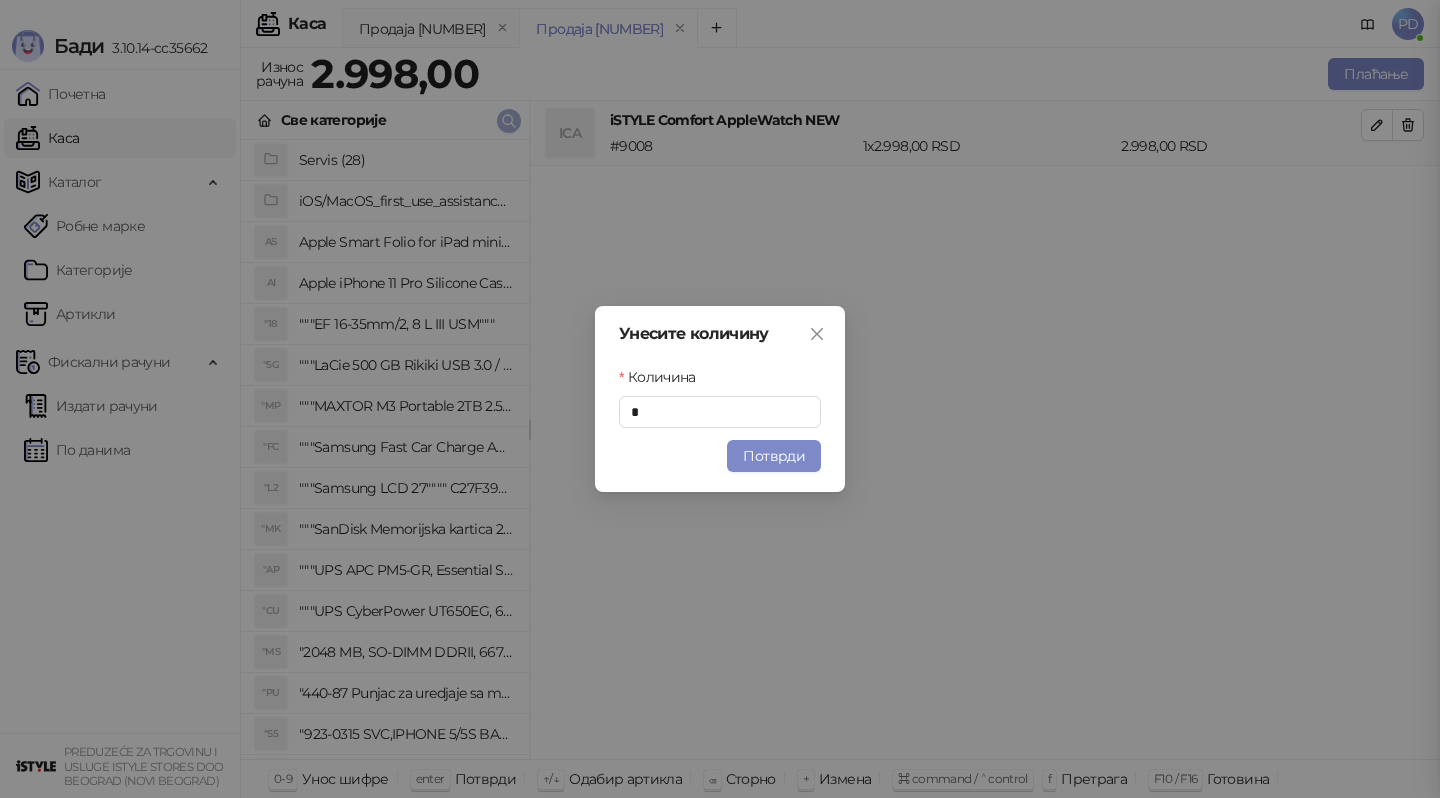 type 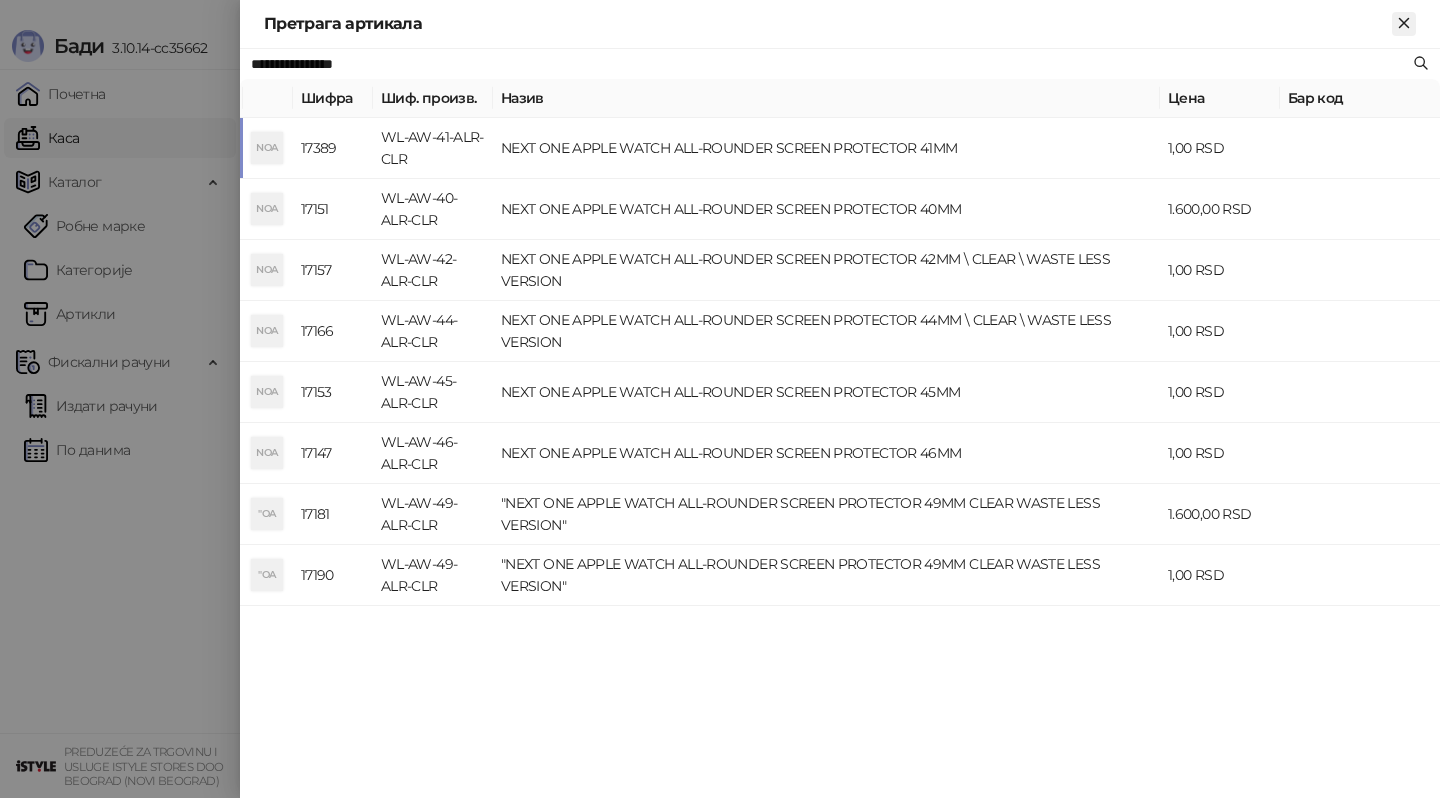 click 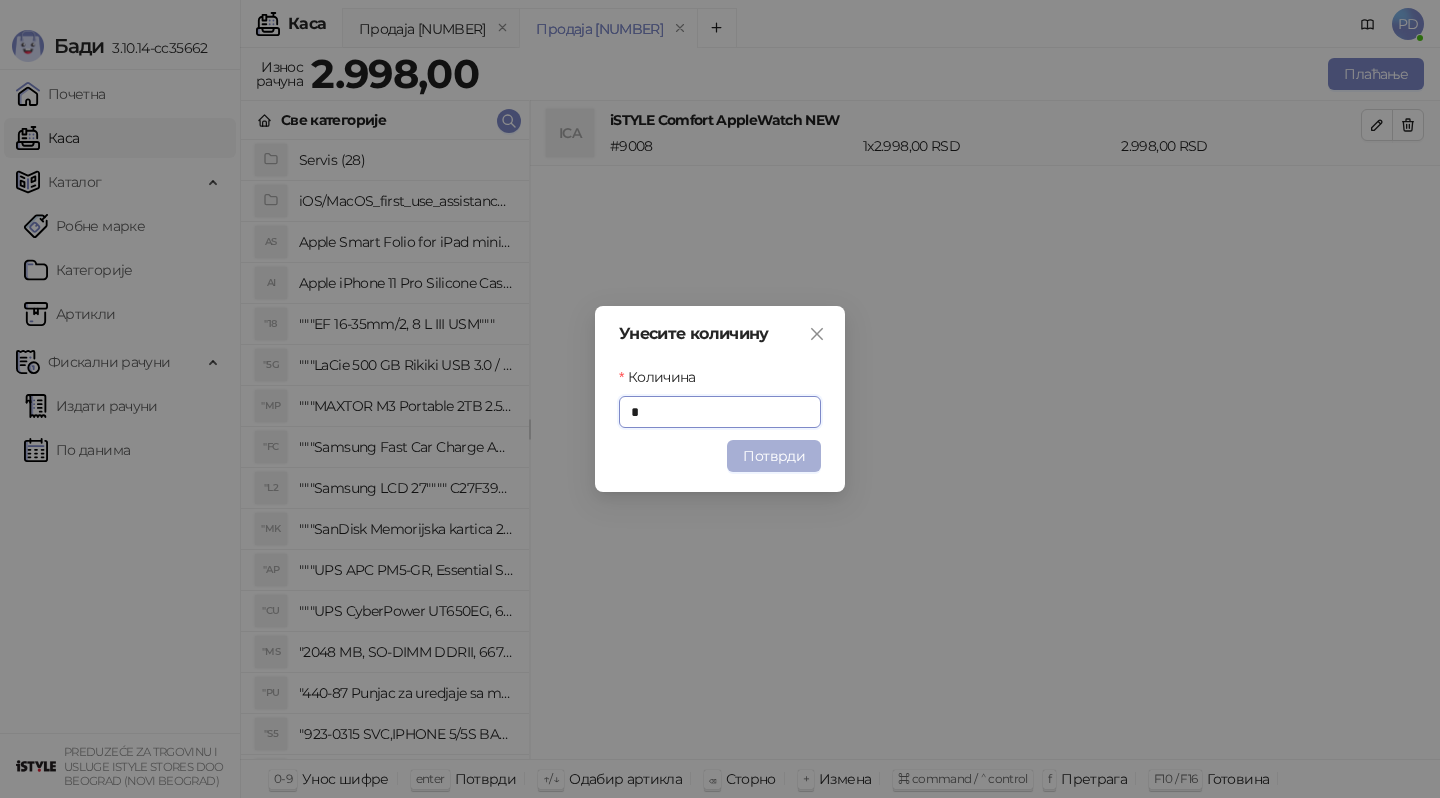click on "Потврди" at bounding box center [774, 456] 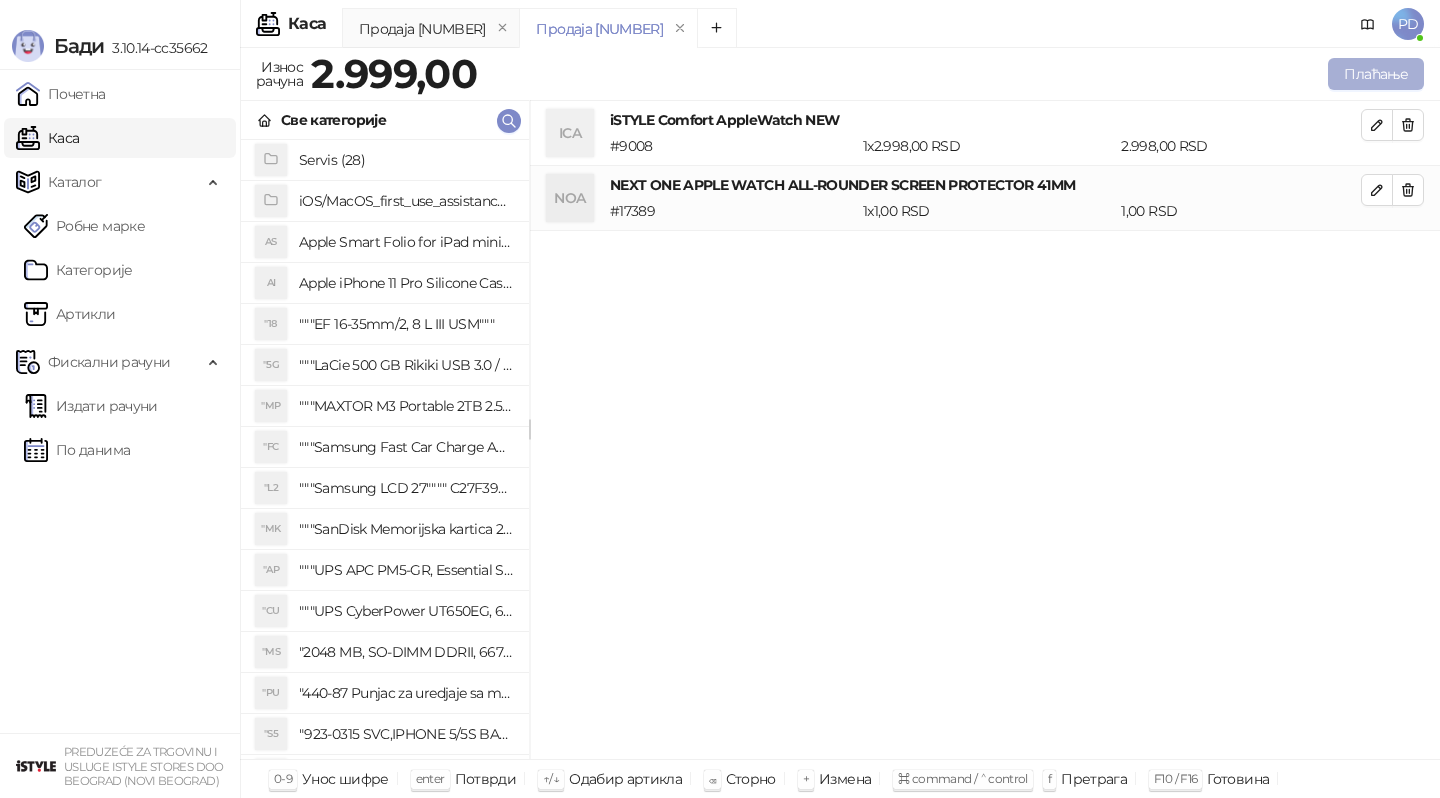 click on "Плаћање" at bounding box center (1376, 74) 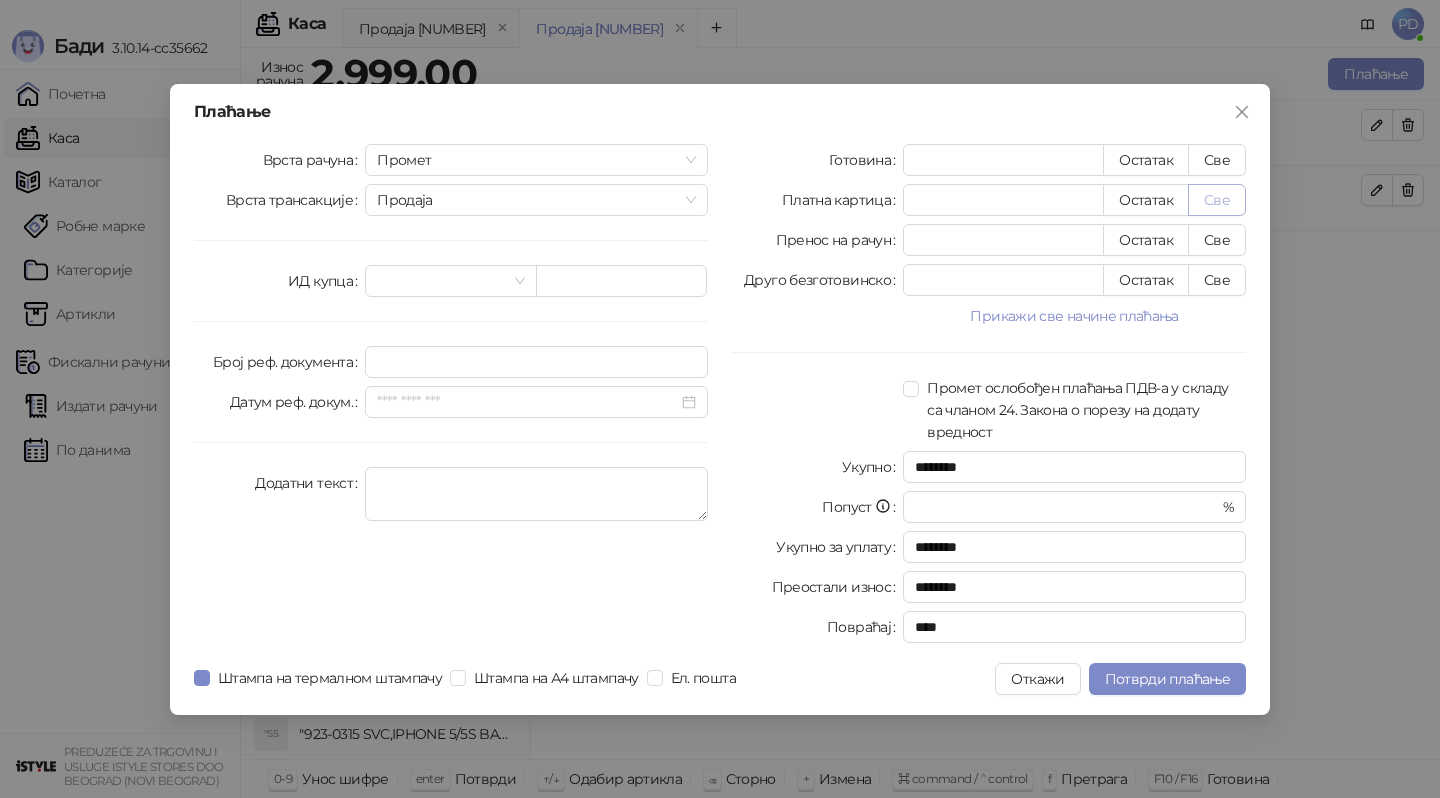 click on "Све" at bounding box center [1217, 200] 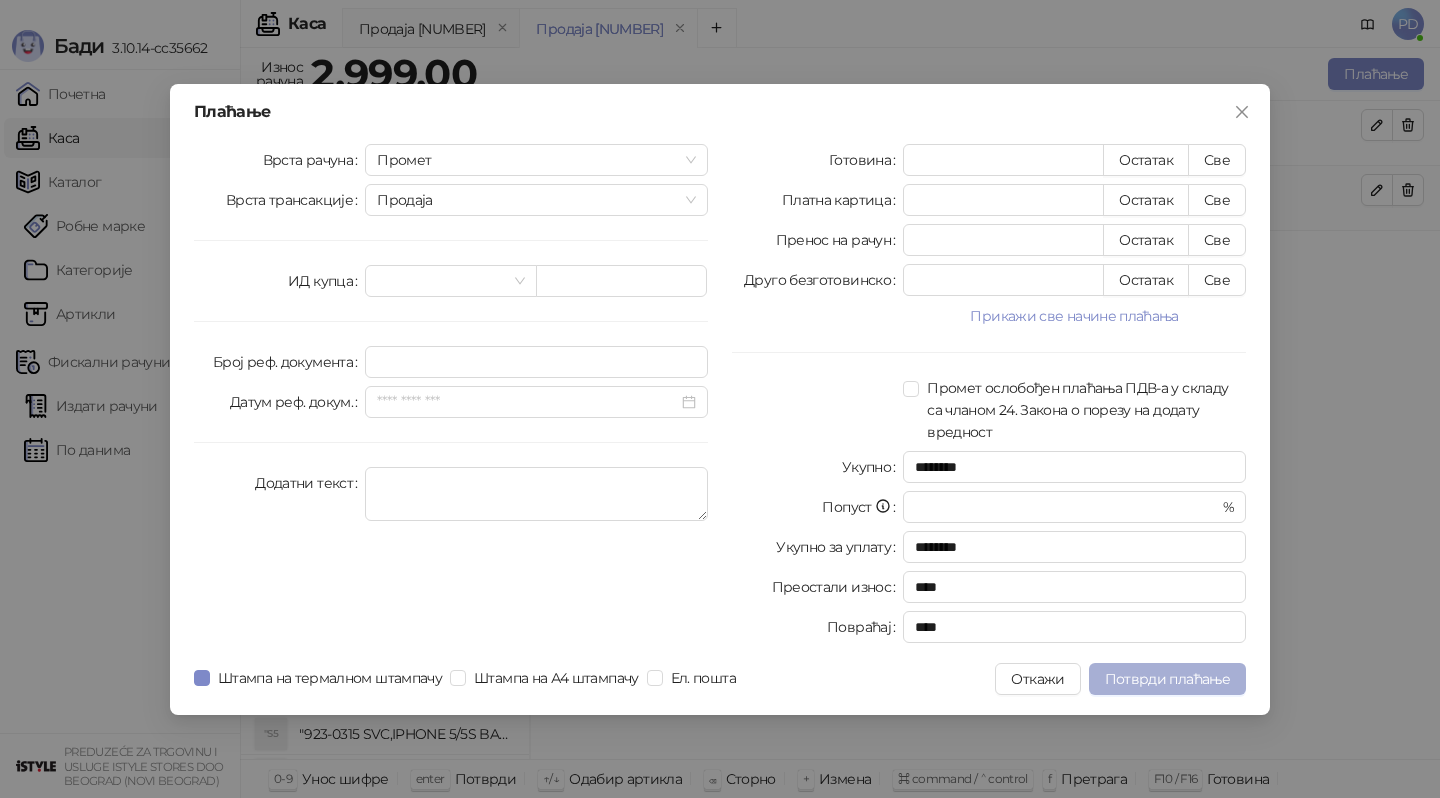 click on "Потврди плаћање" at bounding box center [1167, 679] 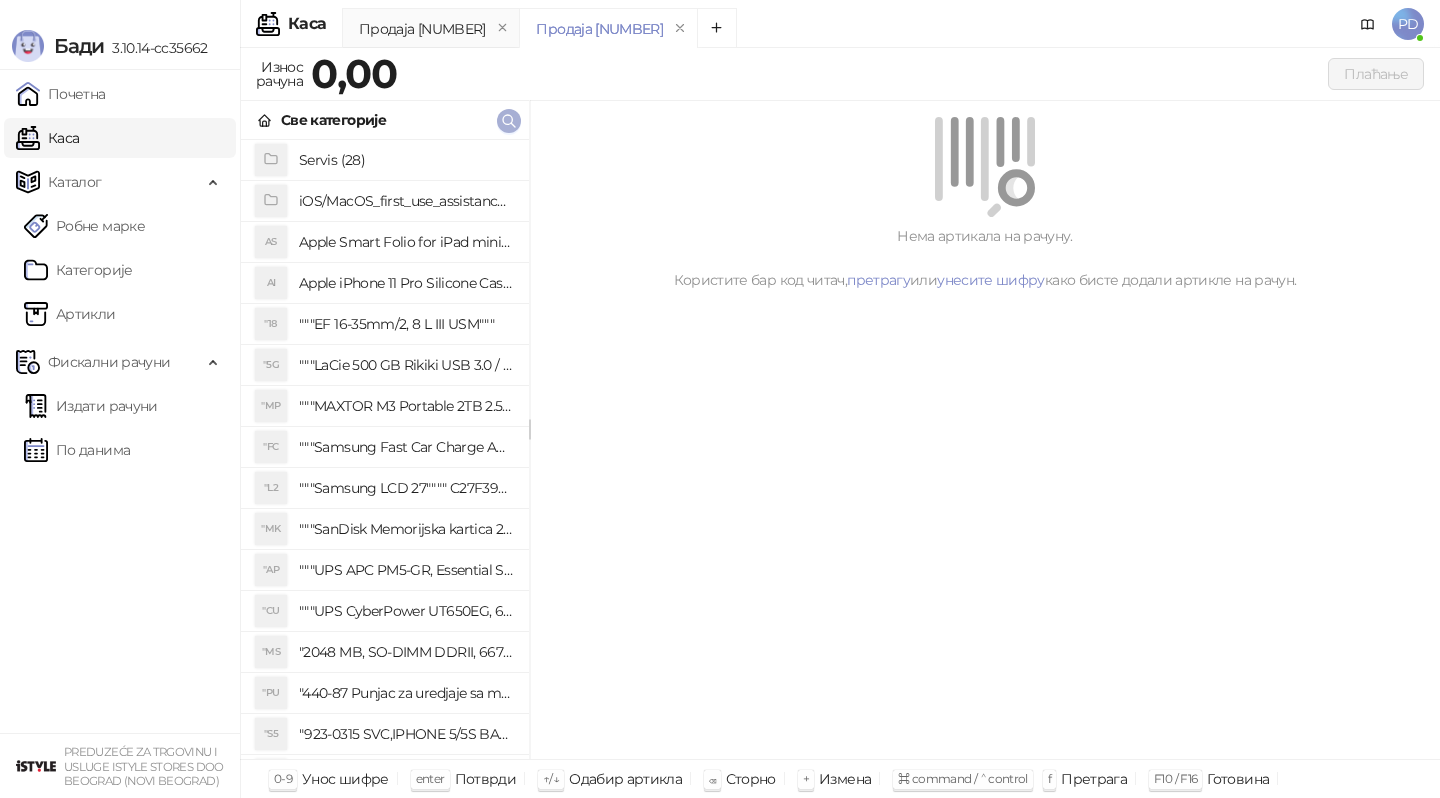 click 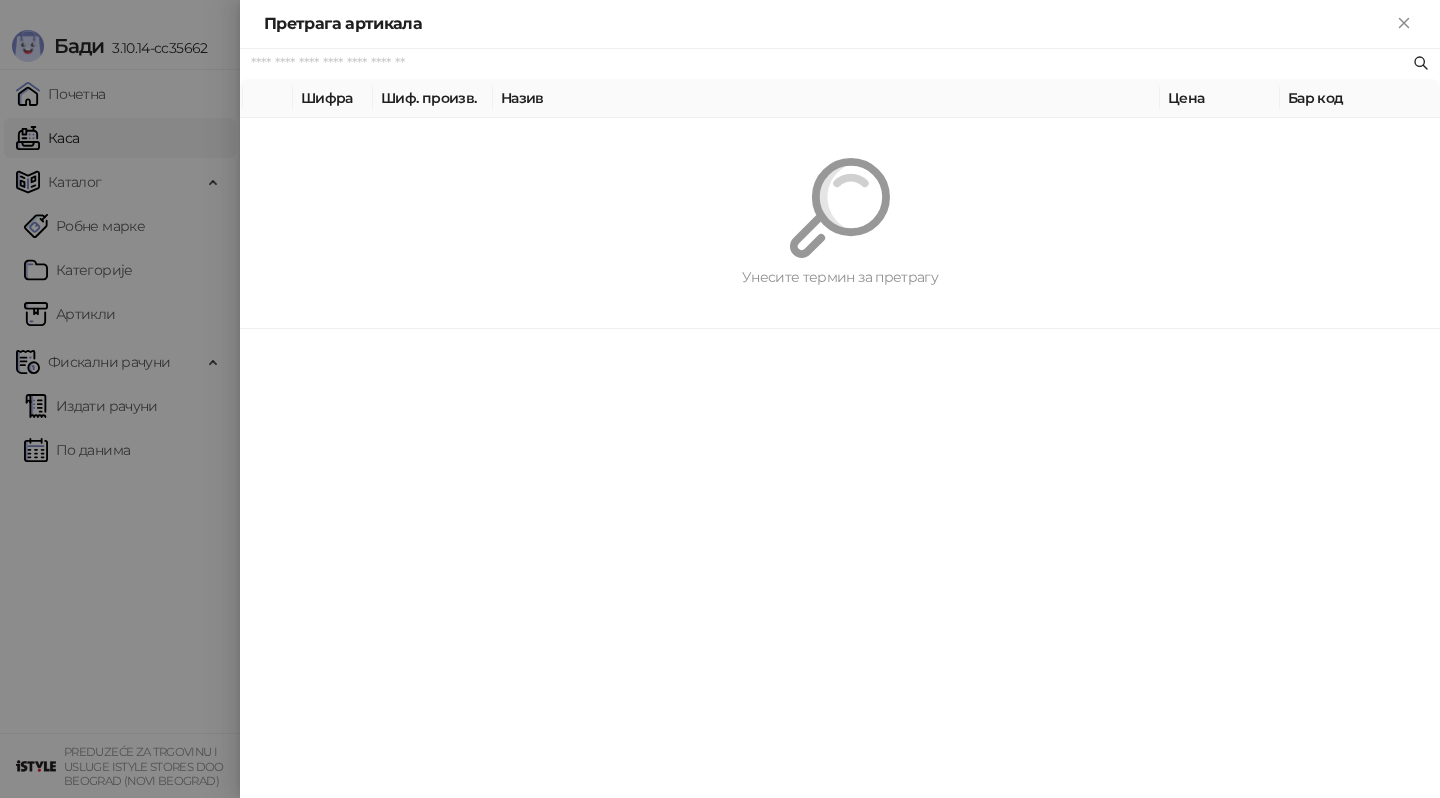 paste on "**********" 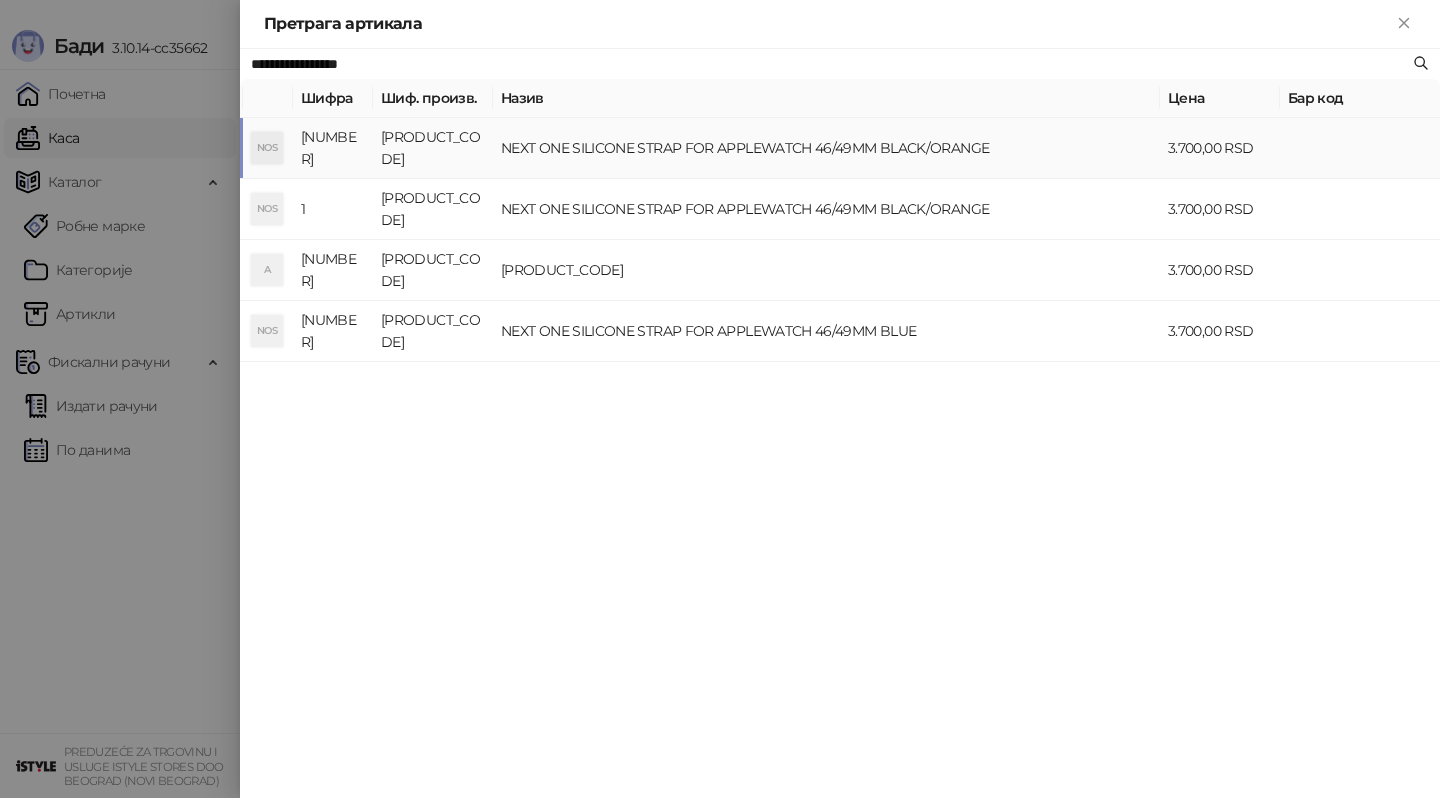 type on "**********" 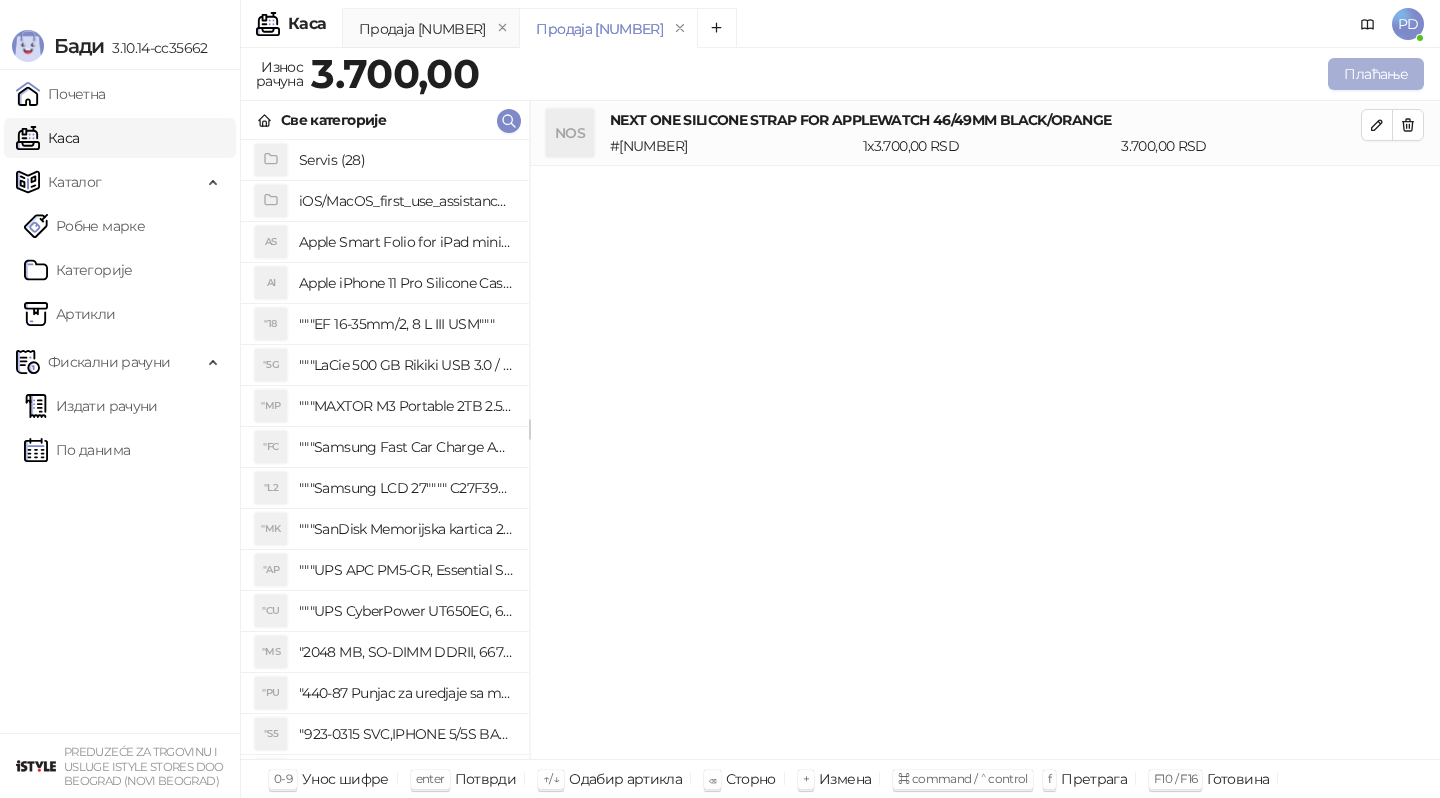 click on "Плаћање" at bounding box center [1376, 74] 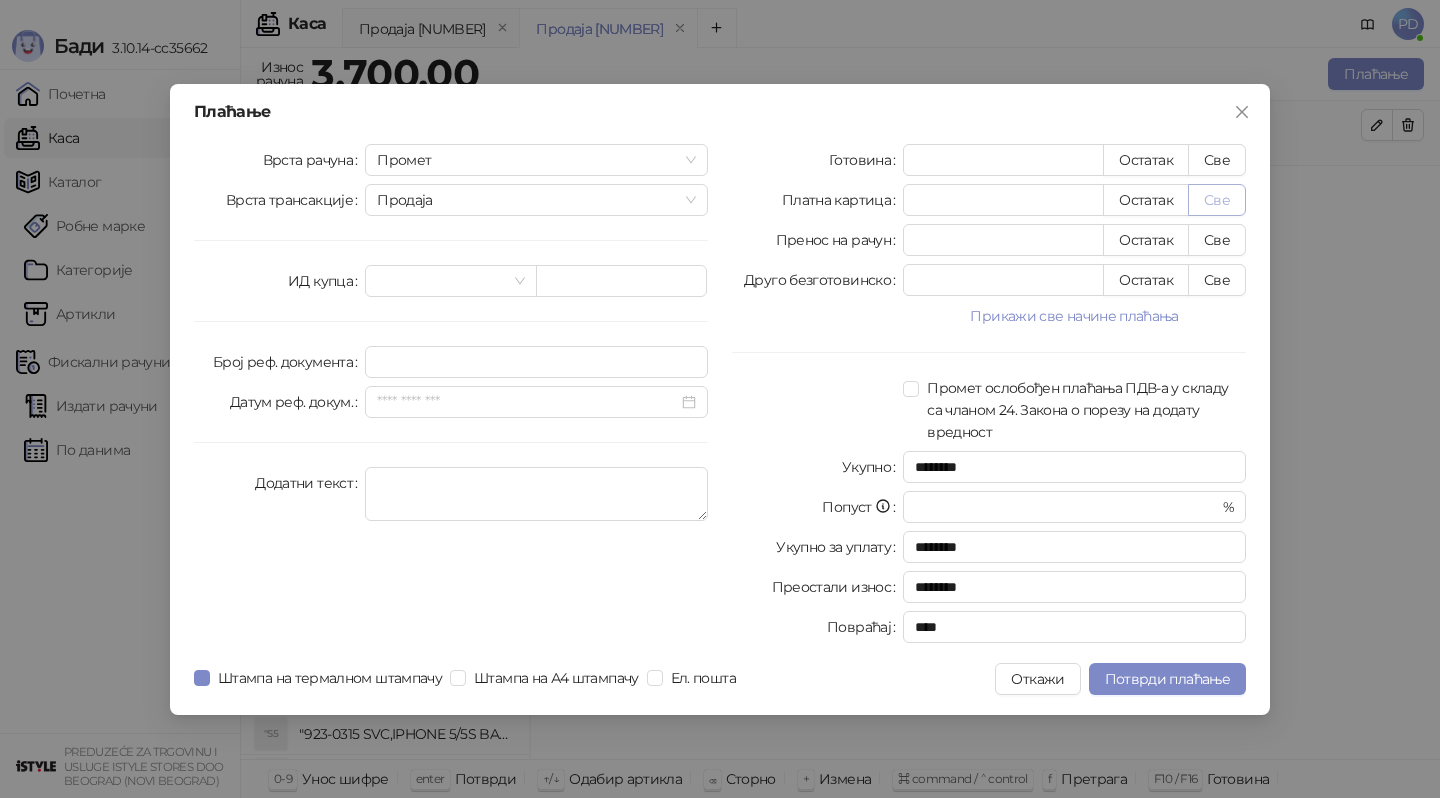 click on "Све" at bounding box center (1217, 200) 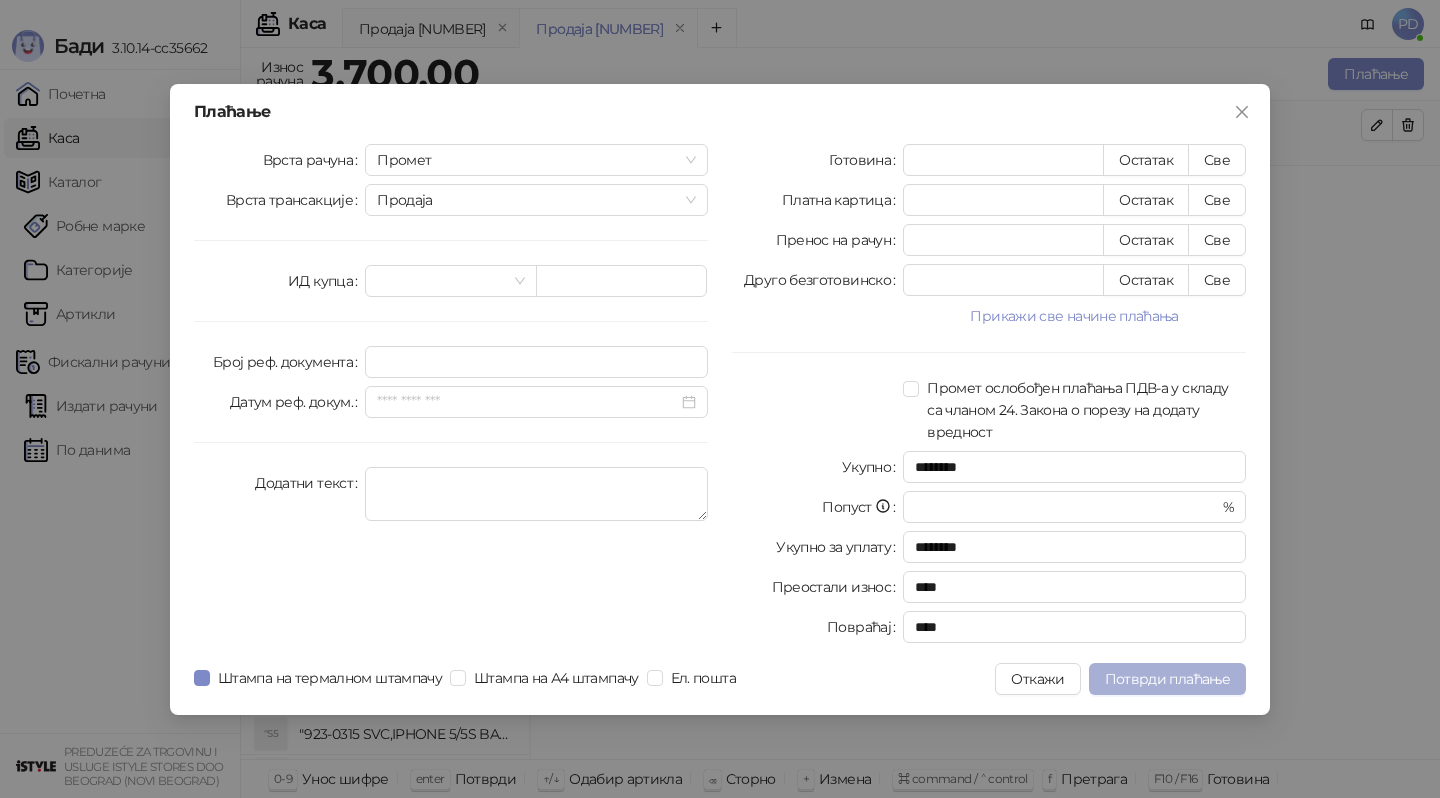 click on "Потврди плаћање" at bounding box center (1167, 679) 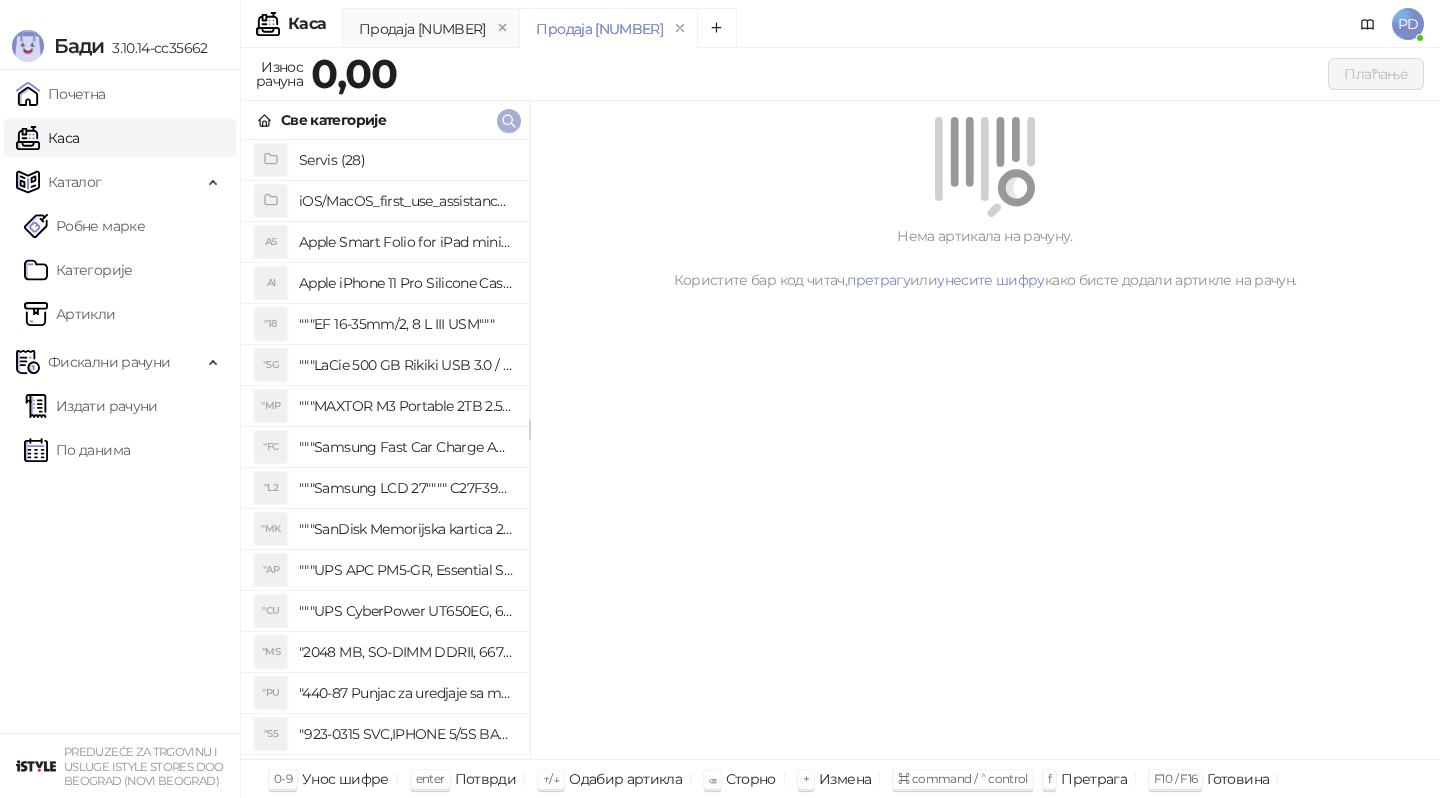 click 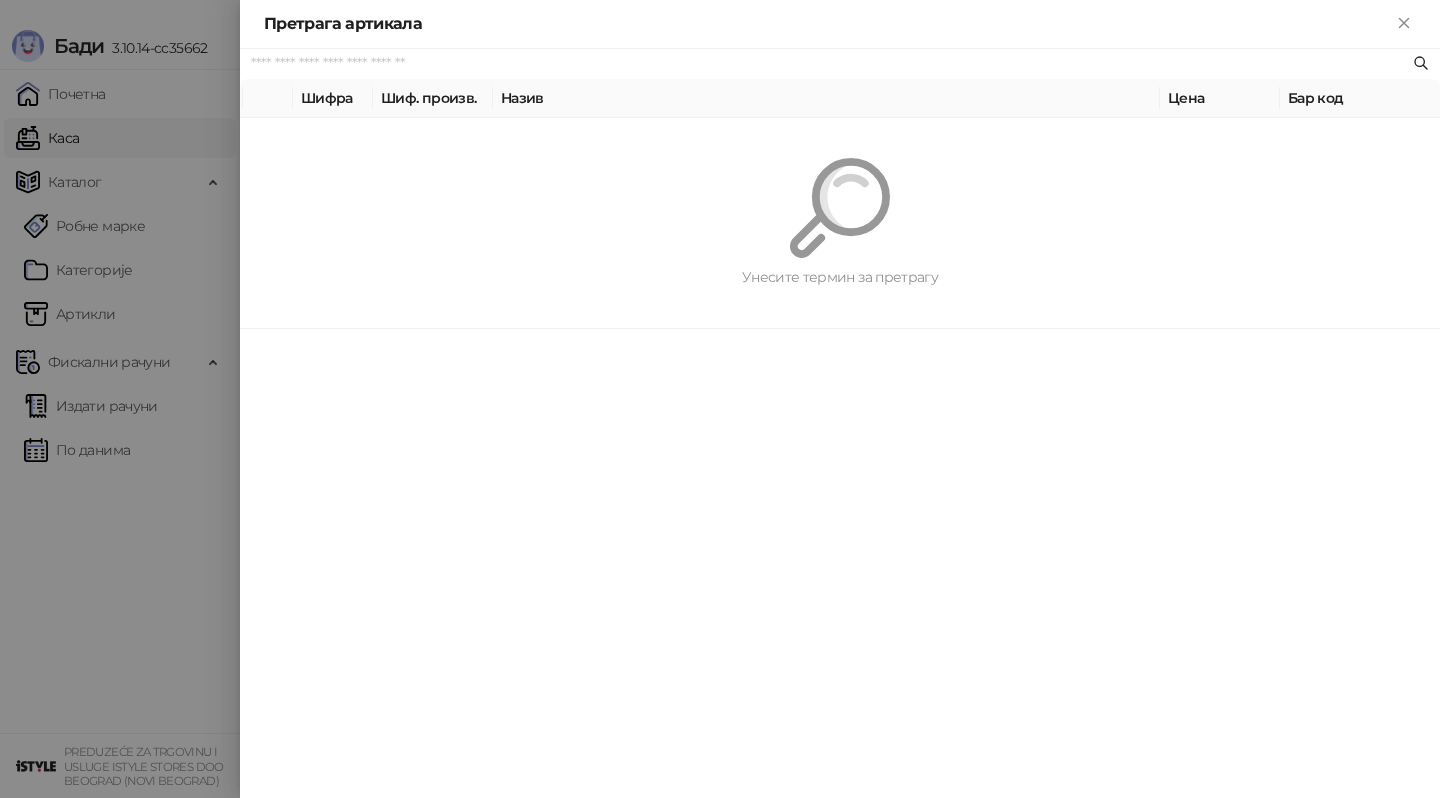 paste on "**********" 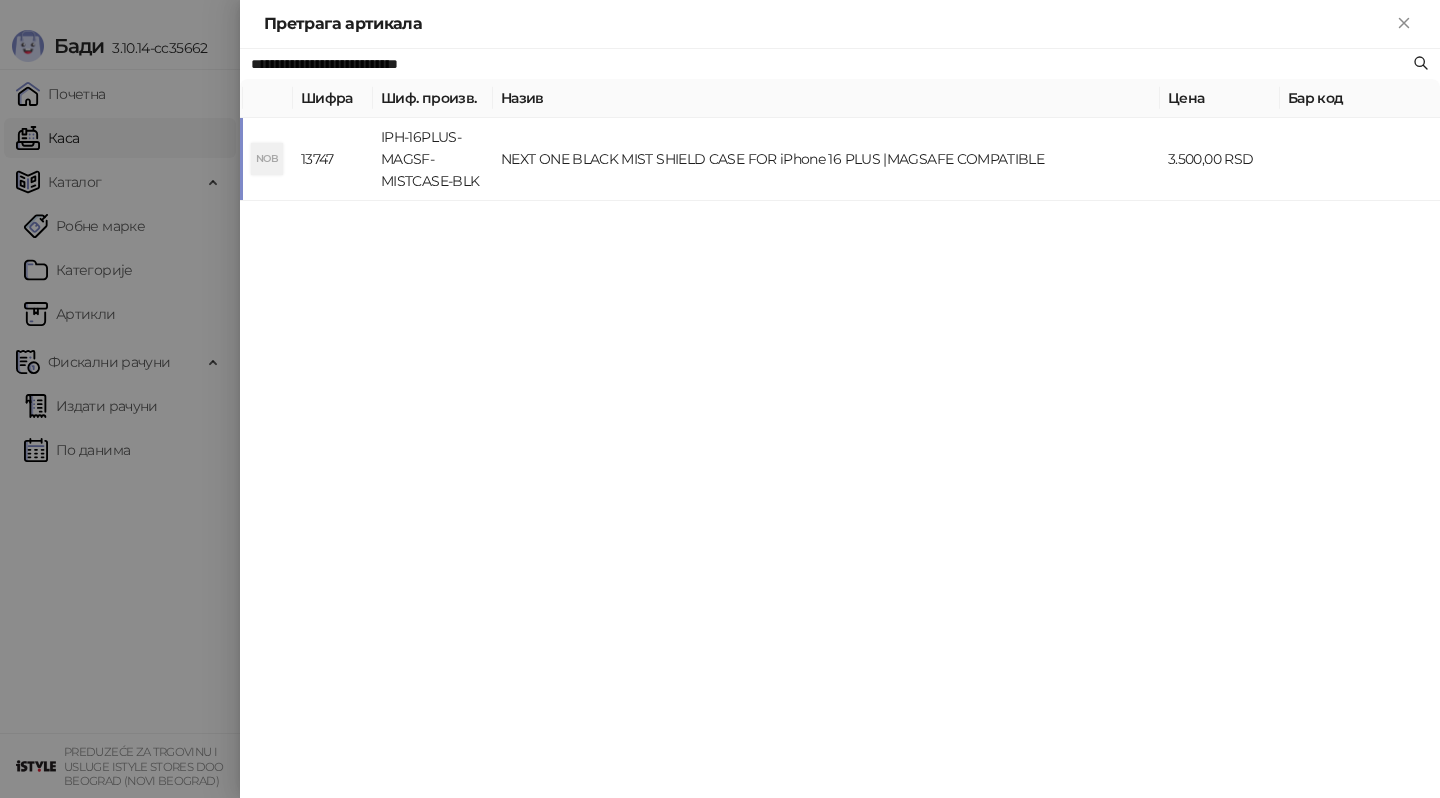type on "**********" 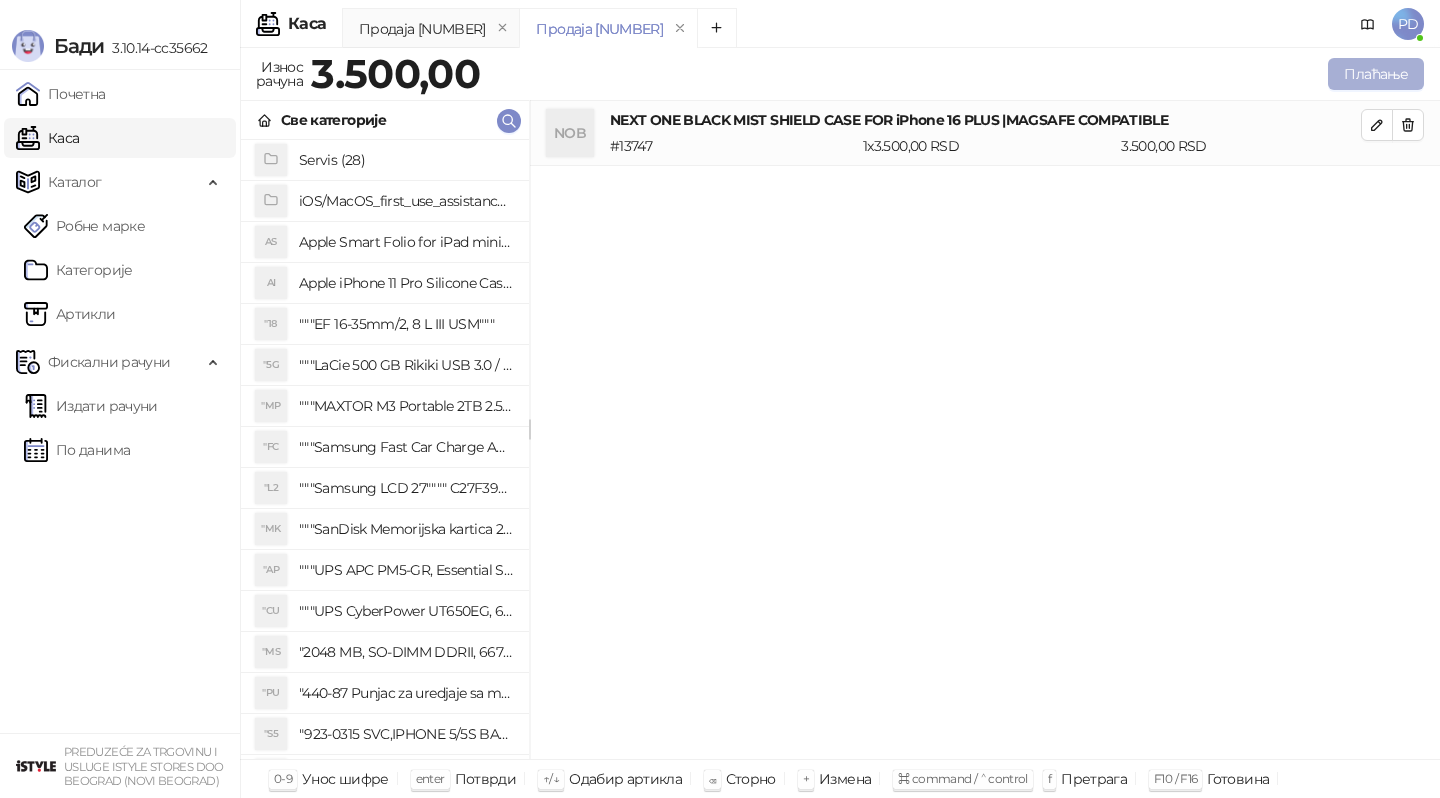 click on "Плаћање" at bounding box center (1376, 74) 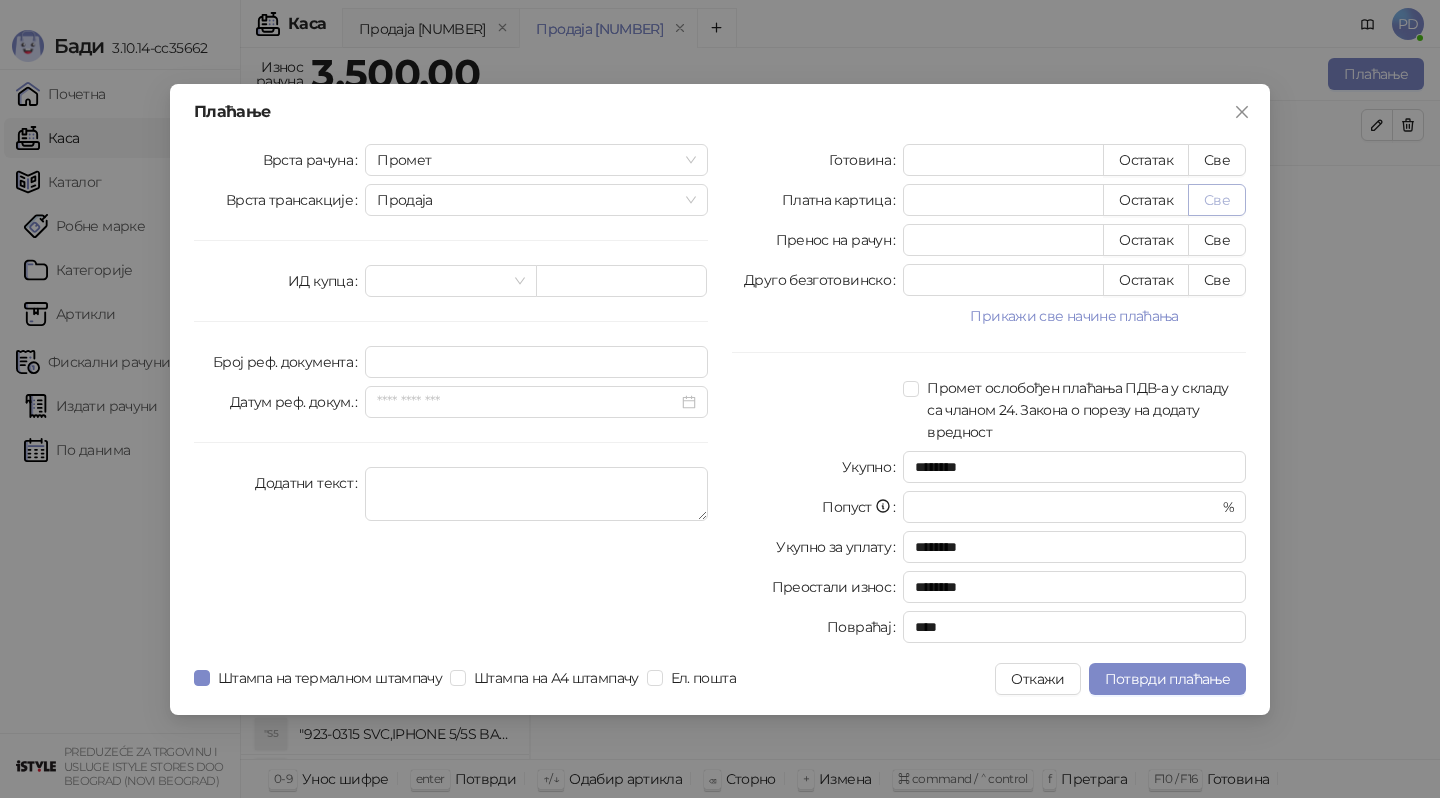 click on "Све" at bounding box center (1217, 200) 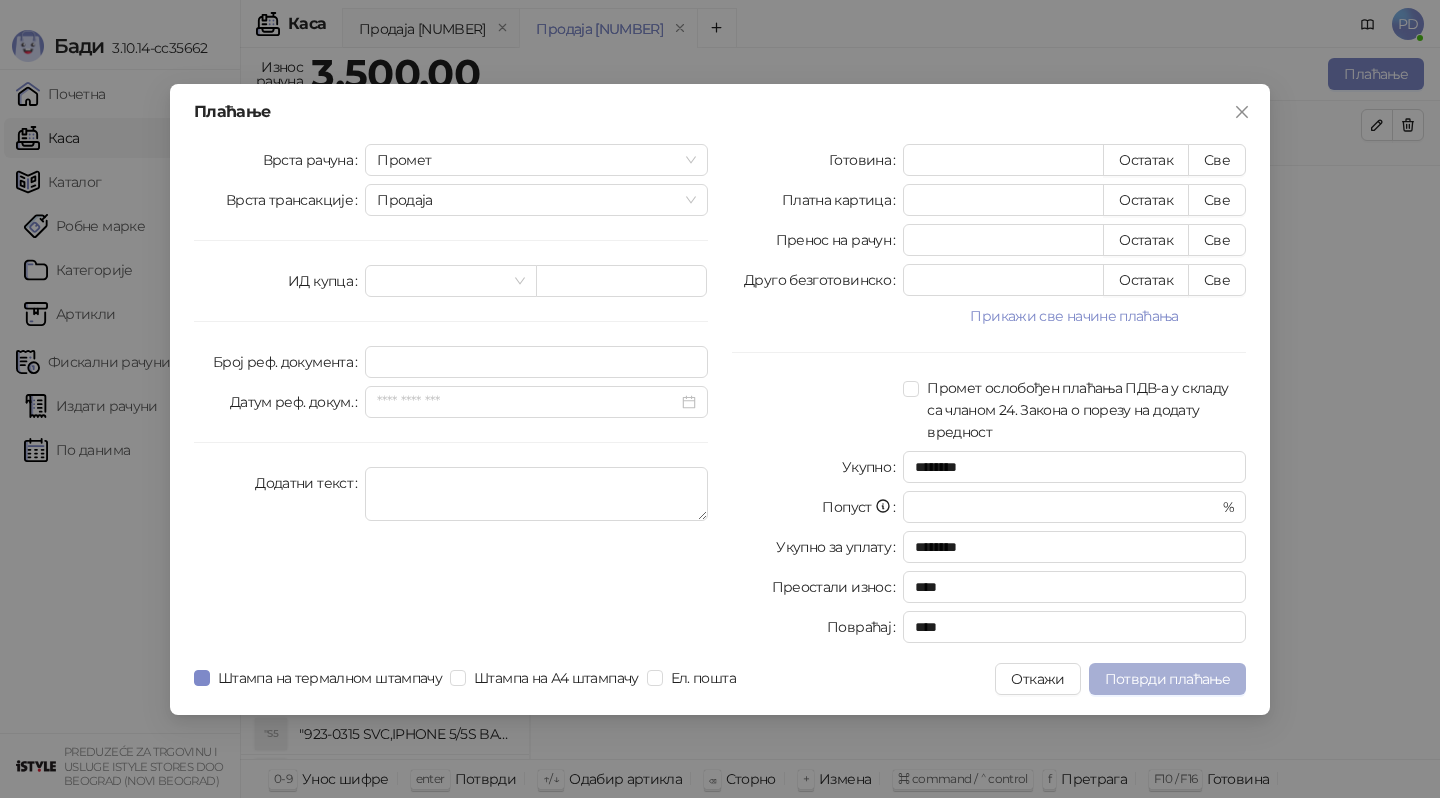 click on "Потврди плаћање" at bounding box center (1167, 679) 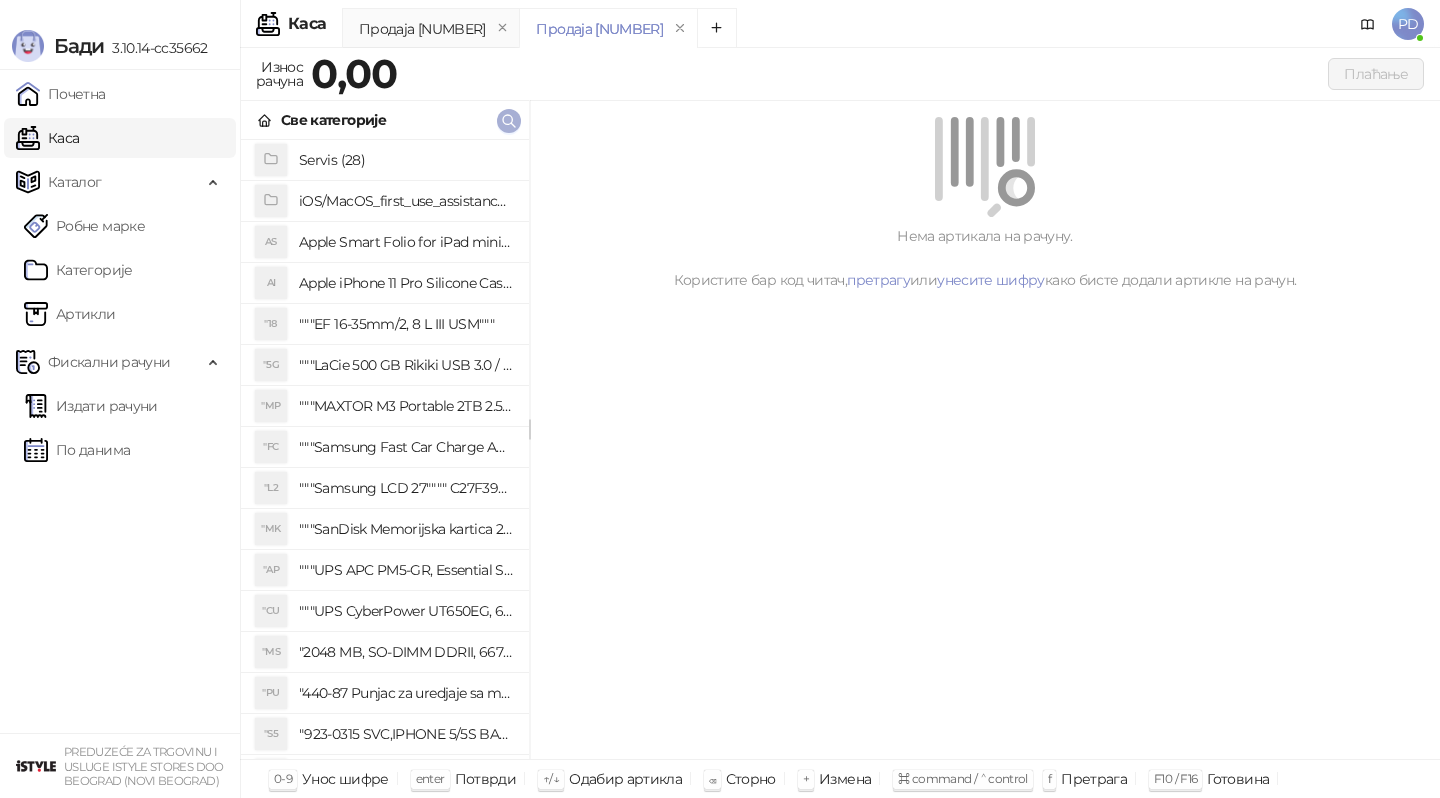 click at bounding box center [509, 121] 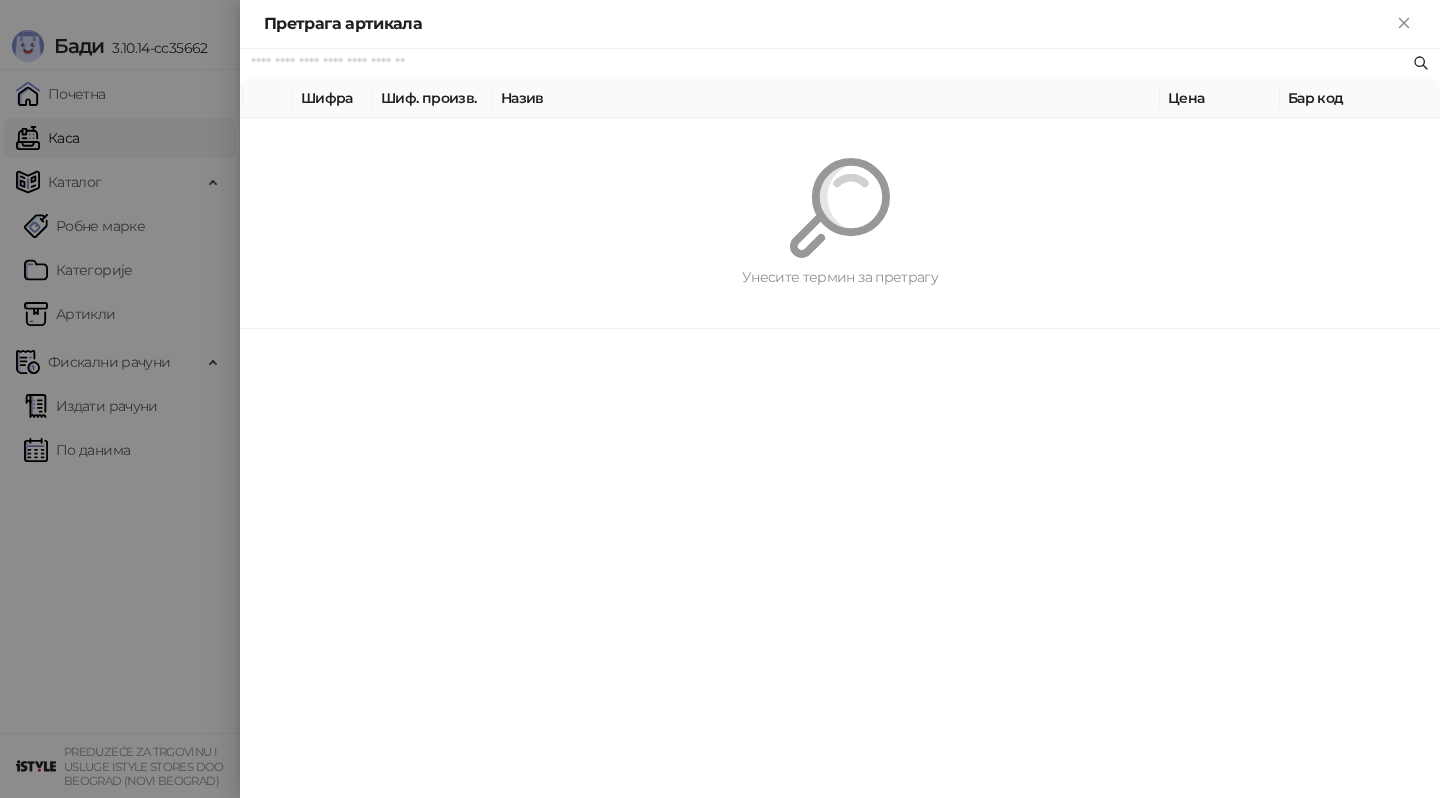 paste on "**********" 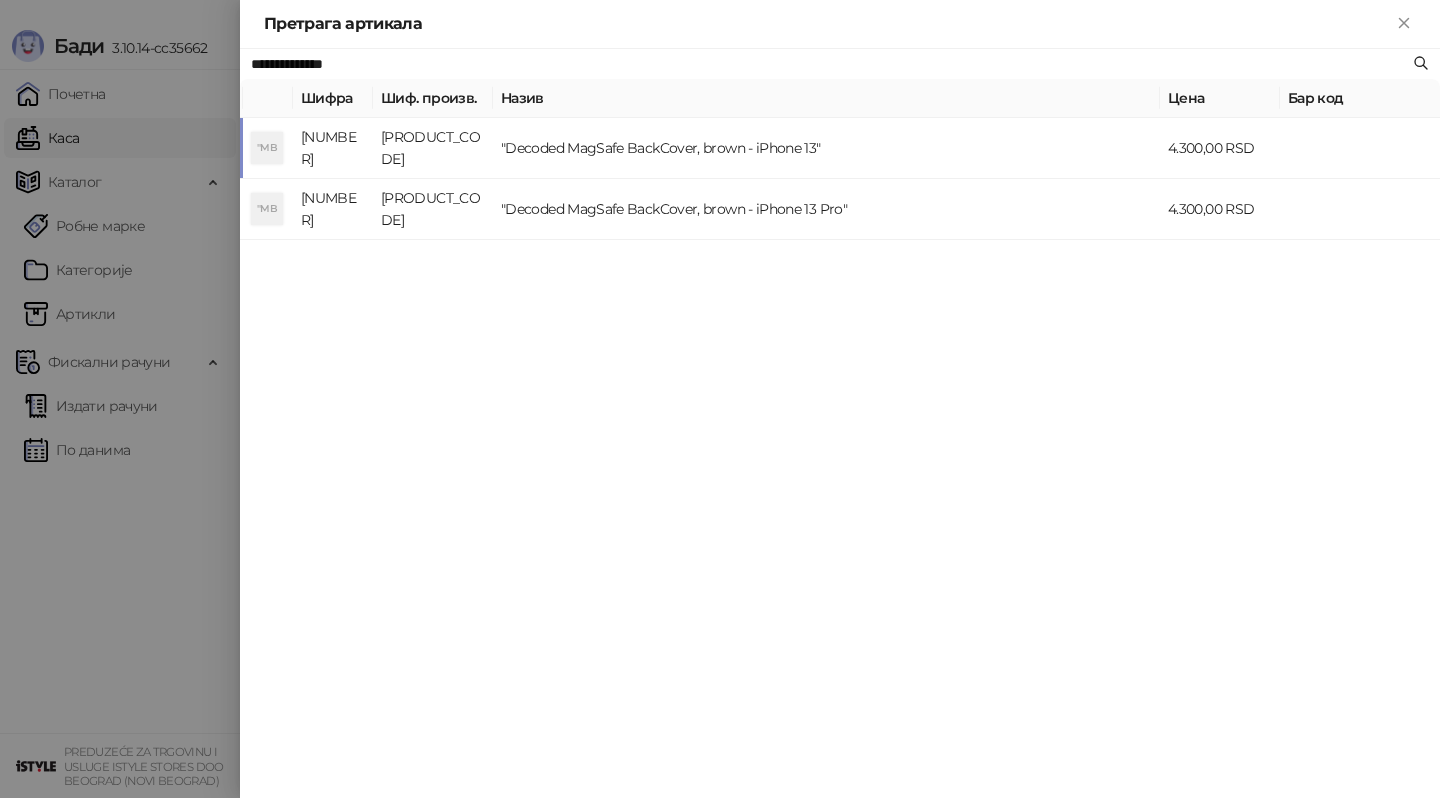 type on "**********" 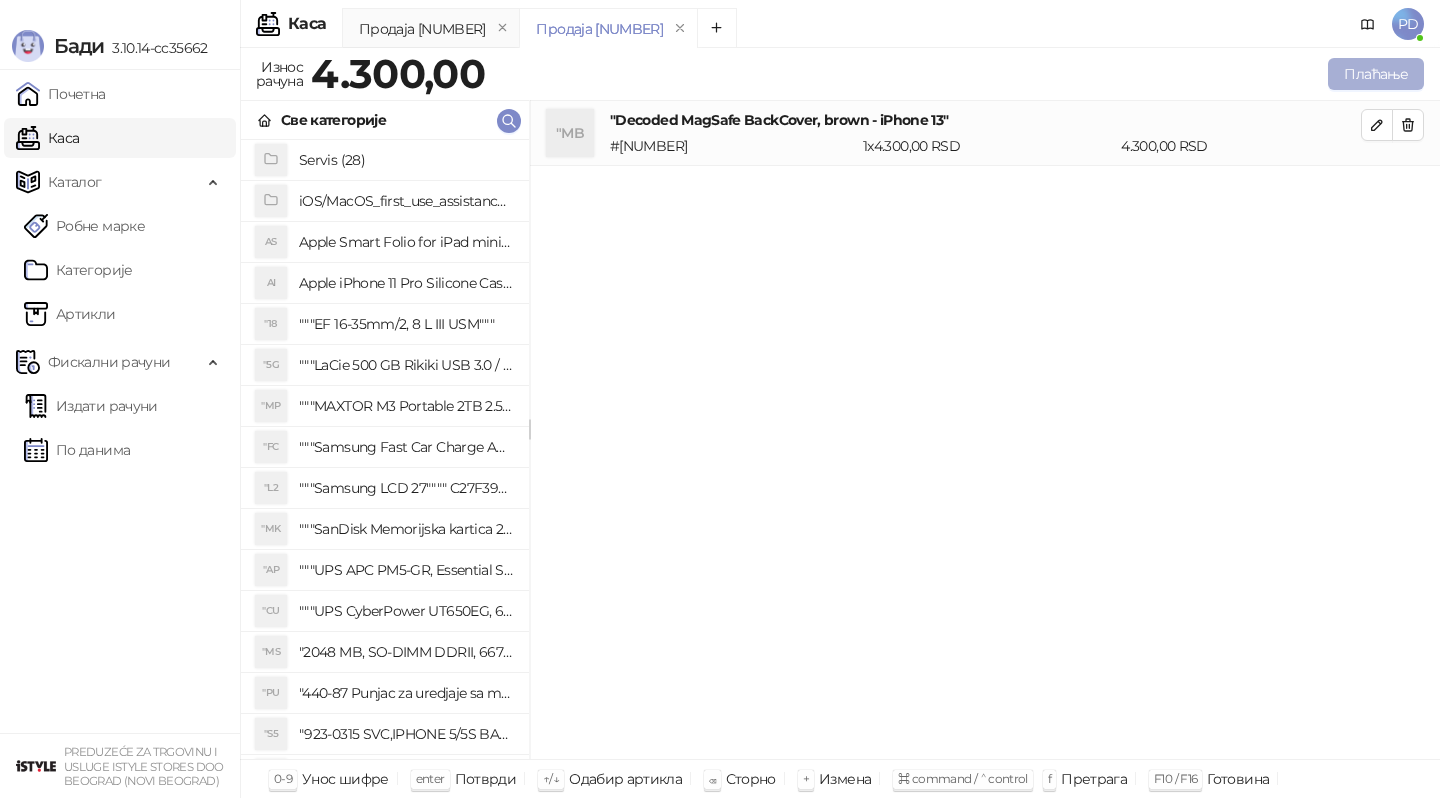 click on "Плаћање" at bounding box center (1376, 74) 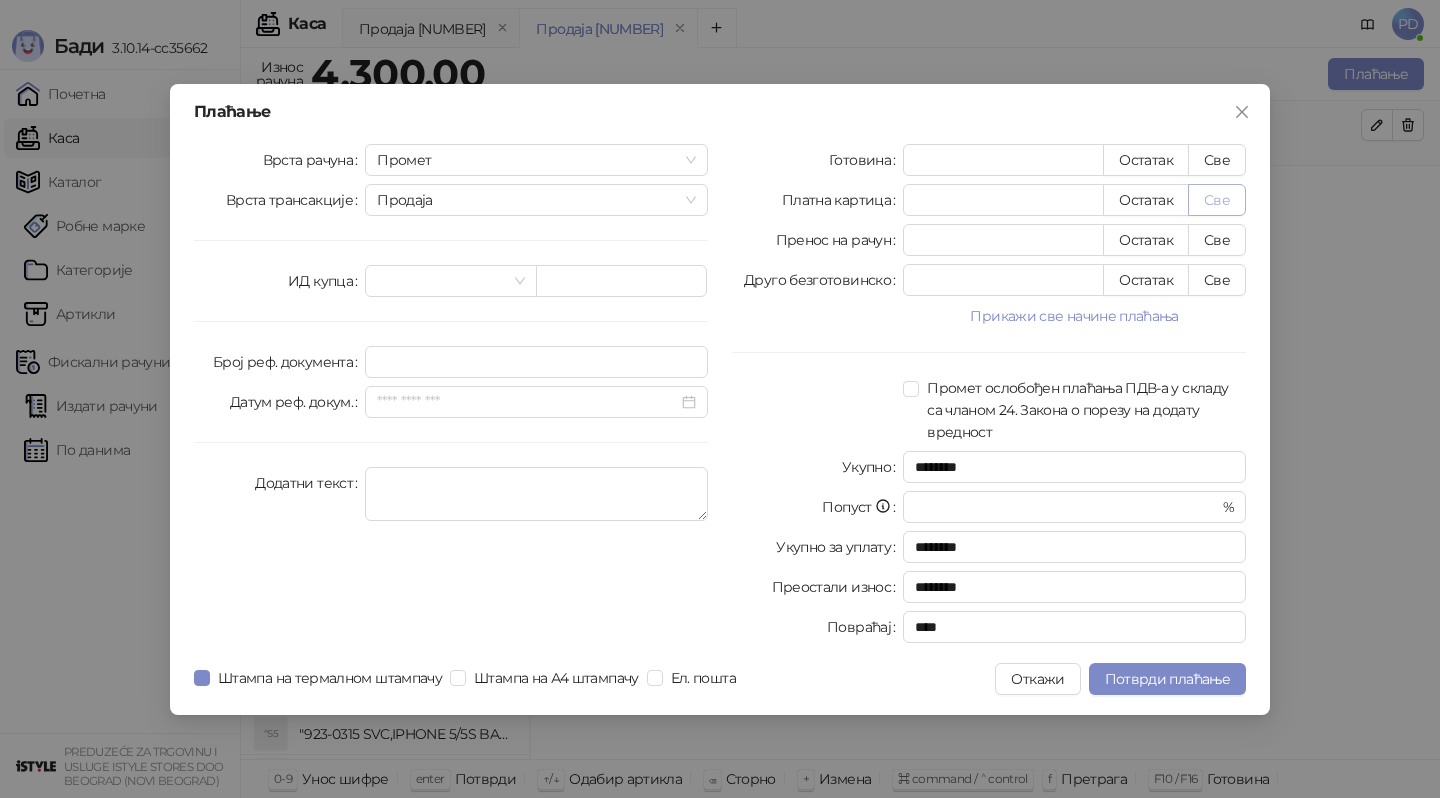 click on "Све" at bounding box center [1217, 200] 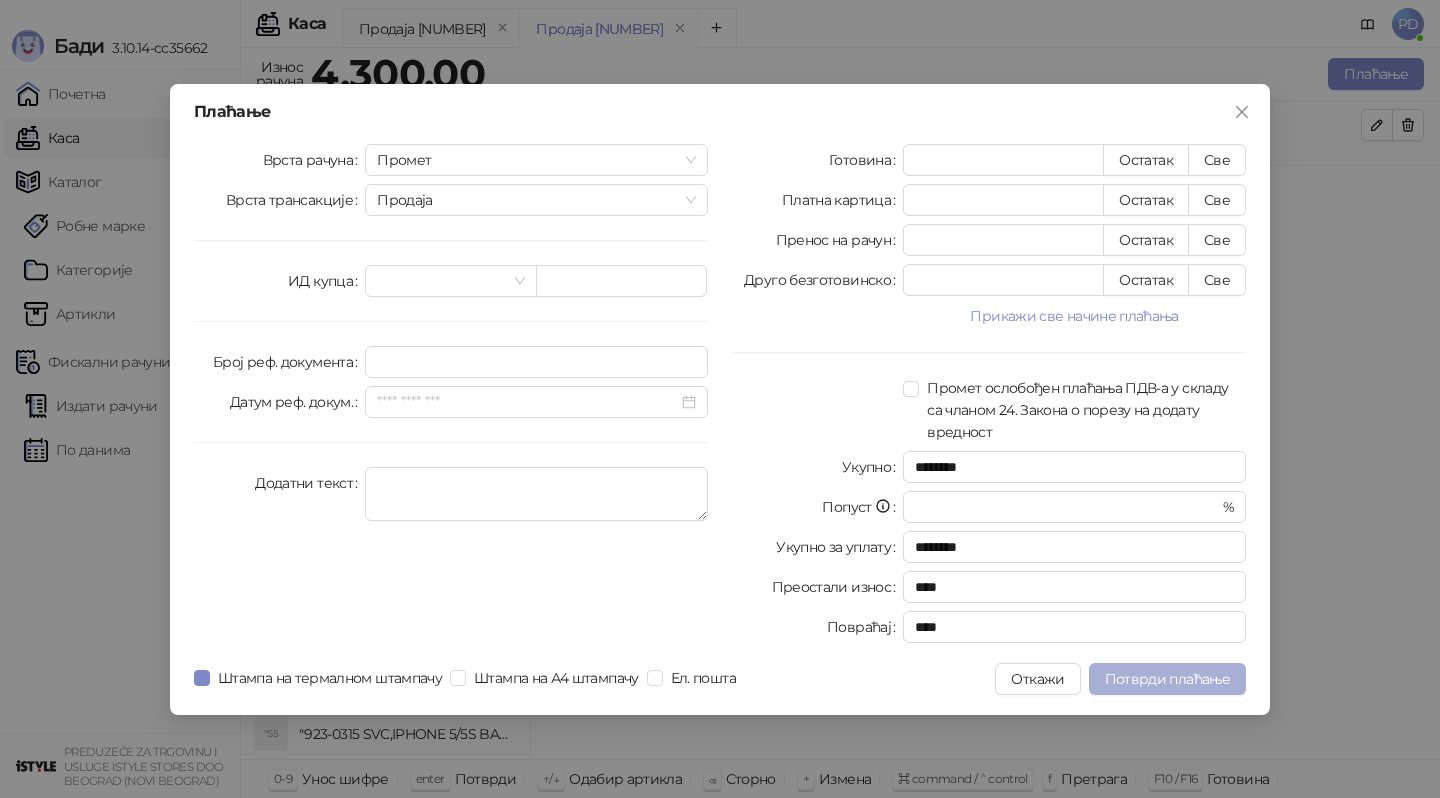 click on "Потврди плаћање" at bounding box center (1167, 679) 